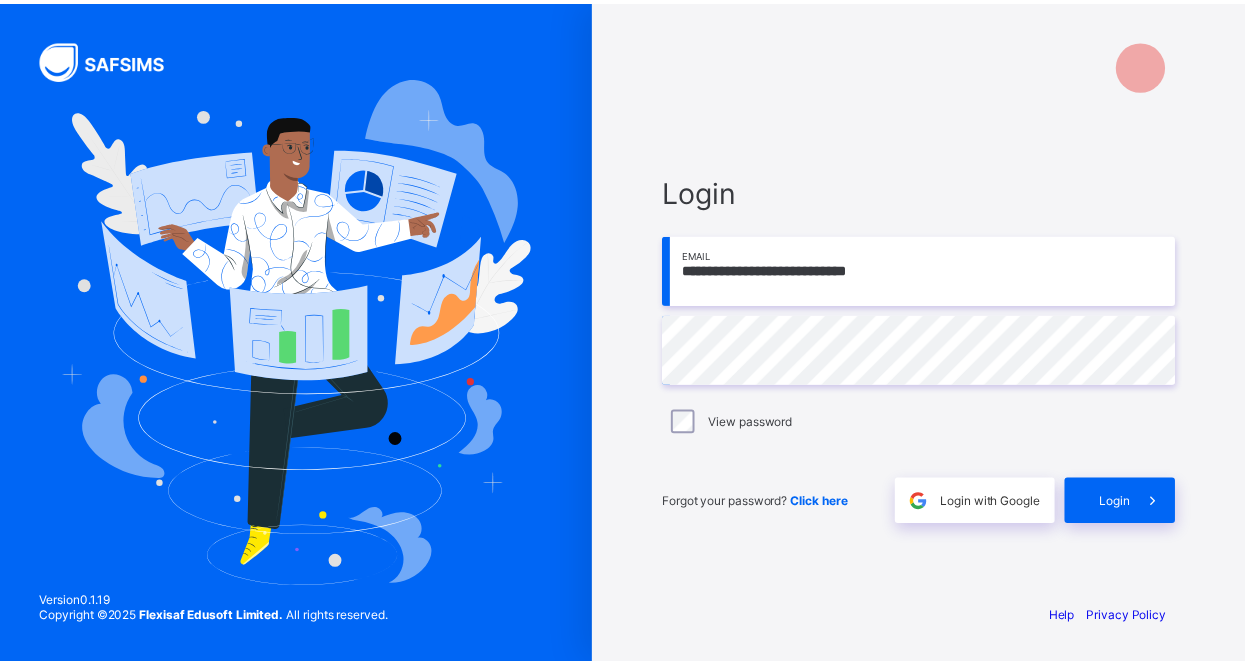 scroll, scrollTop: 0, scrollLeft: 0, axis: both 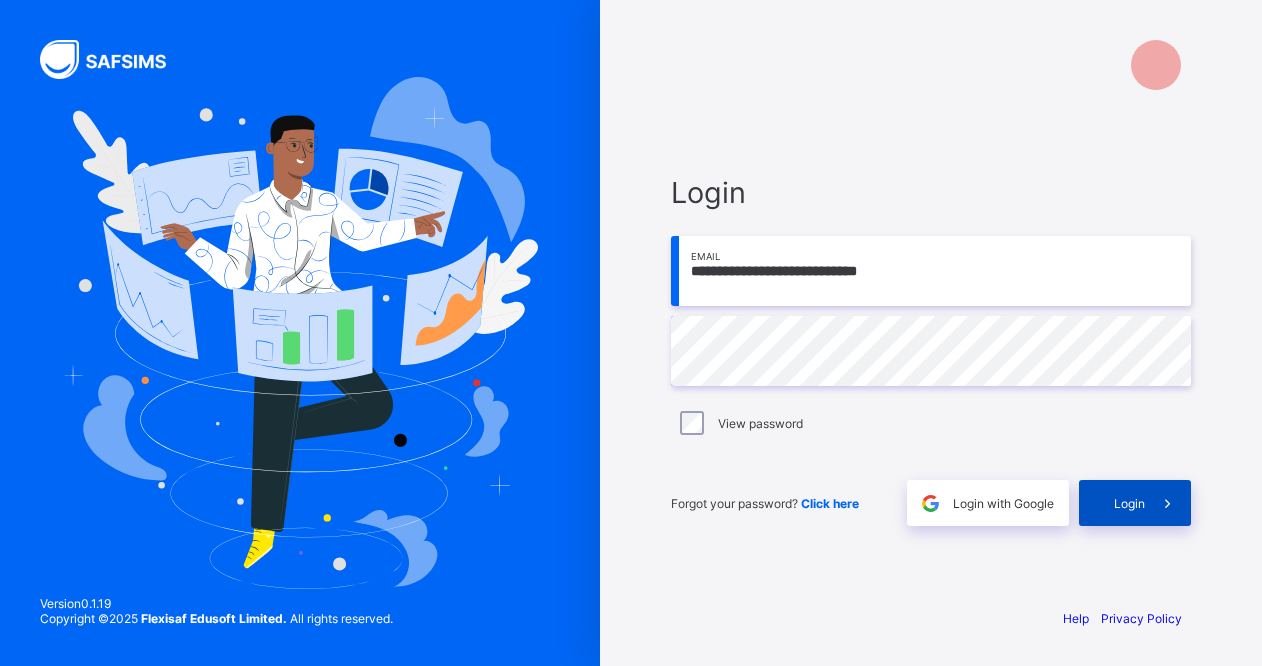 click on "Login" at bounding box center [1135, 503] 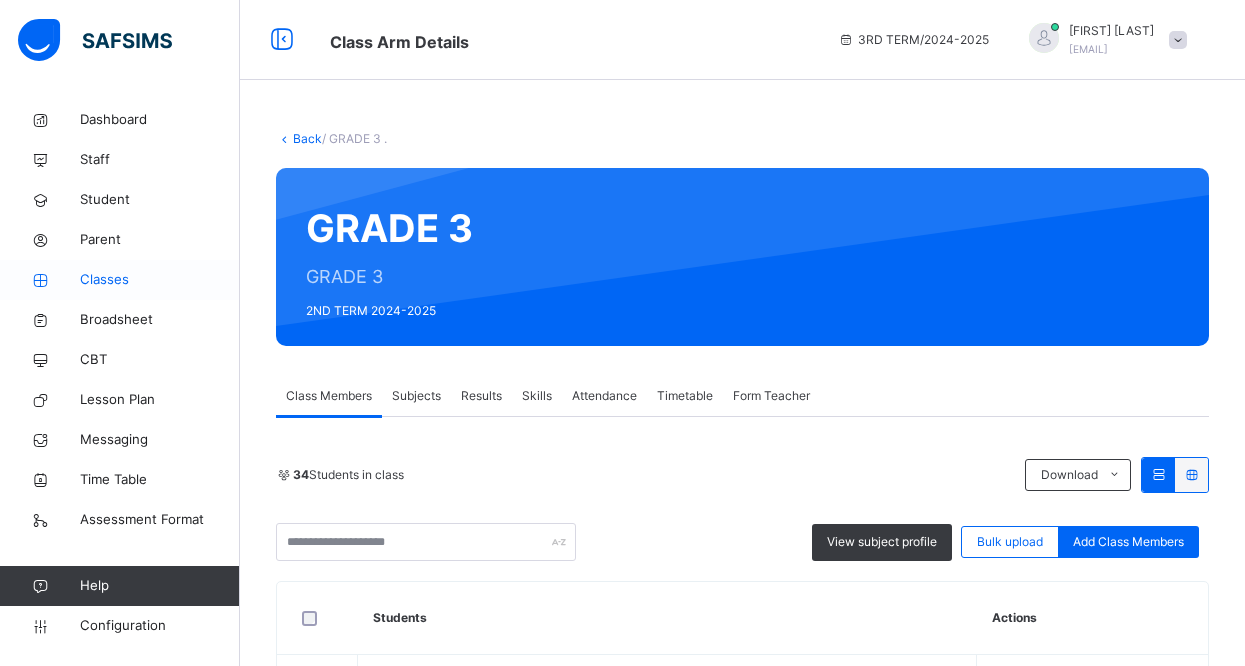 click on "Classes" at bounding box center (160, 280) 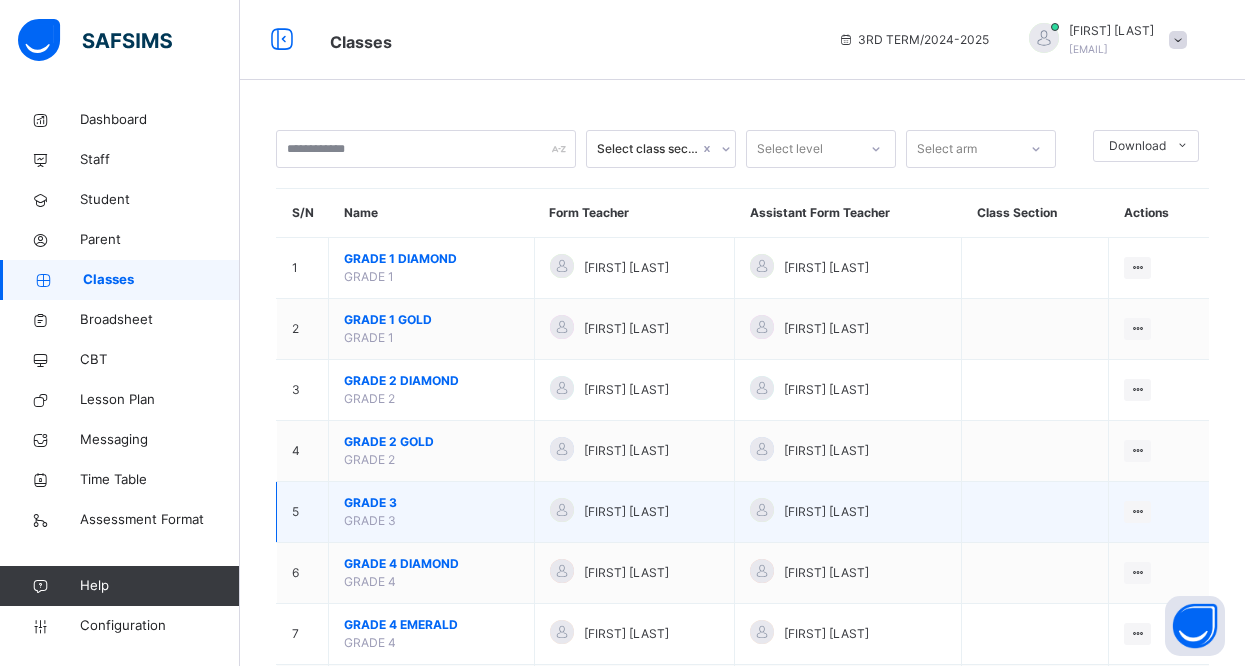 click on "GRADE 3" at bounding box center (431, 503) 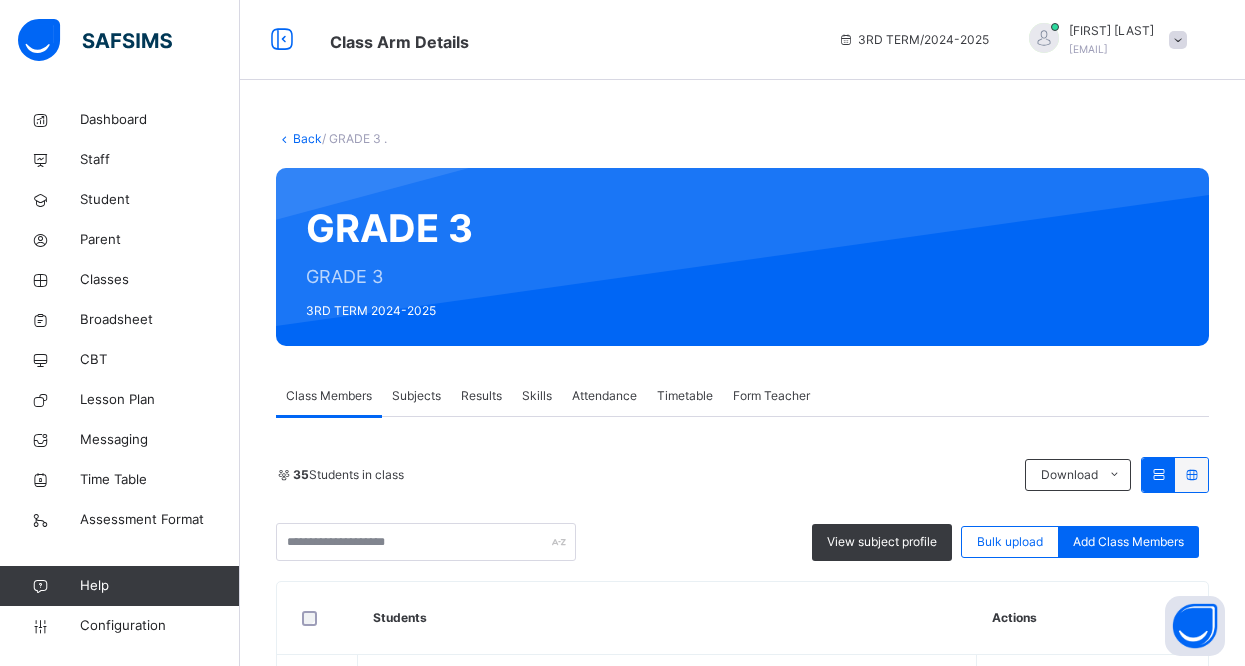 click on "Results" at bounding box center [481, 396] 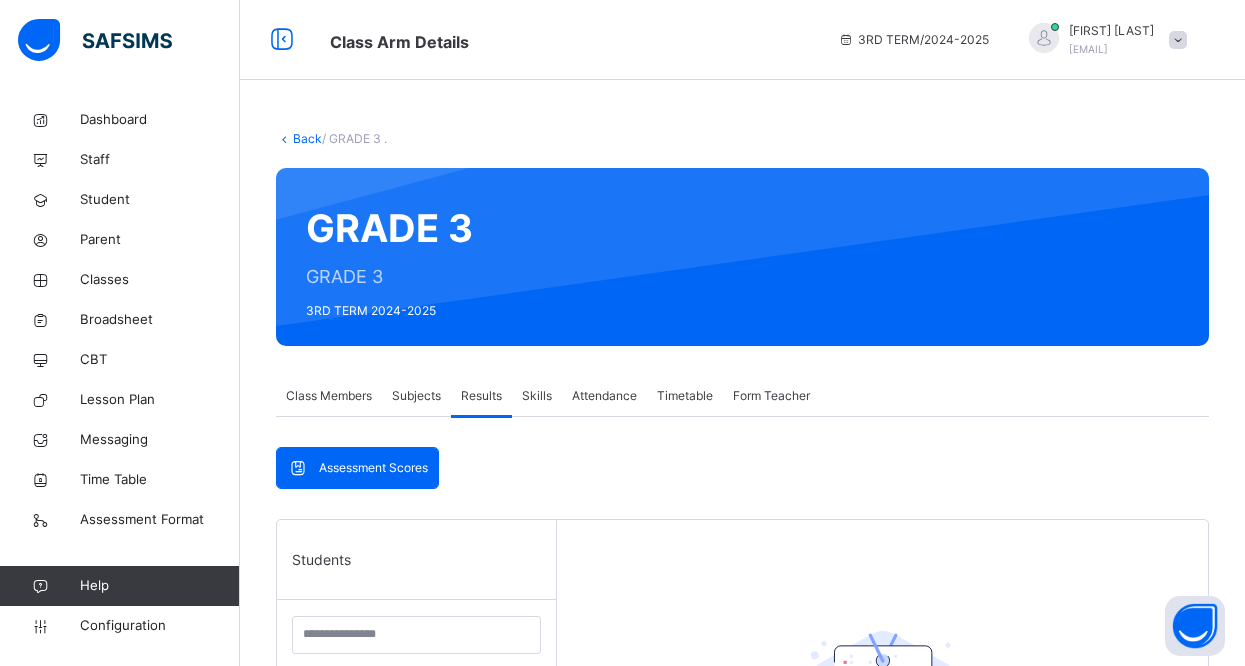 click on "Assessment Scores Assessment Scores Students [FIRST] [LAST] Grd/3/010 [FIRST] [LAST] Grd/3/006 [FIRST] [LAST] Gra 3 [FIRST] [LAST] Grd/3/027 [FIRST] [LAST] Grd/3/012 [FIRST] [LAST] Grd/3/023 [FIRST] [LAST] 3470 [FIRST] [LAST] Grd/3/028 [FIRST] [LAST] Grd/3/009 [FIRST] [LAST] Grd/3/017 [FIRST] [LAST] Grd/3/007 [FIRST] [LAST] Grd/3/030 [FIRST] [LAST] Grd/3/020 [FIRST] [LAST] Grd/3/022 [FIRST] [LAST] 1900 [FIRST] [LAST] Grd/3/004 [FIRST] [LAST] Grd/3/011 [FIRST] [LAST] Grd/3/026 [FIRST] [LAST] Grd/3/024 [FIRST] [LAST] Grd/3/025 [FIRST] [LAST] Grd/3/013 [FIRST] [LAST] Grd/3/029 [FIRST] [LAST] Grd/3/018 [FIRST] [LAST] Grd/3/002 [FIRST] [LAST] Grd/3/016 [FIRST] [LAST] Grd/3/008 [FIRST] [LAST] Grd/3/019 [FIRST] [LAST] 6539 [FIRST] [LAST] Grd/3 /001 [FIRST] [LAST] Grd/3/005 [FIRST] [LAST] Grd/3/003 [FIRST] [LAST] Grd/3/021 [FIRST] [LAST] Grd/3/014 [FIRST] [LAST] 9032 Select a Student Select a student from the list to the left to view records" at bounding box center [742, 822] 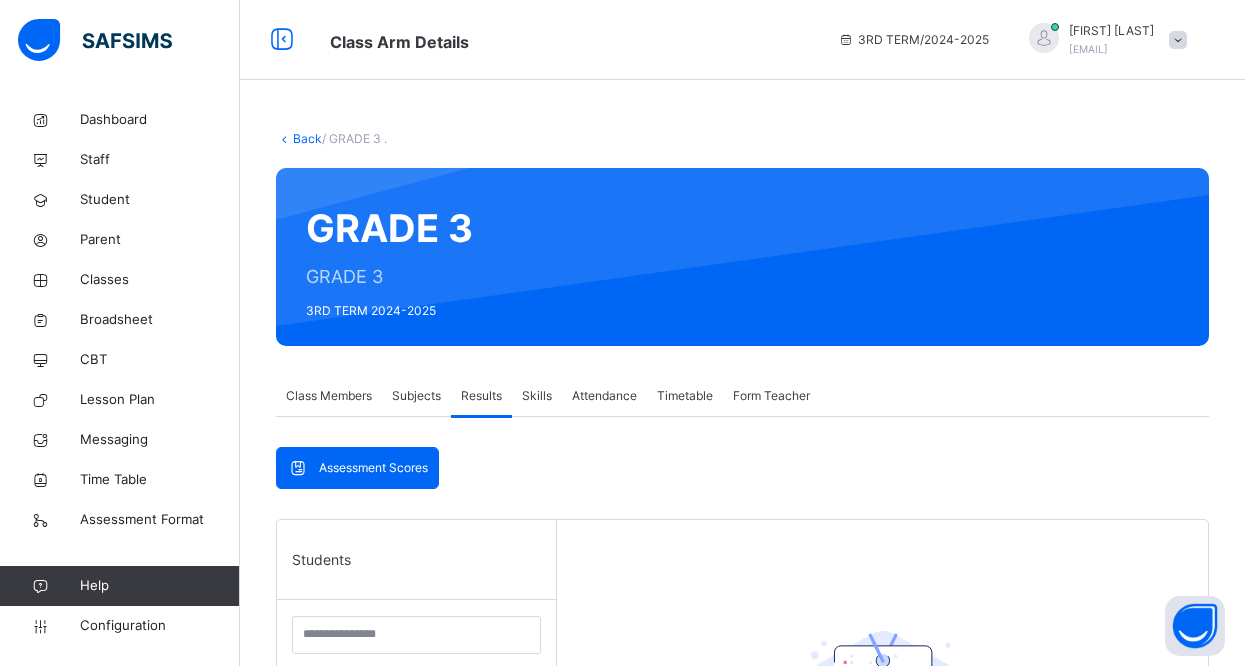 click on "Assessment Scores Assessment Scores Students [FIRST] [LAST] Grd/3/010 [FIRST] [LAST] Grd/3/006 [FIRST] [LAST] Gra 3 [FIRST] [LAST] Grd/3/027 [FIRST] [LAST] Grd/3/012 [FIRST] [LAST] Grd/3/023 [FIRST] [LAST] 3470 [FIRST] [LAST] Grd/3/028 [FIRST] [LAST] Grd/3/009 [FIRST] [LAST] Grd/3/017 [FIRST] [LAST] Grd/3/007 [FIRST] [LAST] Grd/3/030 [FIRST] [LAST] Grd/3/020 [FIRST] [LAST] Grd/3/022 [FIRST] [LAST] 1900 [FIRST] [LAST] Grd/3/004 [FIRST] [LAST] Grd/3/011 [FIRST] [LAST] Grd/3/026 [FIRST] [LAST] Grd/3/024 [FIRST] [LAST] Grd/3/025 [FIRST] [LAST] Grd/3/013 [FIRST] [LAST] Grd/3/029 [FIRST] [LAST] Grd/3/018 [FIRST] [LAST] Grd/3/002 [FIRST] [LAST] Grd/3/016 [FIRST] [LAST] Grd/3/008 [FIRST] [LAST] Grd/3/019 [FIRST] [LAST] 6539 [FIRST] [LAST] Grd/3 /001 [FIRST] [LAST] Grd/3/005 [FIRST] [LAST] Grd/3/003 [FIRST] [LAST] Grd/3/021 [FIRST] [LAST] Grd/3/014 [FIRST] [LAST] 9032 Select a Student Select a student from the list to the left to view records" at bounding box center (742, 822) 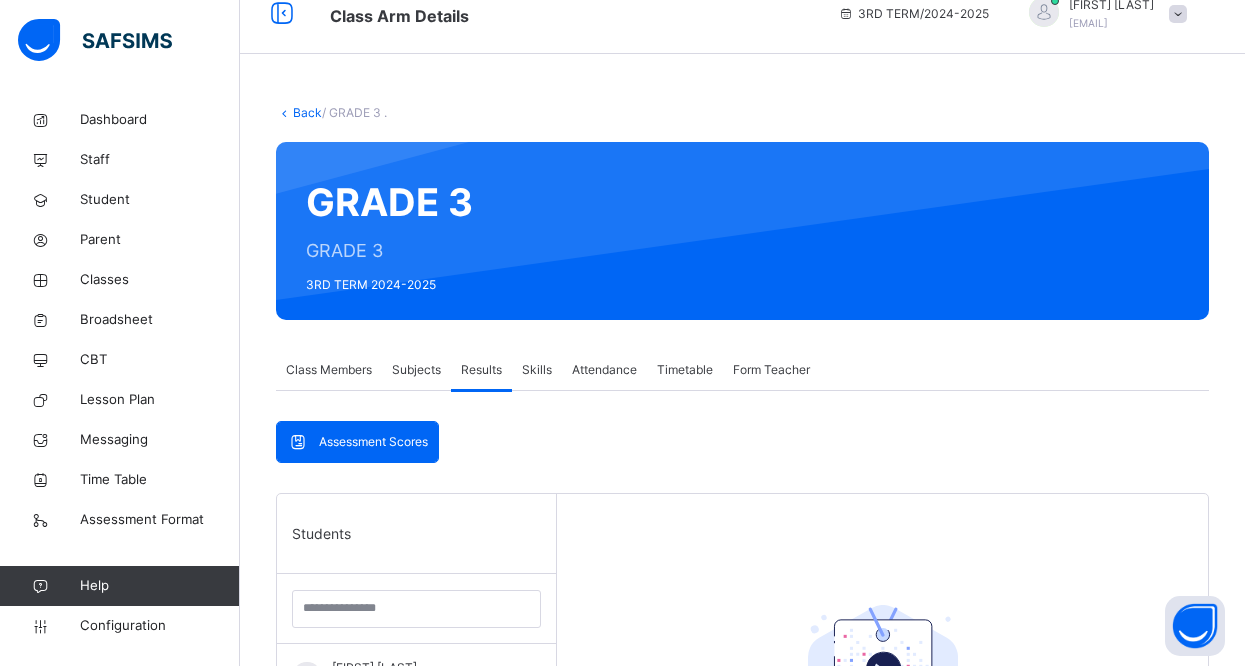 scroll, scrollTop: 40, scrollLeft: 0, axis: vertical 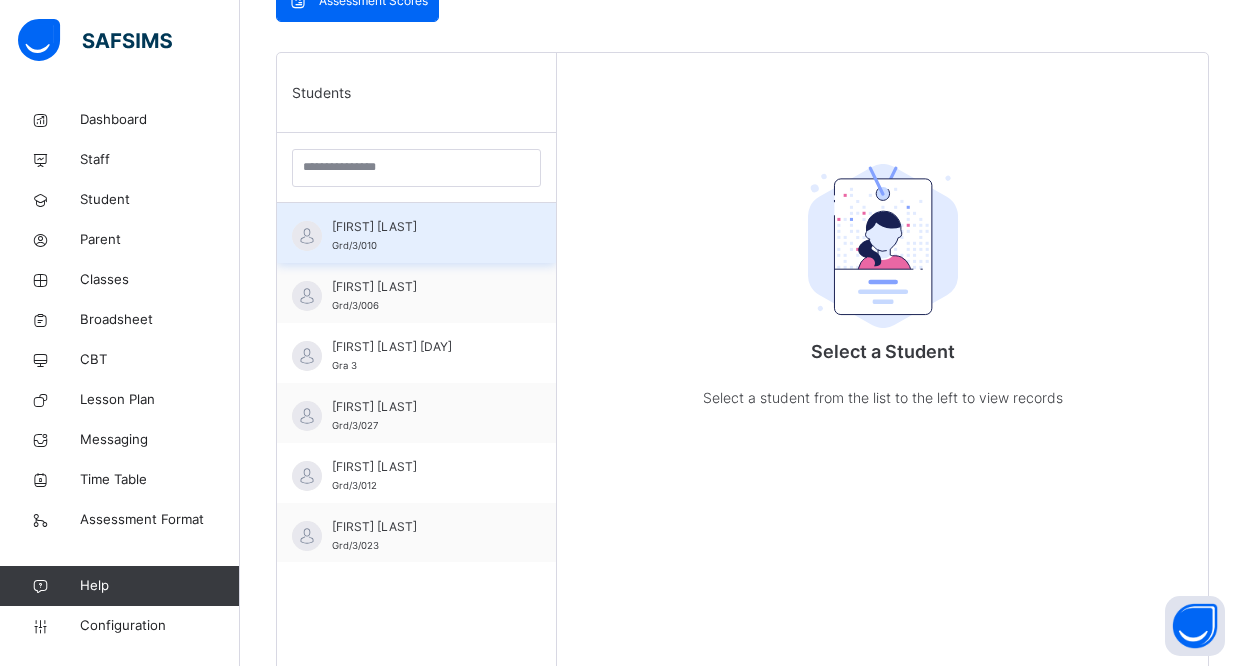 click on "[FIRST] [LAST] Grd/3/010" at bounding box center (416, 233) 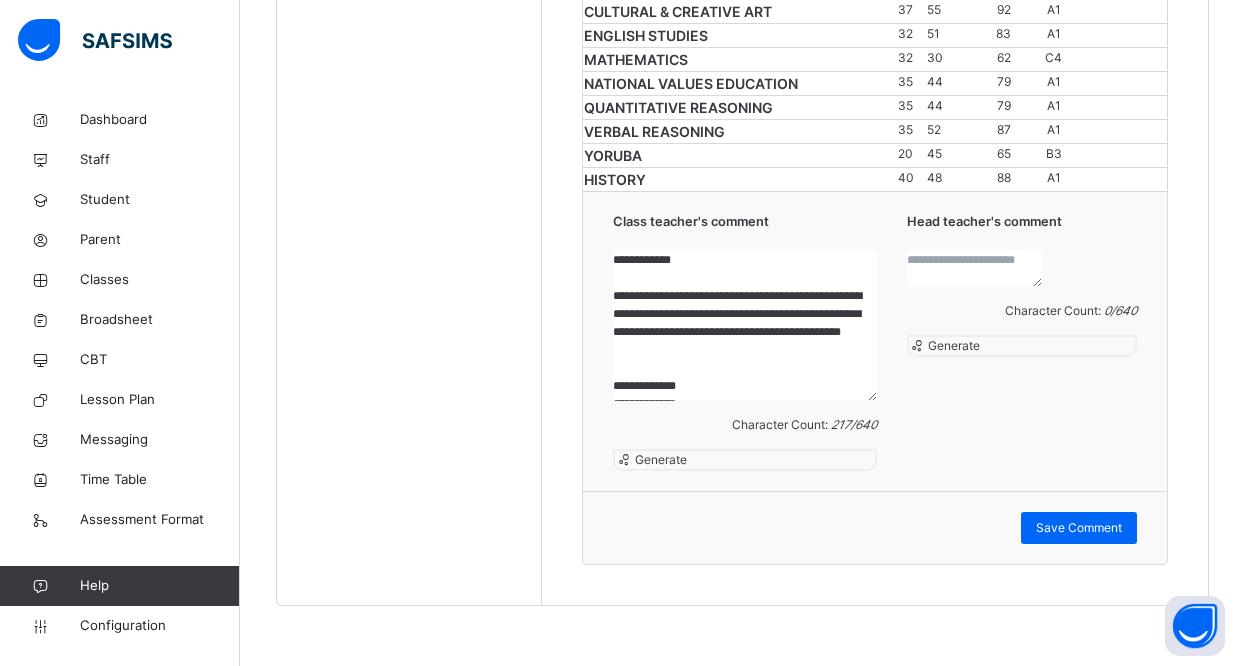scroll, scrollTop: 1347, scrollLeft: 0, axis: vertical 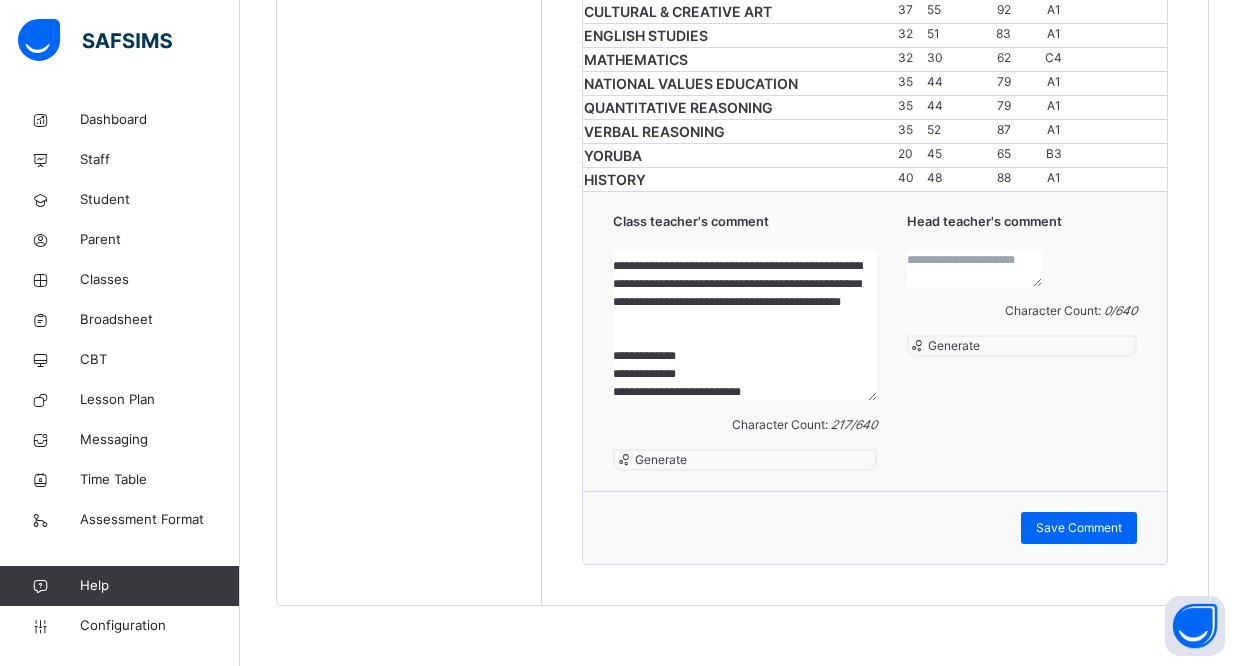 click on "**********" at bounding box center [744, 326] 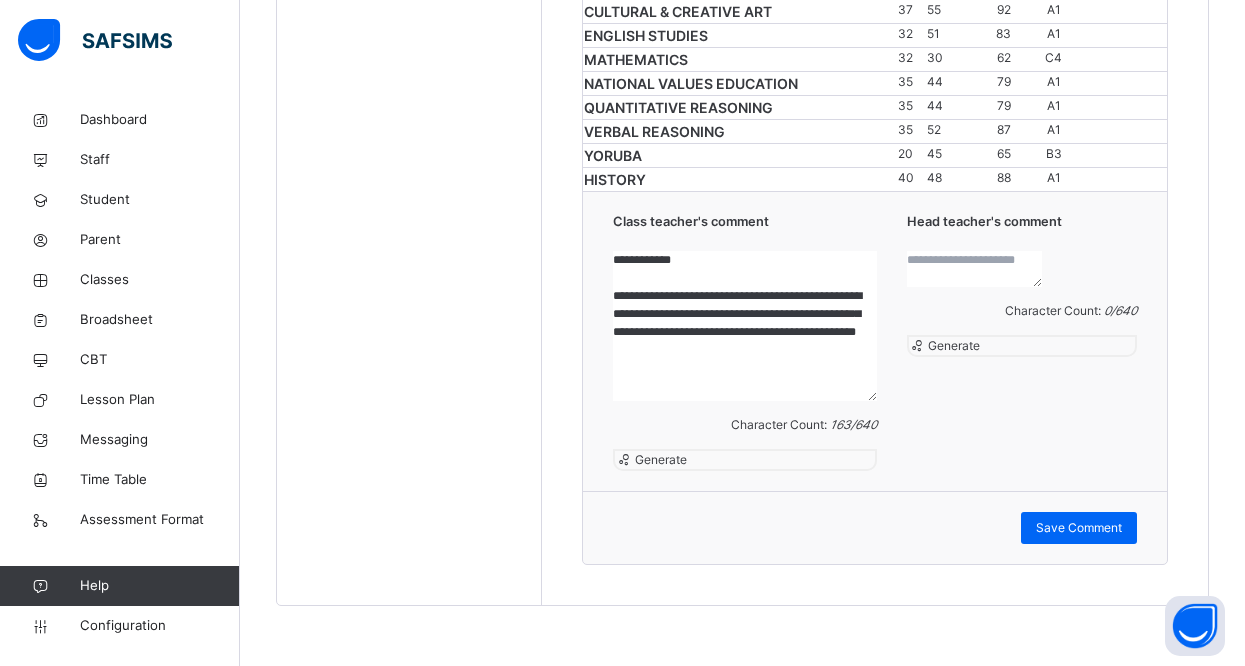 scroll, scrollTop: 52, scrollLeft: 0, axis: vertical 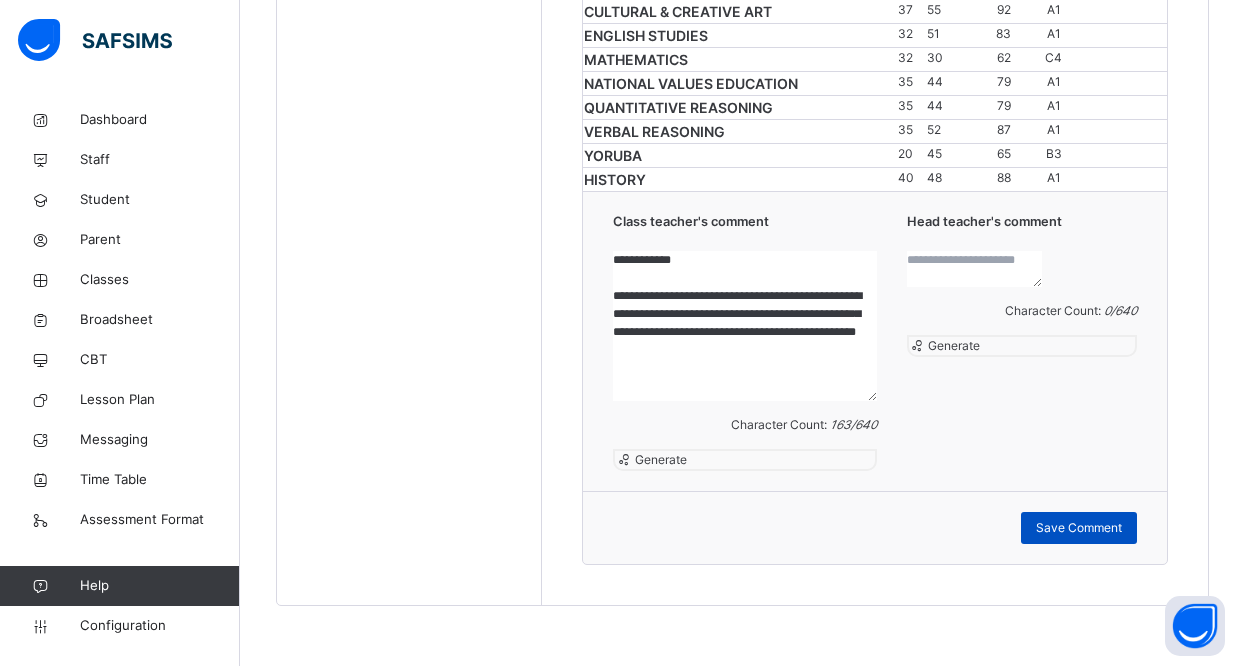 type on "**********" 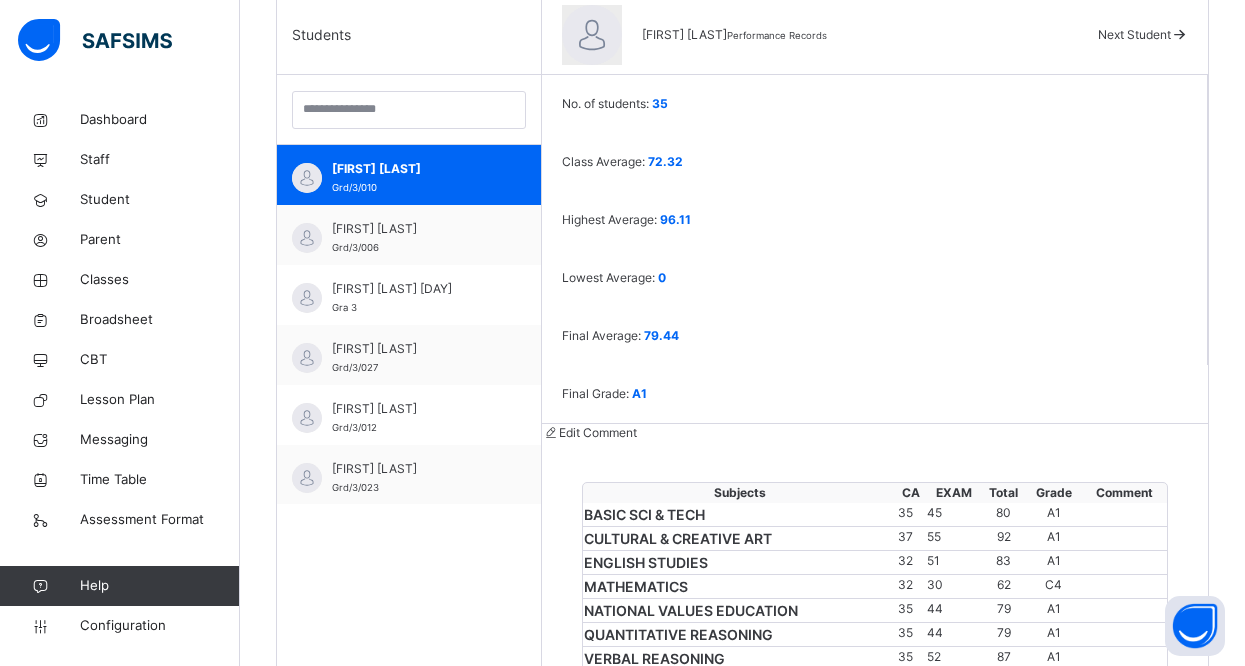scroll, scrollTop: 507, scrollLeft: 0, axis: vertical 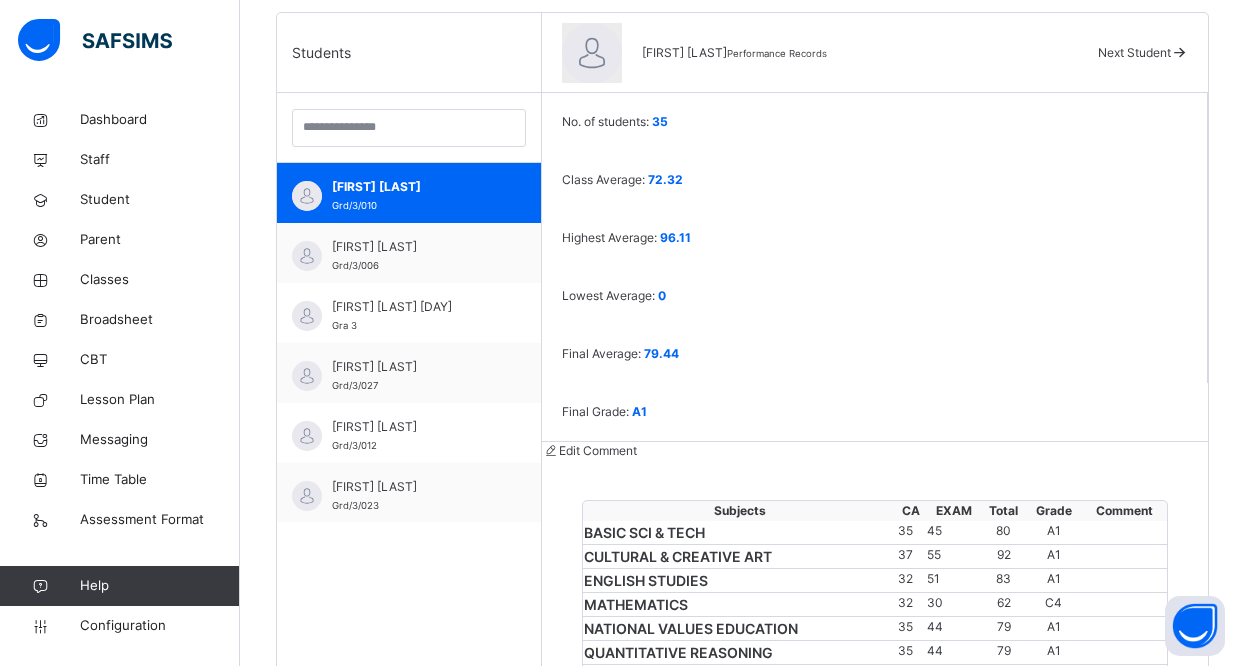 click at bounding box center (1179, 52) 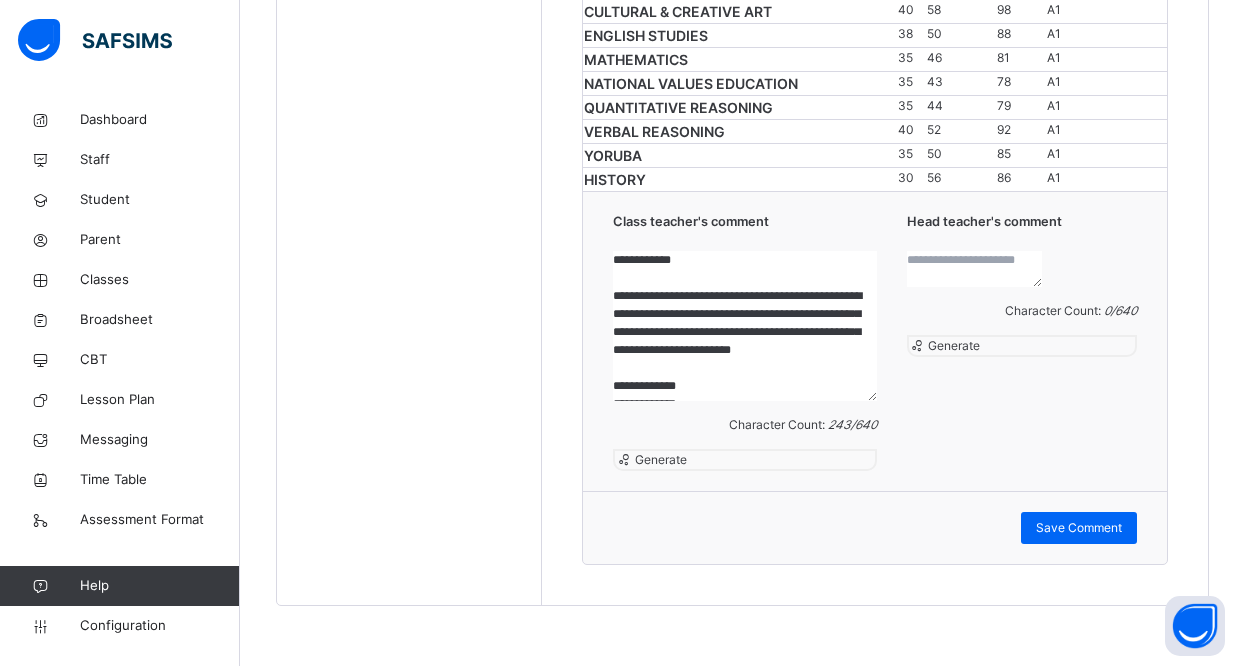scroll, scrollTop: 1378, scrollLeft: 0, axis: vertical 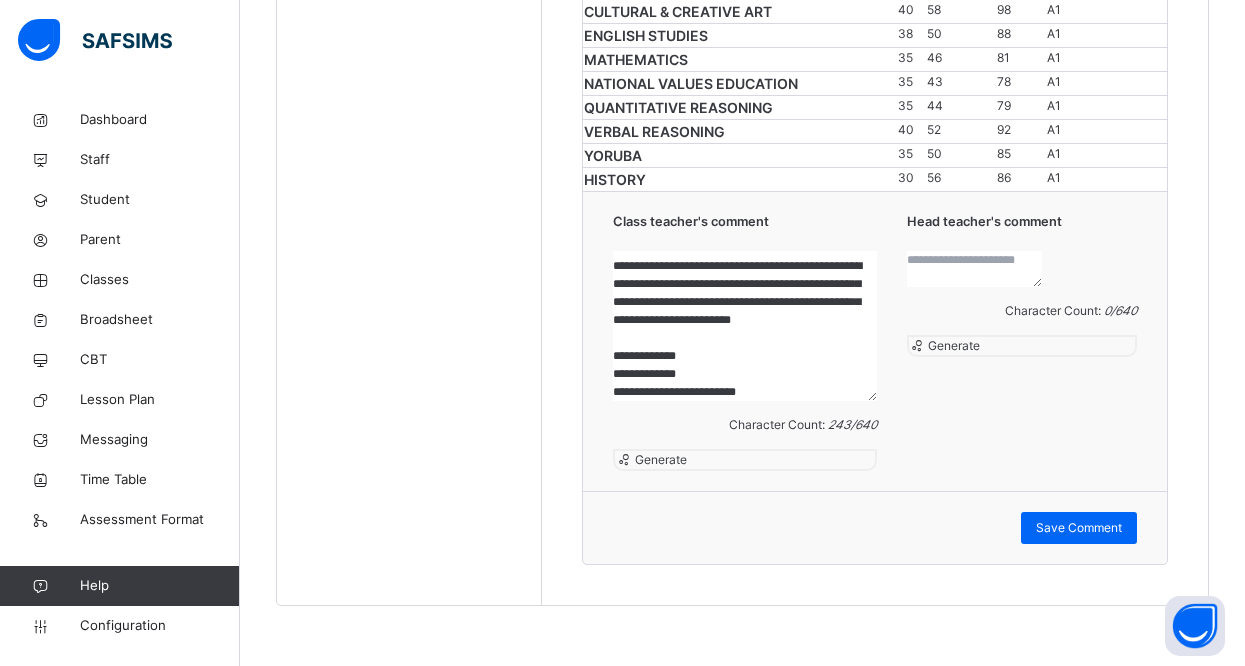 click on "**********" at bounding box center [744, 326] 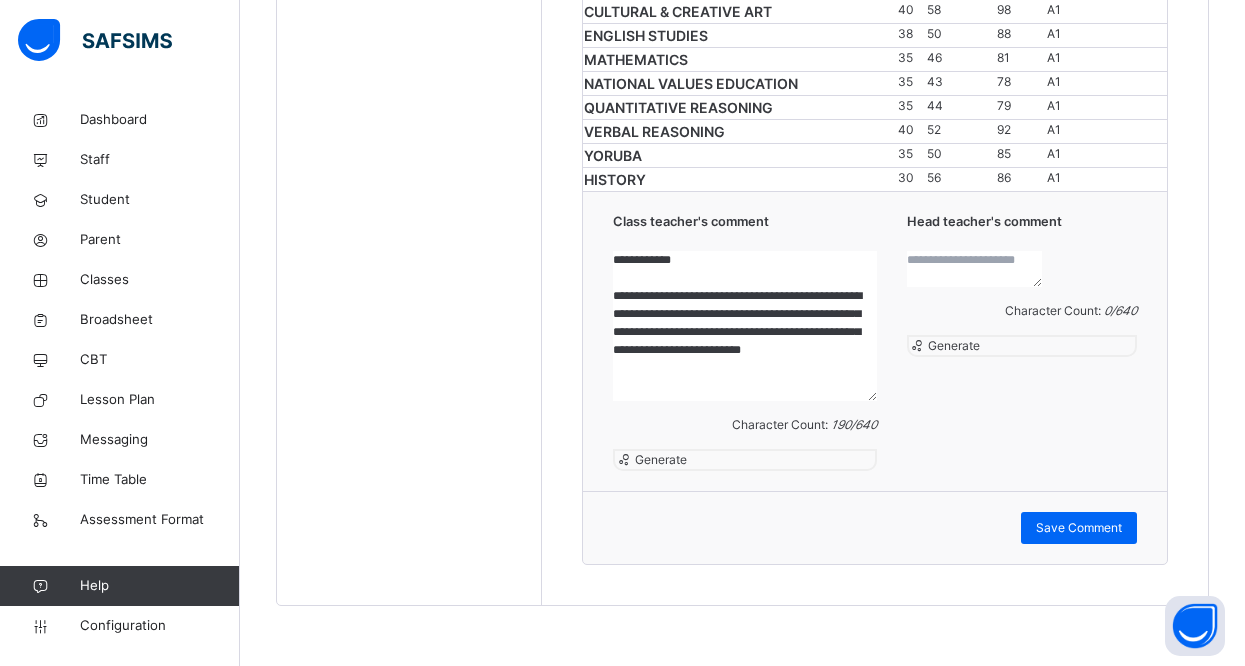 scroll, scrollTop: 34, scrollLeft: 0, axis: vertical 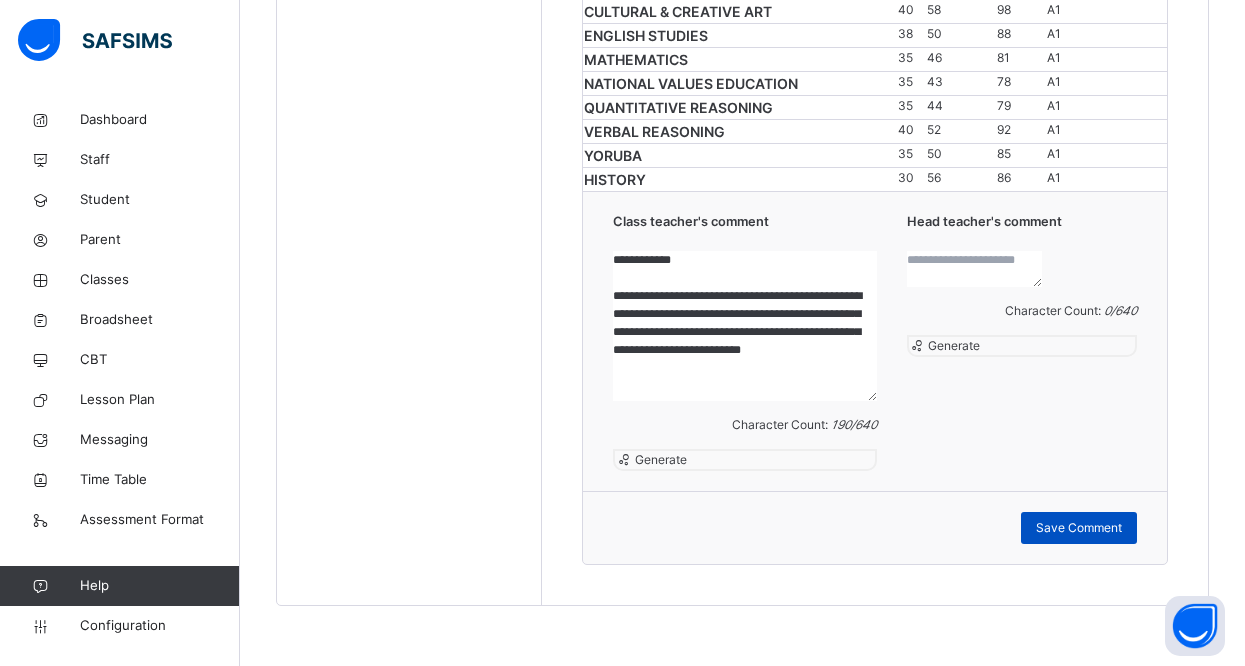 type on "**********" 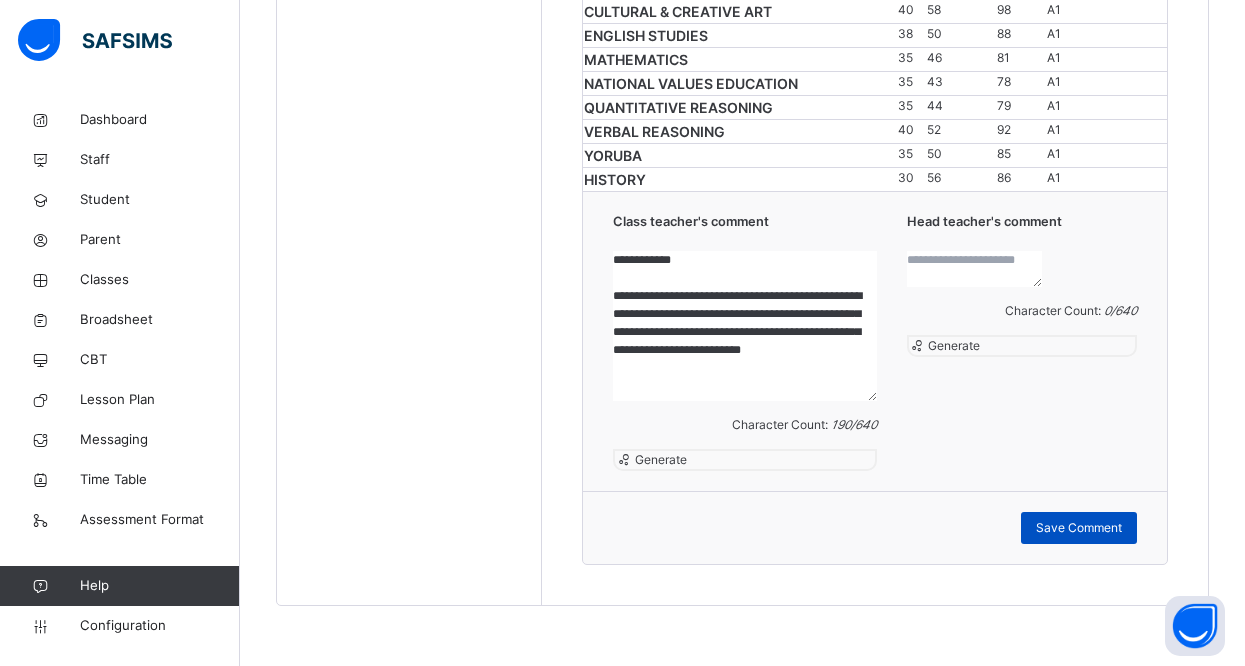click on "Save Comment" at bounding box center [1079, 528] 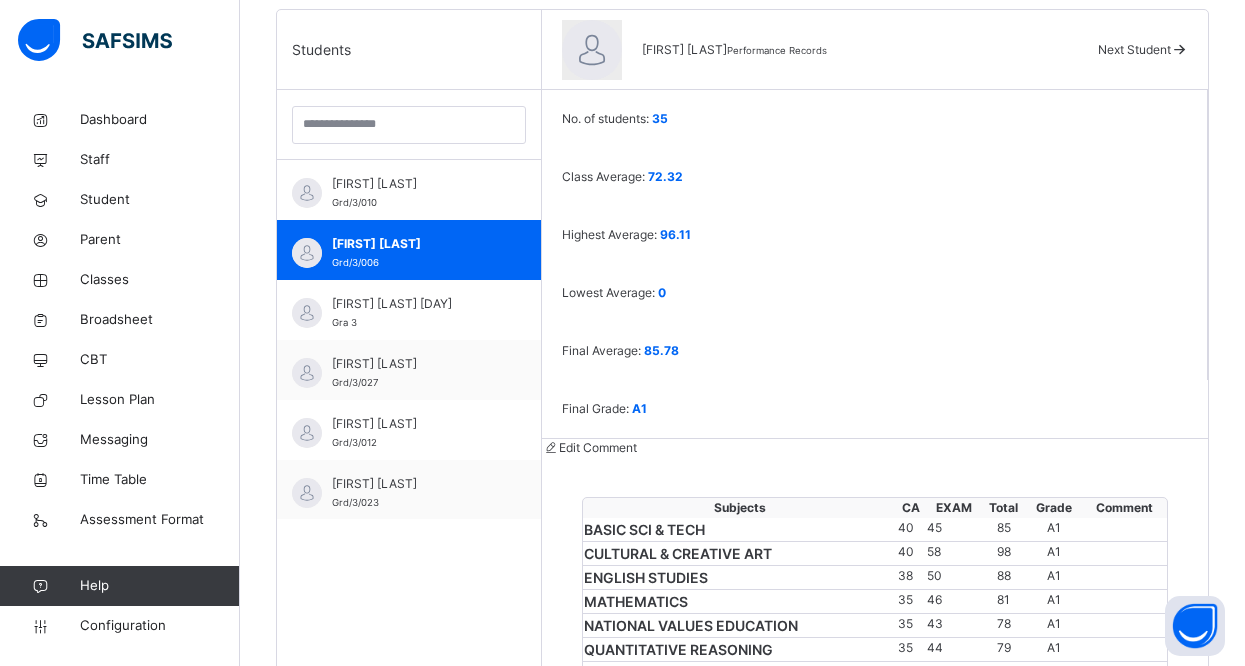 scroll, scrollTop: 498, scrollLeft: 0, axis: vertical 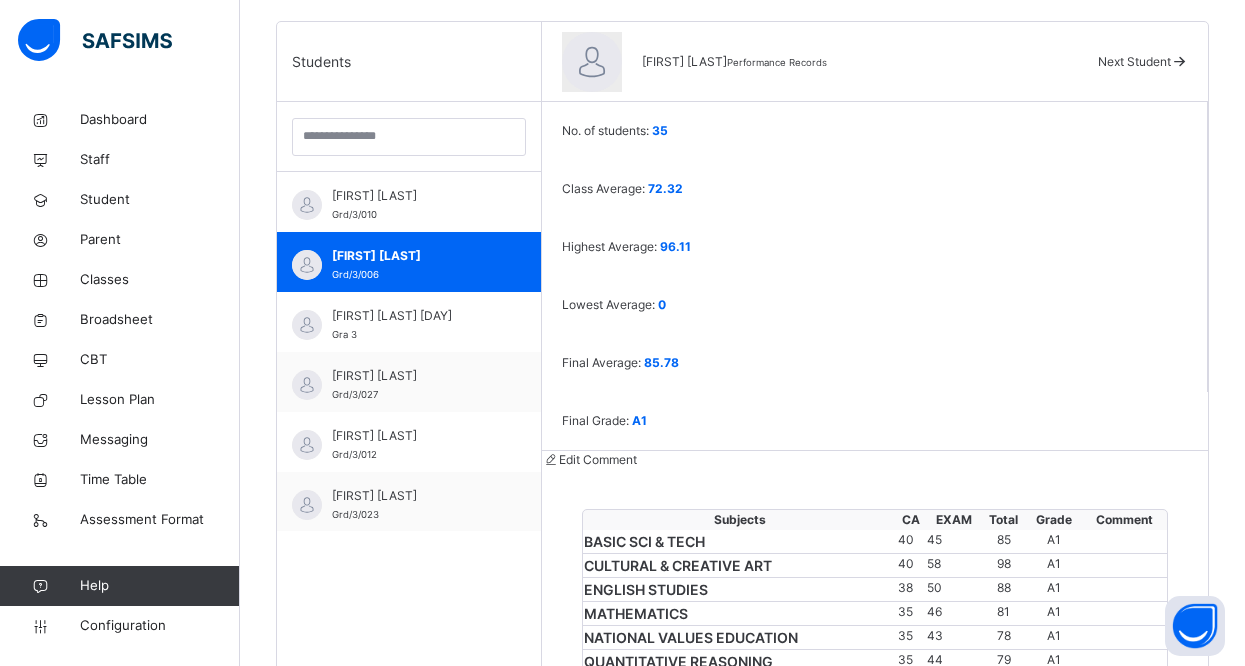 click at bounding box center (1179, 61) 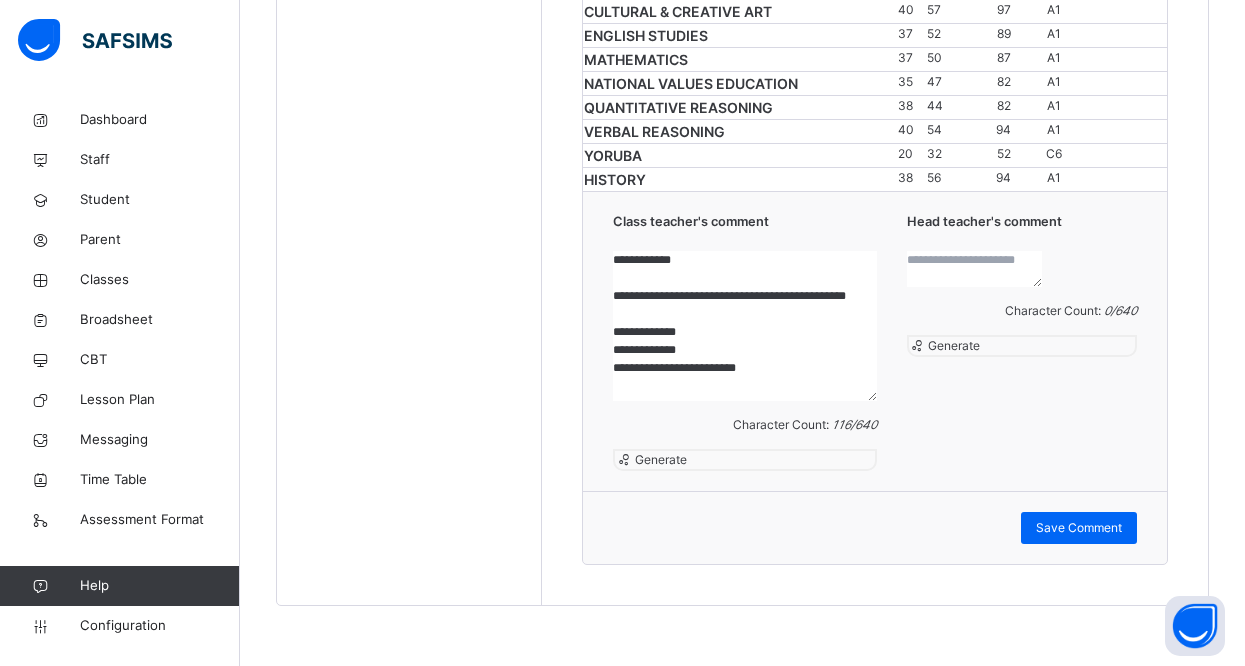 scroll, scrollTop: 1258, scrollLeft: 0, axis: vertical 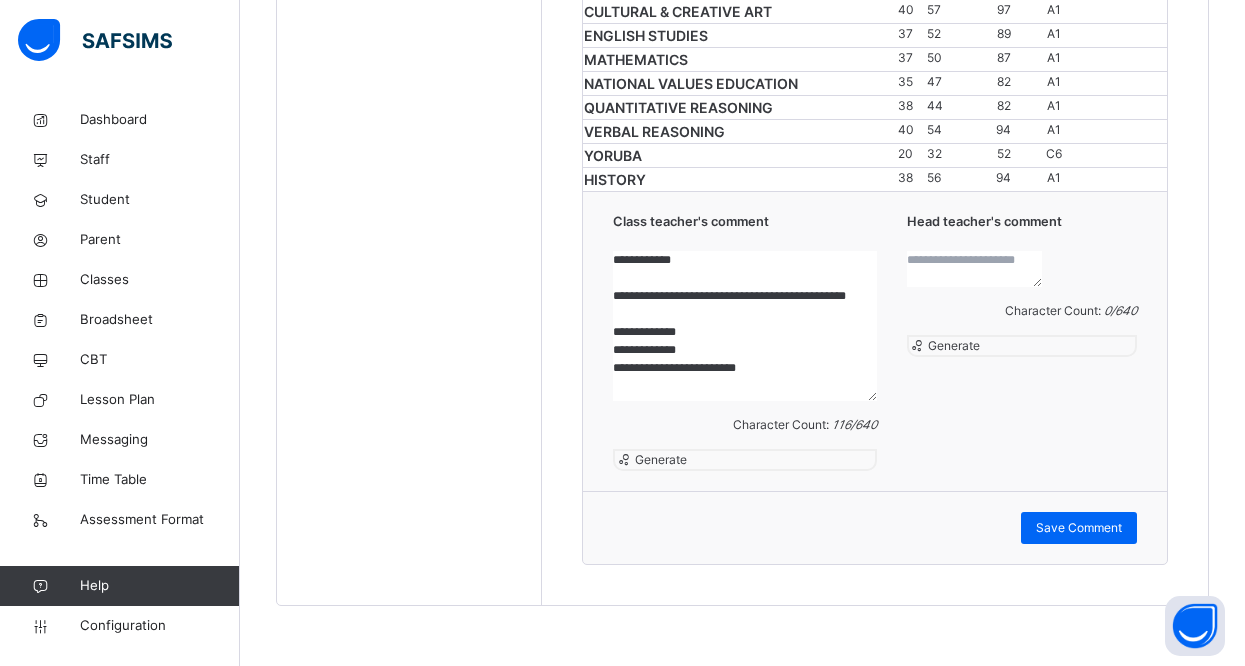 click on "**********" at bounding box center [744, 326] 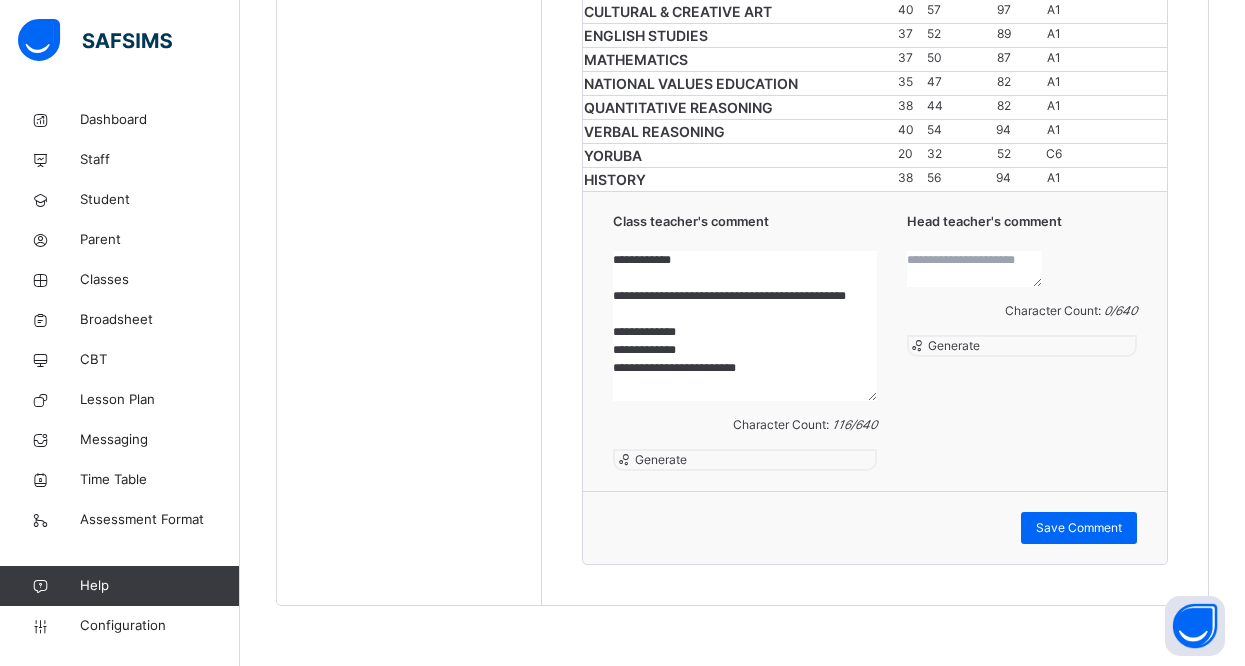 drag, startPoint x: 607, startPoint y: 430, endPoint x: 799, endPoint y: 471, distance: 196.32881 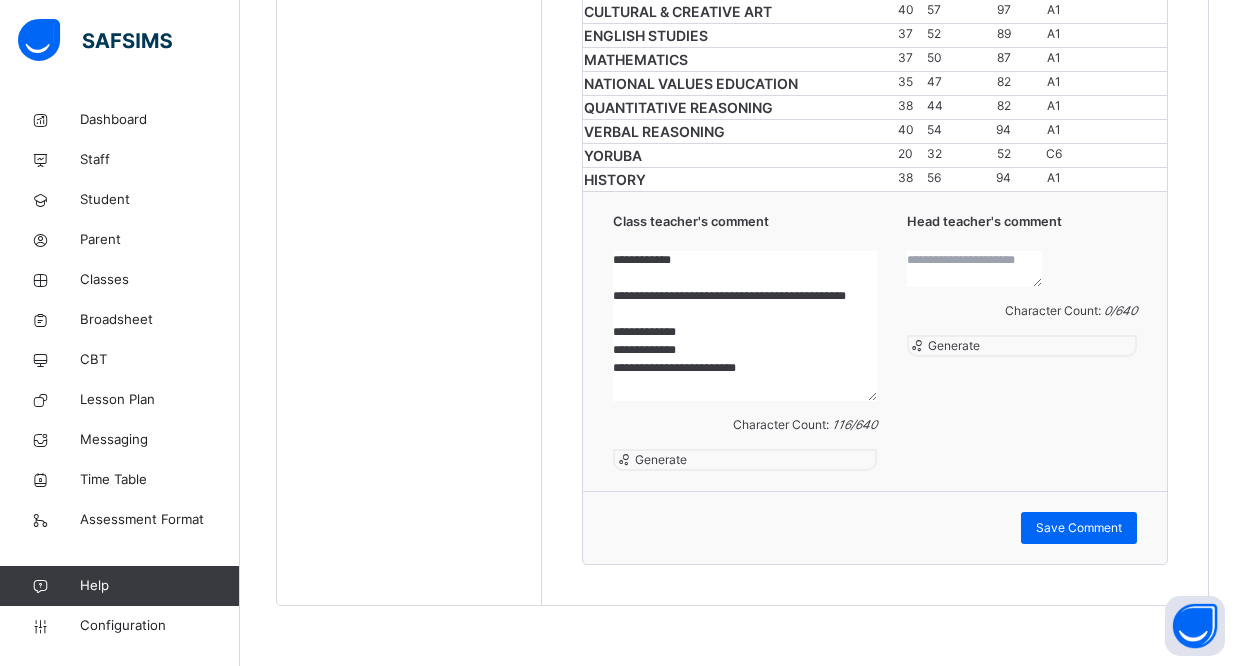 click on "**********" at bounding box center [744, 326] 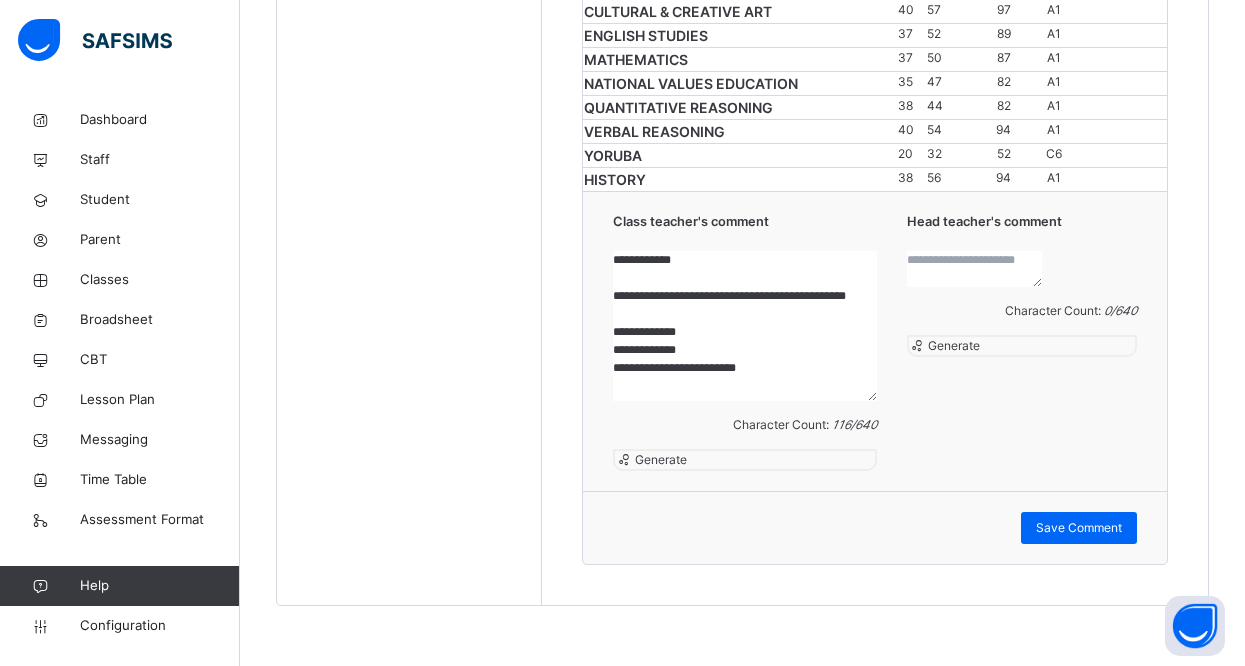 click on "**********" at bounding box center [875, 341] 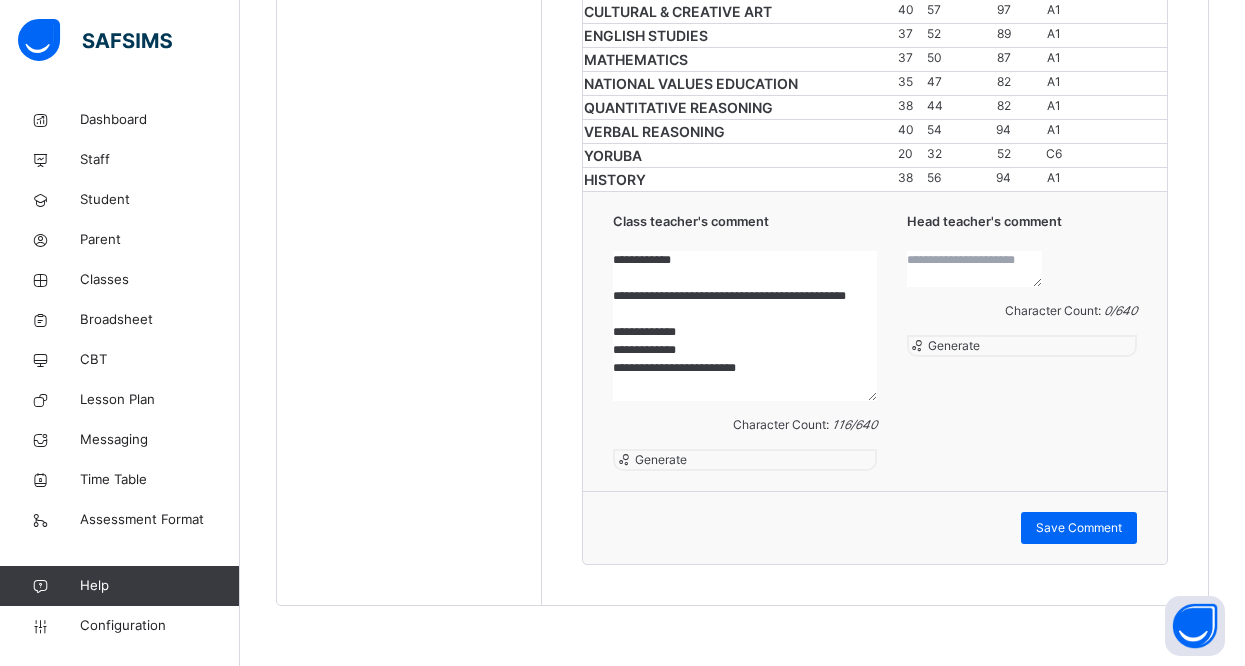 click on "**********" at bounding box center (744, 326) 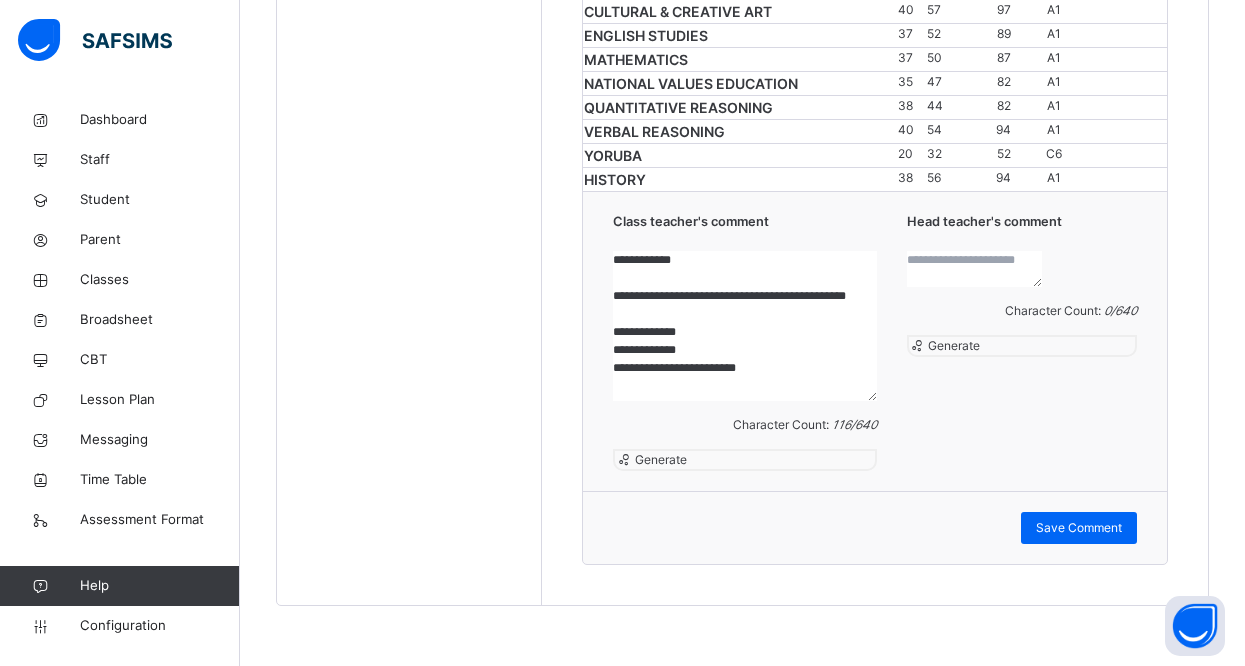 drag, startPoint x: 611, startPoint y: 424, endPoint x: 819, endPoint y: 466, distance: 212.19801 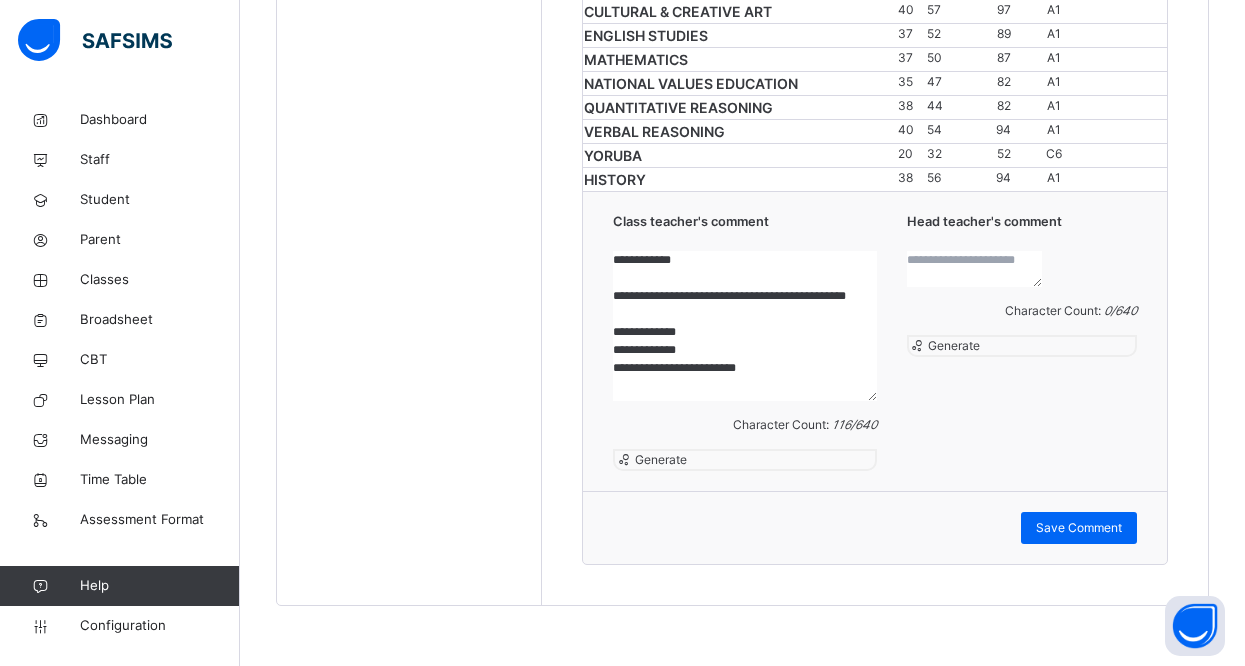 click on "**********" at bounding box center [744, 326] 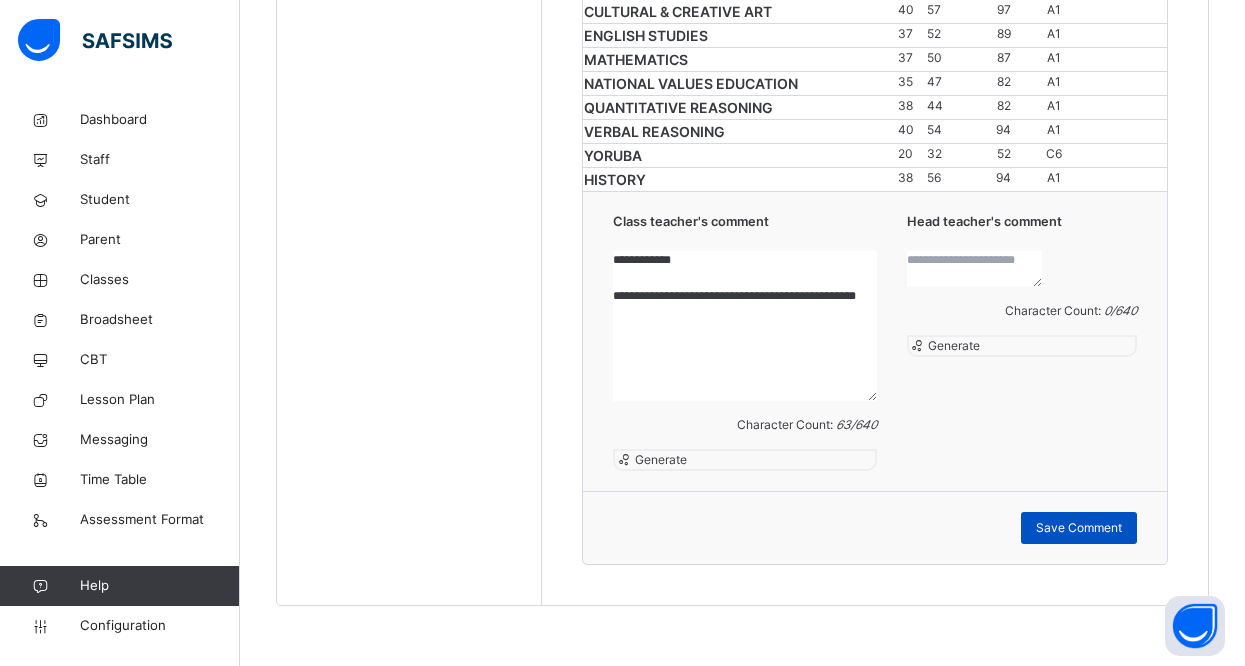 type on "**********" 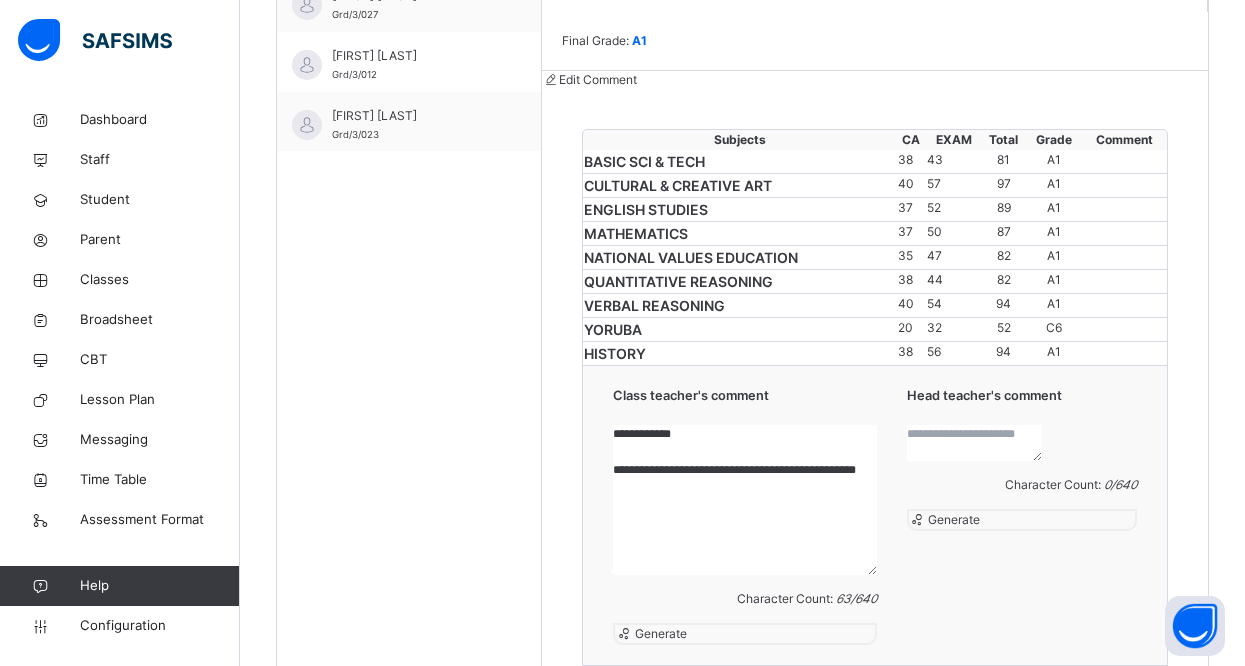 scroll, scrollTop: 818, scrollLeft: 0, axis: vertical 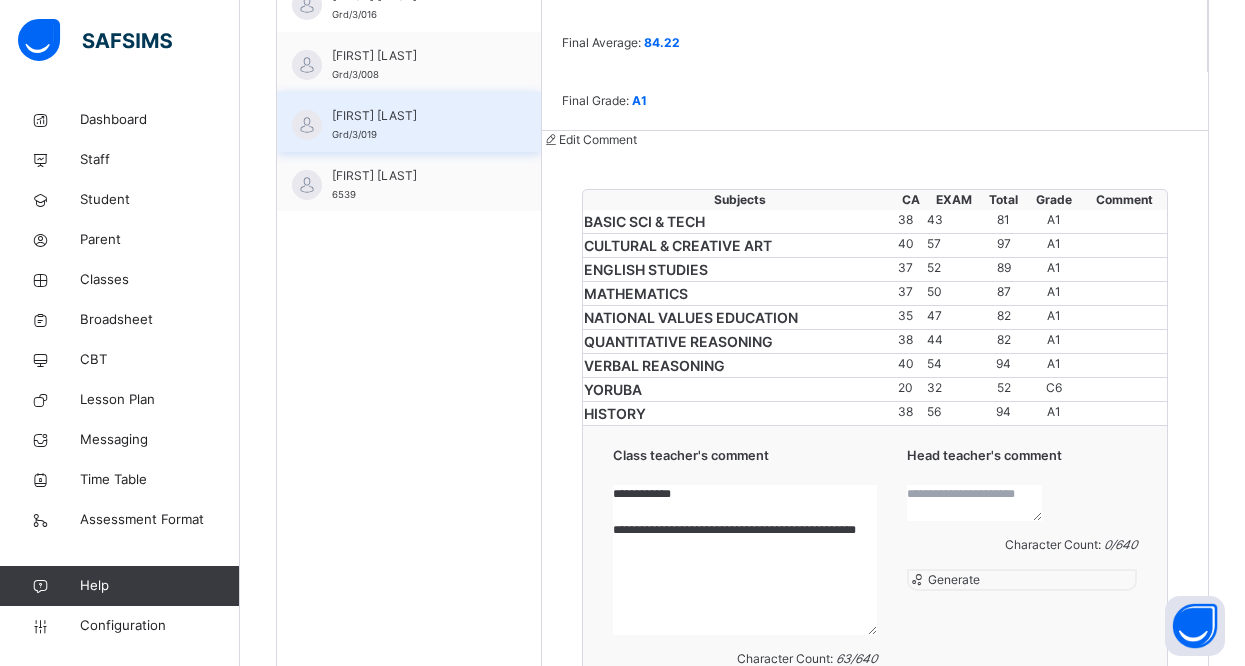 click on "[FIRST] [LAST]" at bounding box center [414, 116] 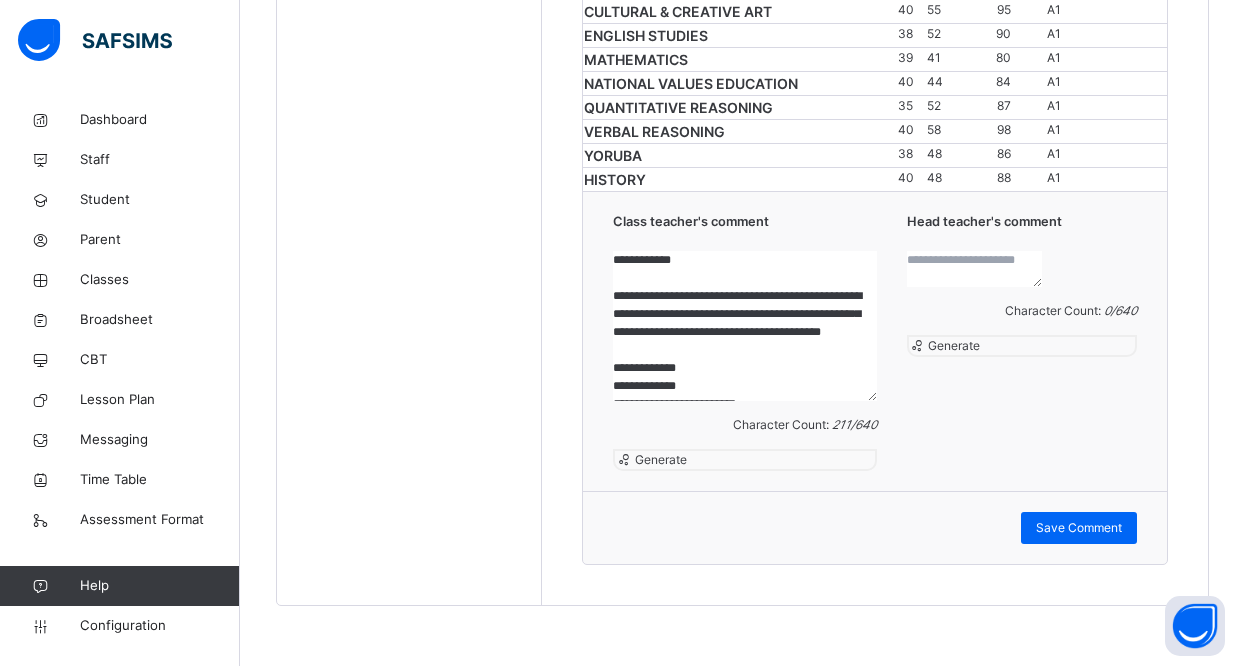 scroll, scrollTop: 1298, scrollLeft: 0, axis: vertical 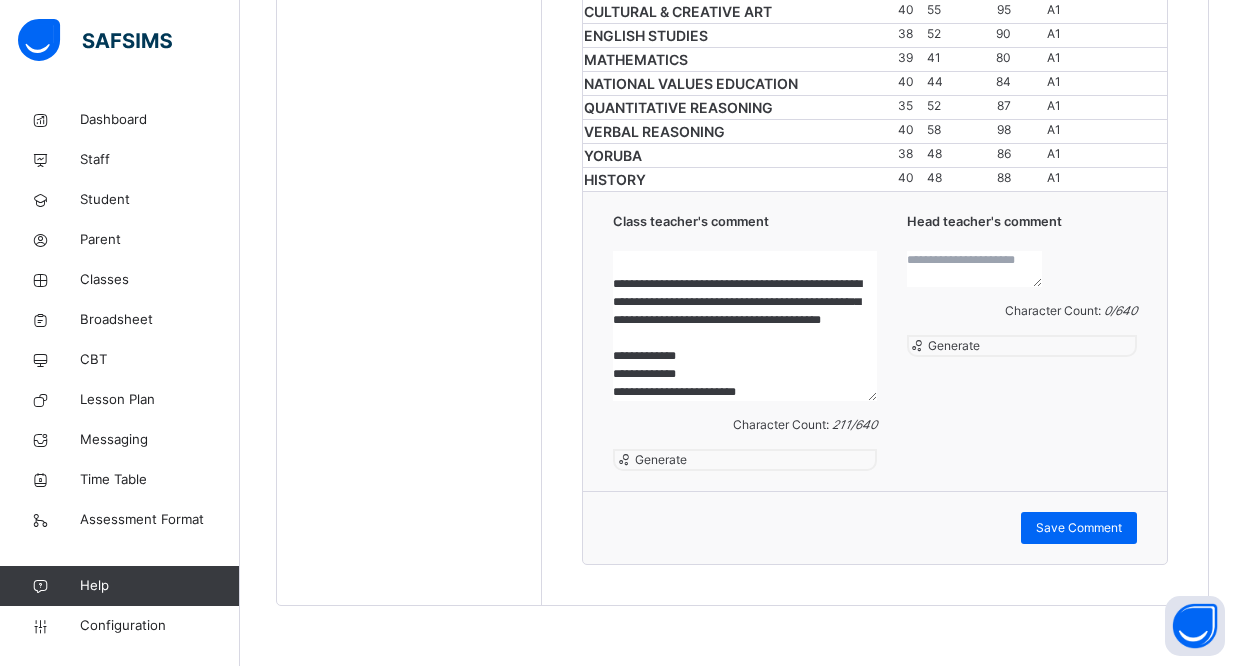 click on "**********" at bounding box center (744, 326) 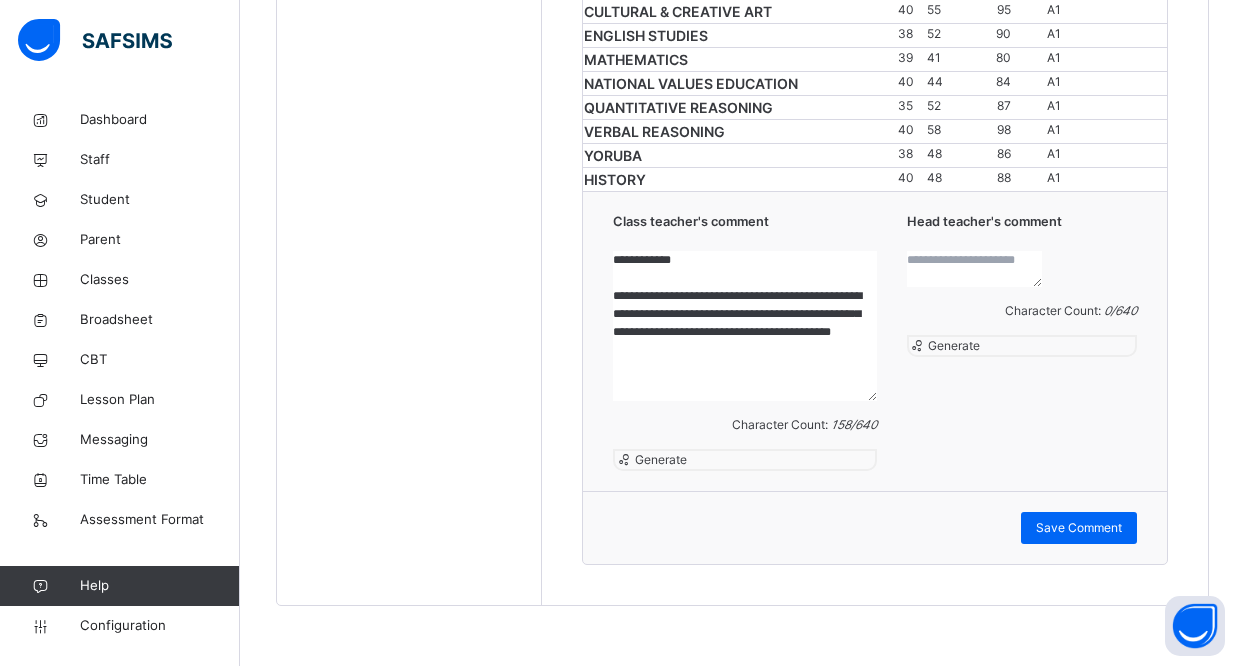 scroll, scrollTop: 34, scrollLeft: 0, axis: vertical 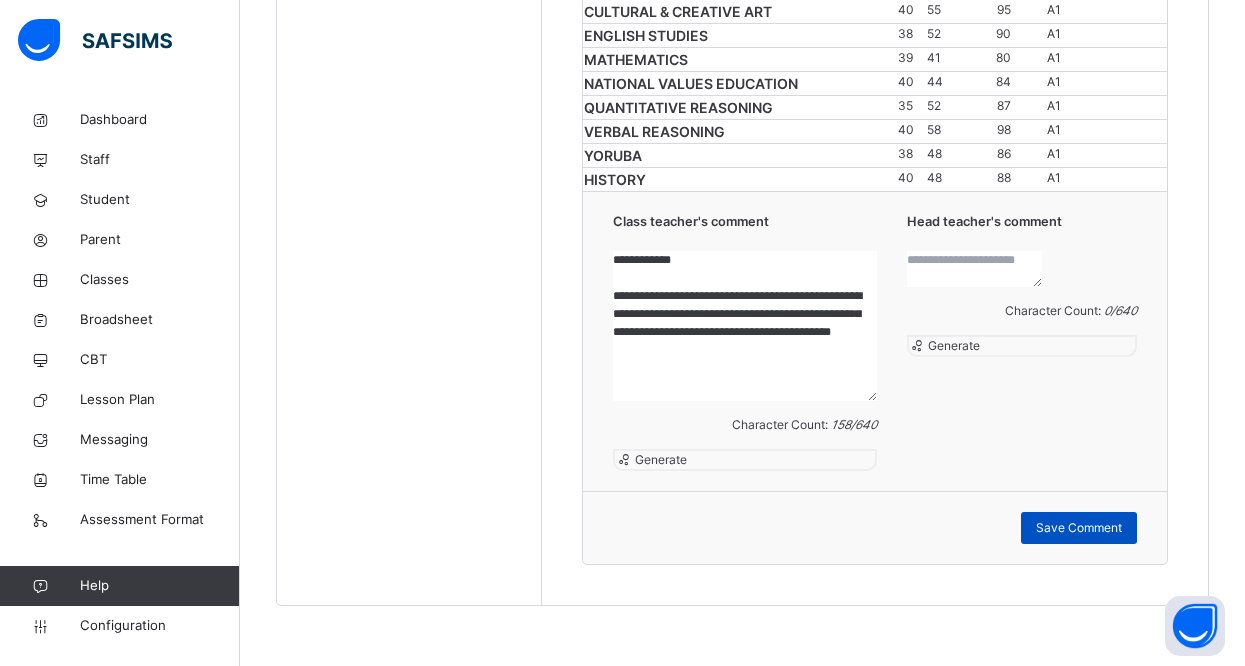 type on "**********" 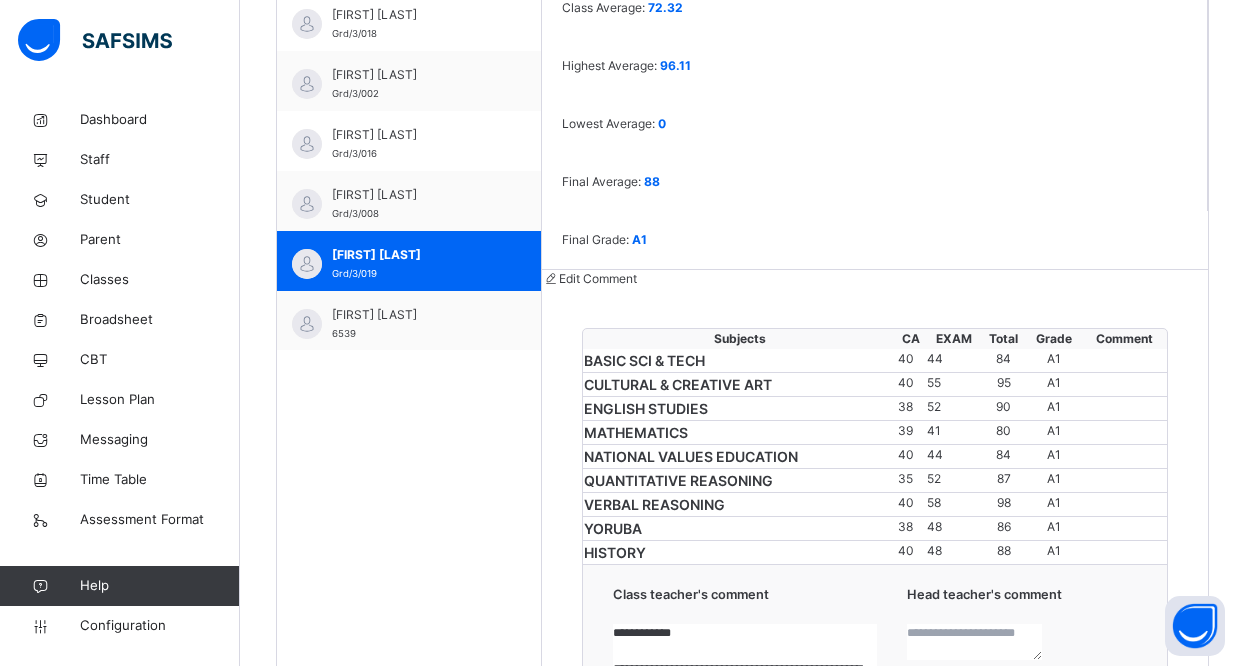 scroll, scrollTop: 658, scrollLeft: 0, axis: vertical 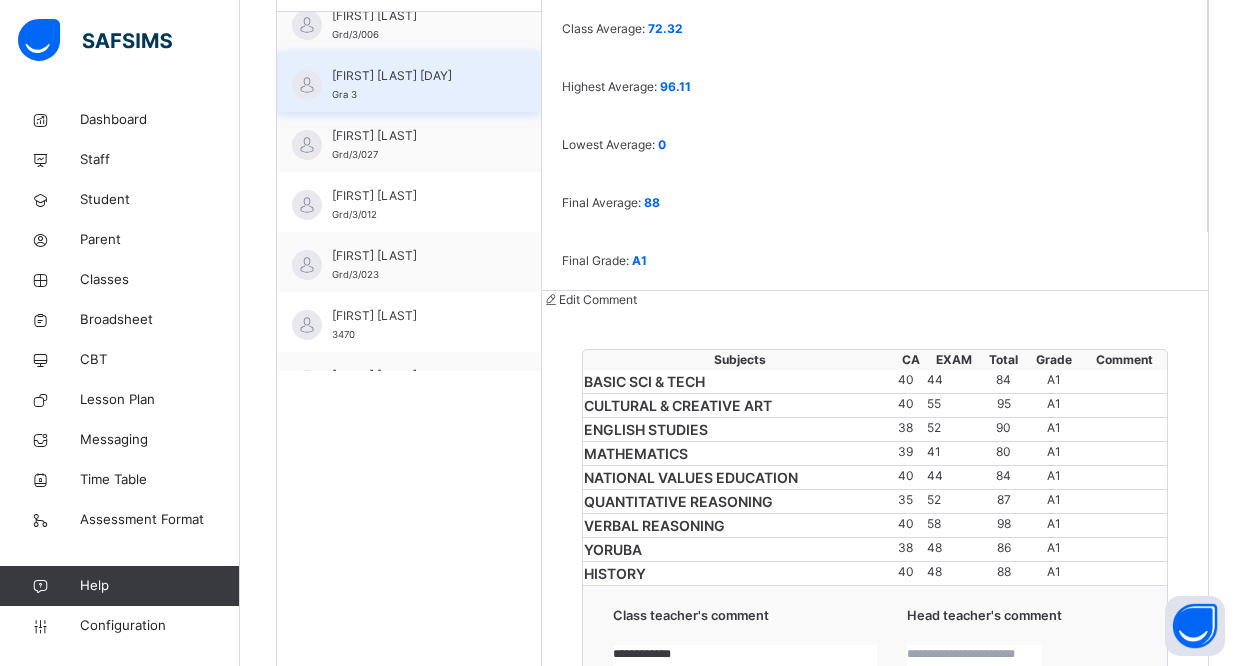 click on "[FIRST] [LAST] [DAY] Gra 3" at bounding box center [409, 82] 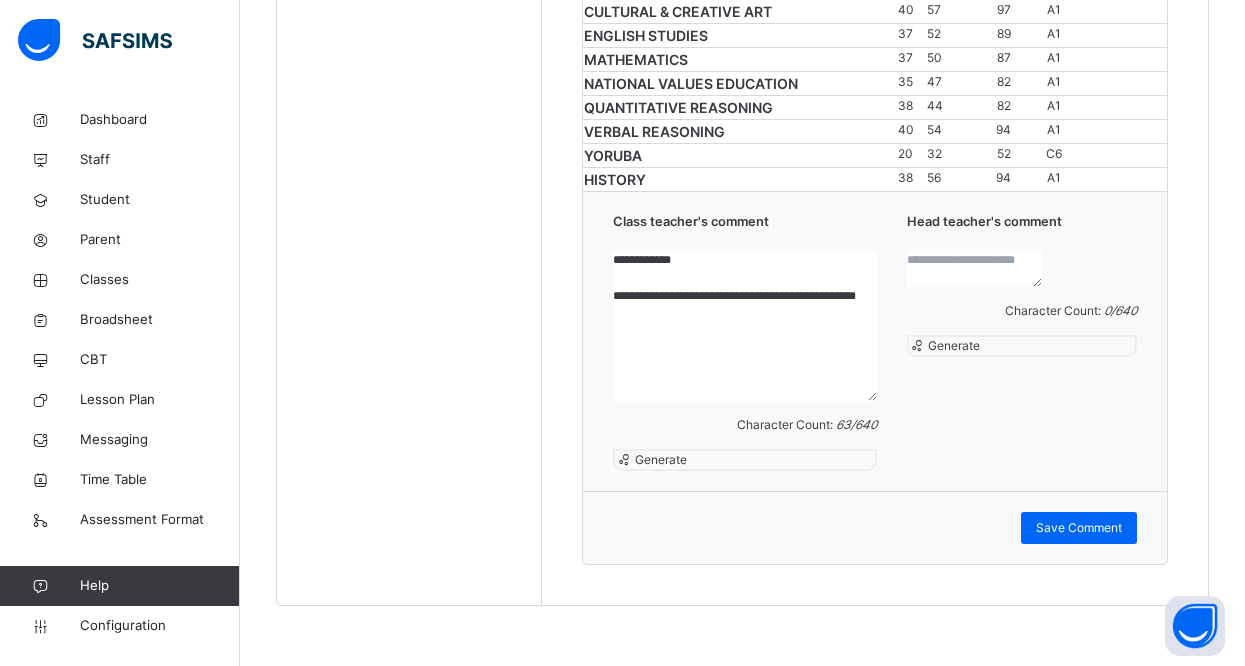 scroll, scrollTop: 1178, scrollLeft: 0, axis: vertical 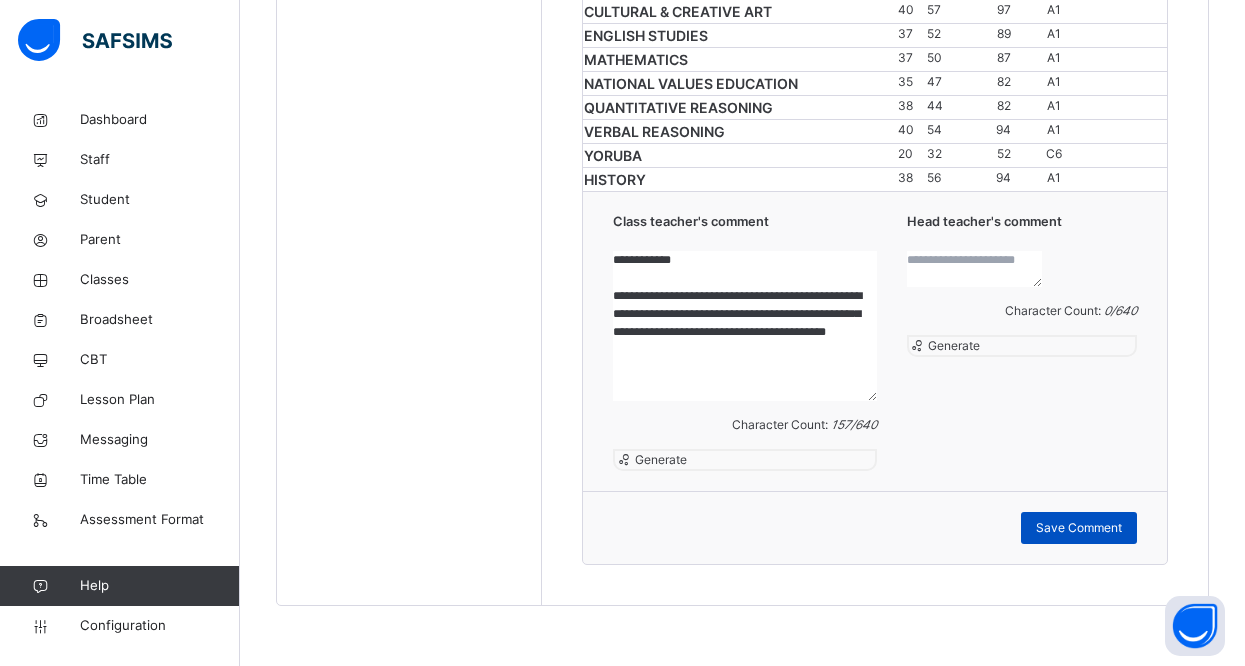 type on "**********" 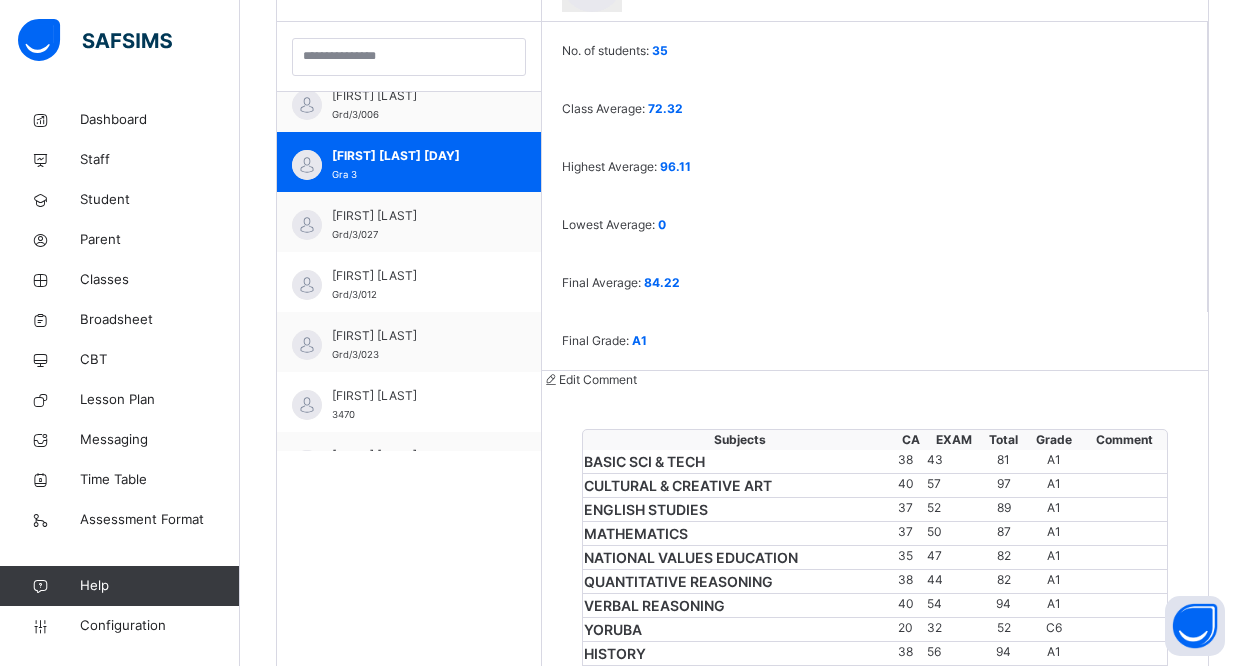 scroll, scrollTop: 538, scrollLeft: 0, axis: vertical 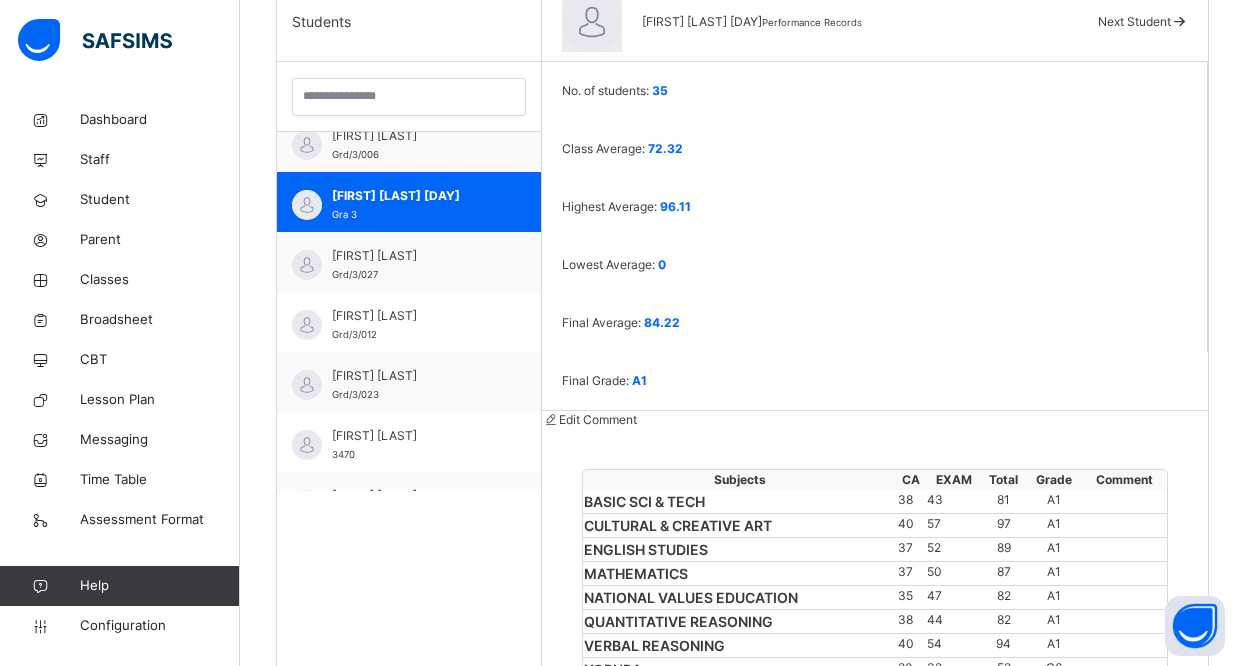 click at bounding box center [1179, 21] 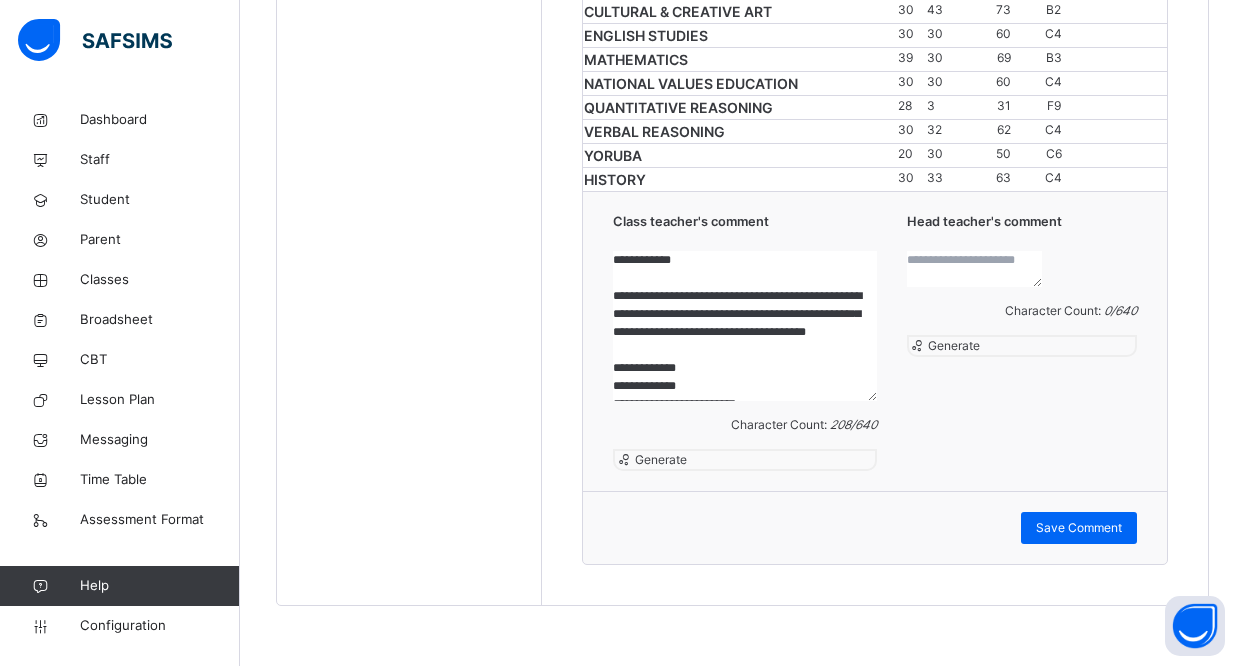 scroll, scrollTop: 1258, scrollLeft: 0, axis: vertical 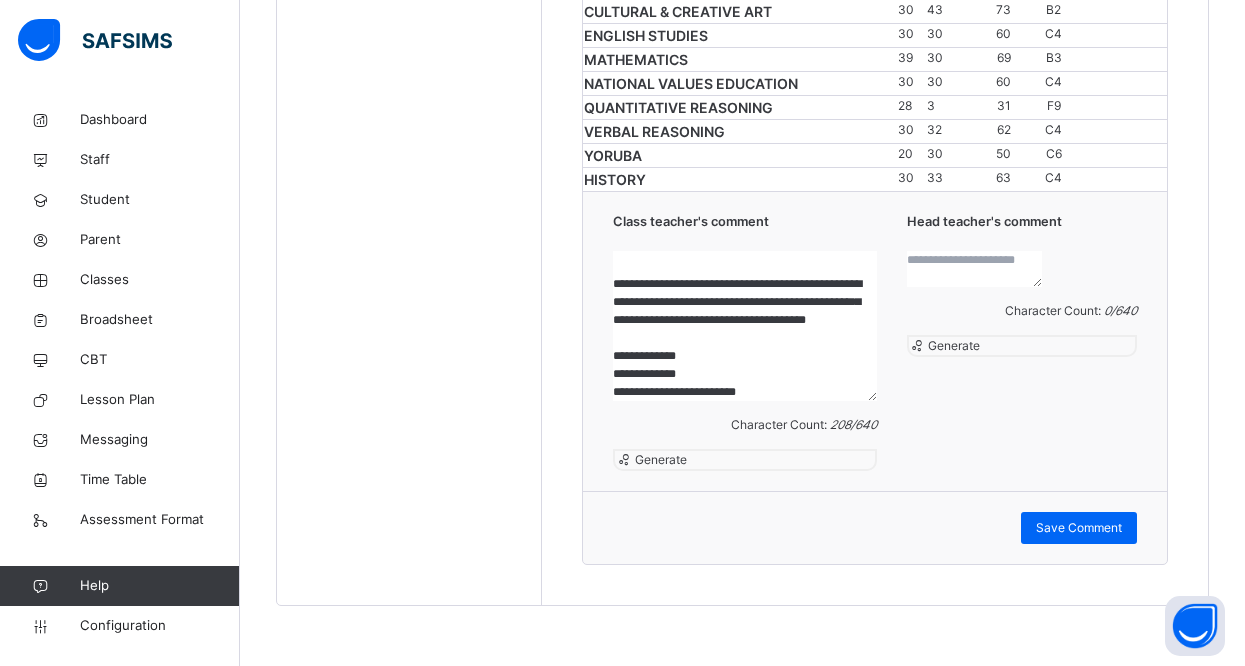 click on "**********" at bounding box center (744, 326) 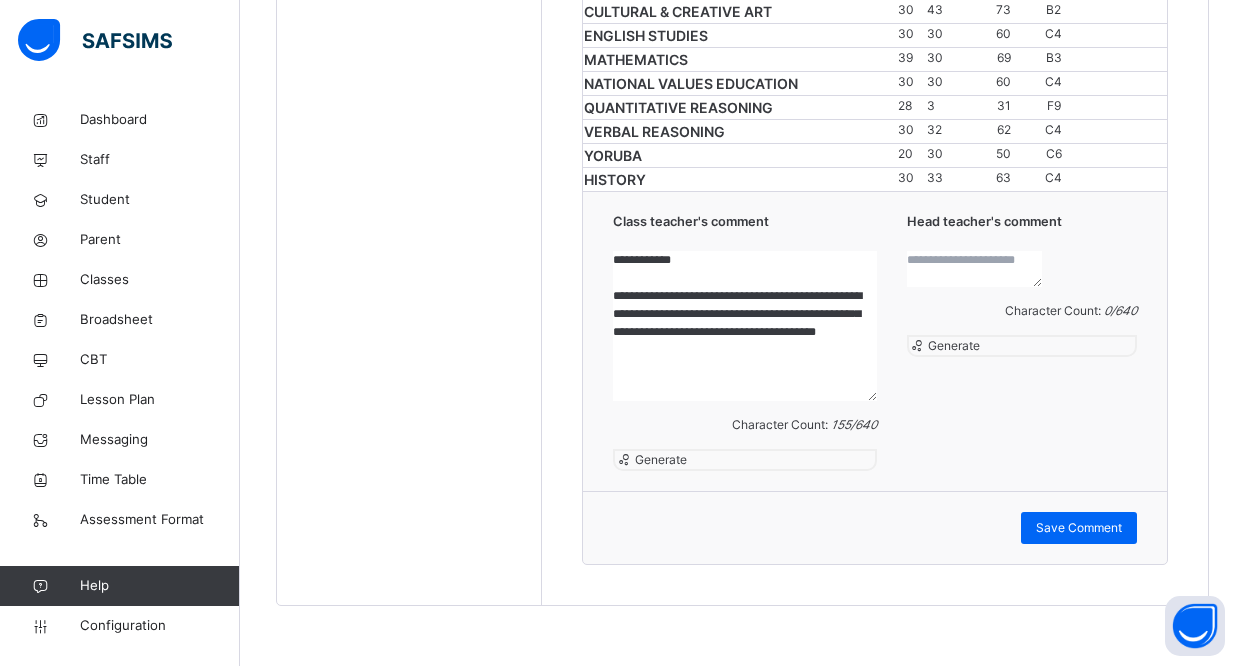scroll, scrollTop: 5, scrollLeft: 0, axis: vertical 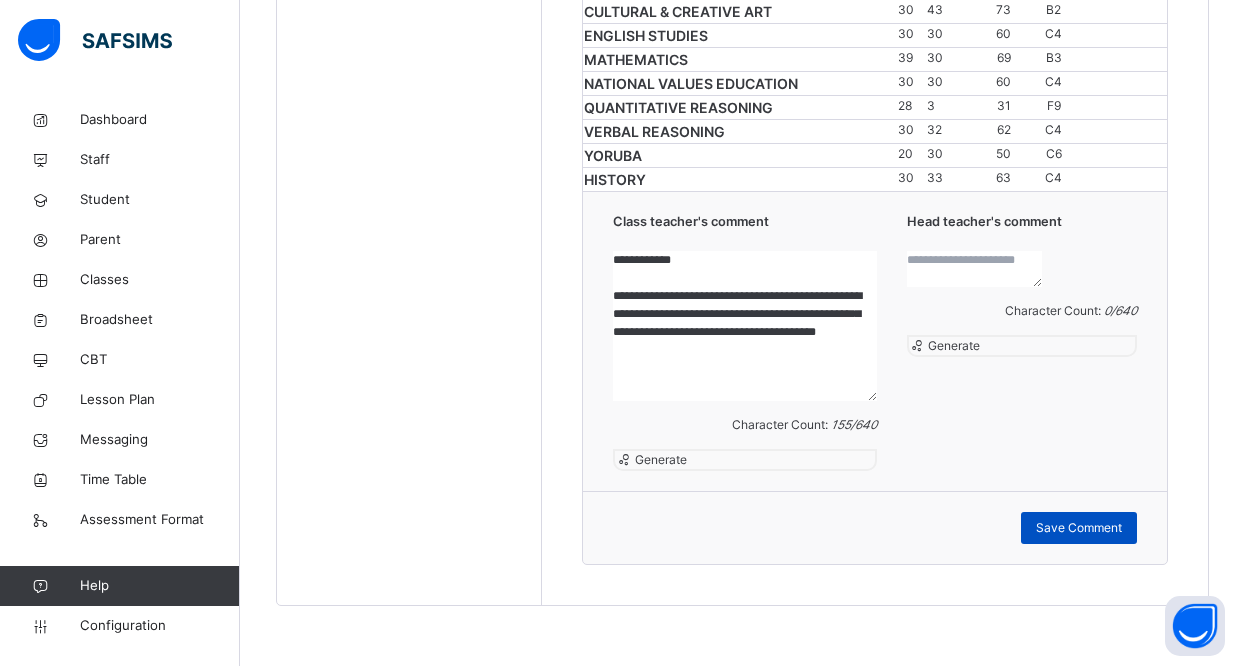 type on "**********" 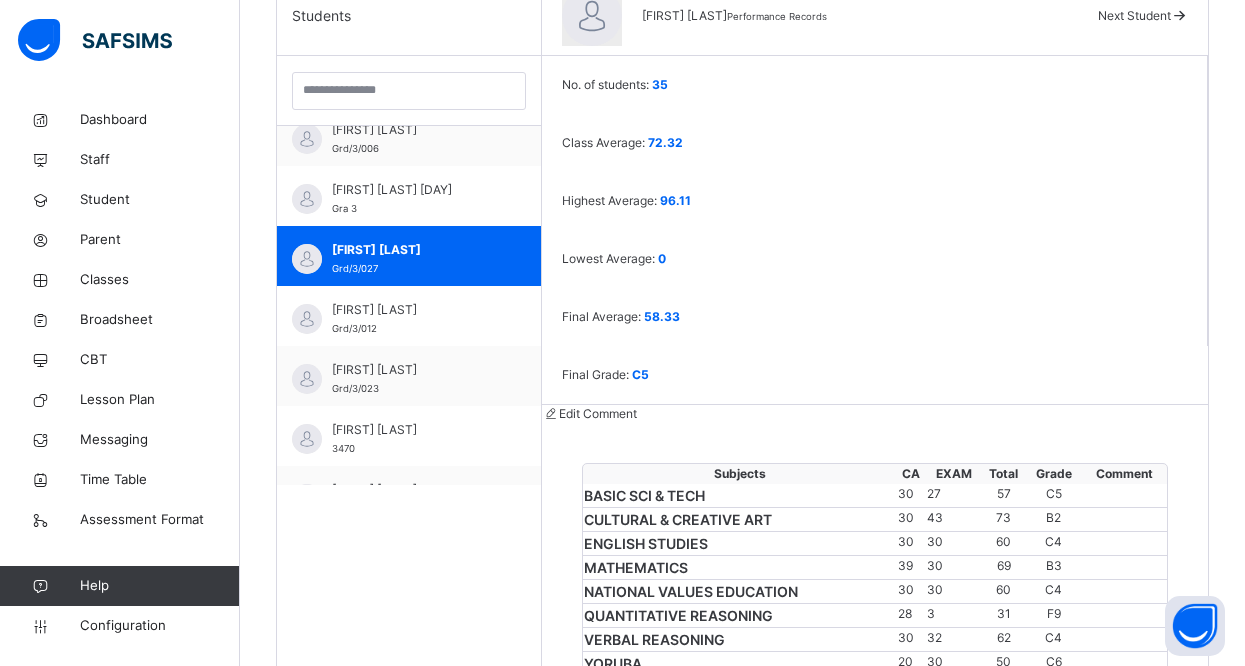 scroll, scrollTop: 538, scrollLeft: 0, axis: vertical 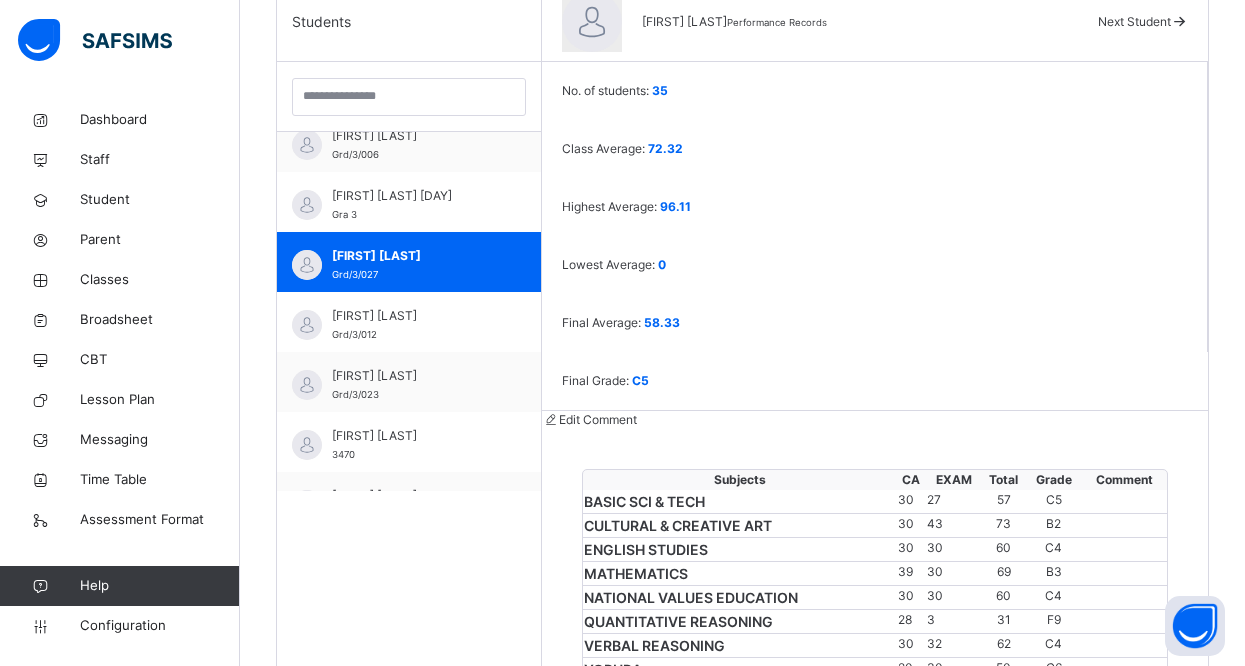 click at bounding box center (1179, 21) 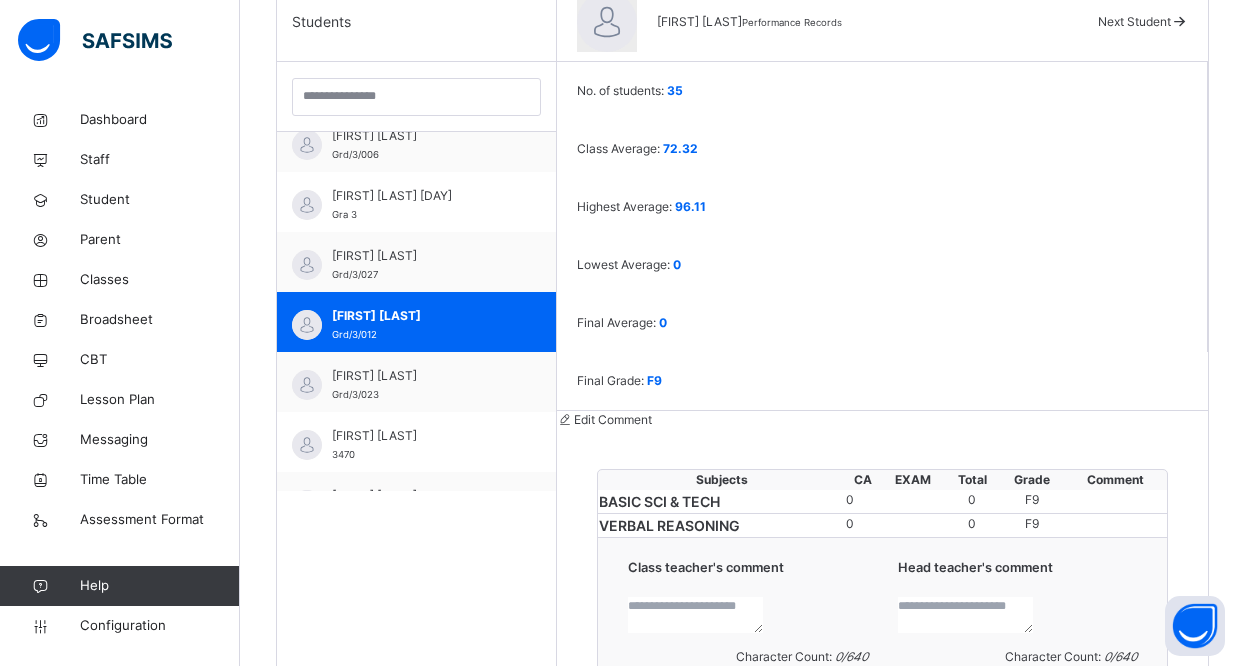 click at bounding box center [1179, 21] 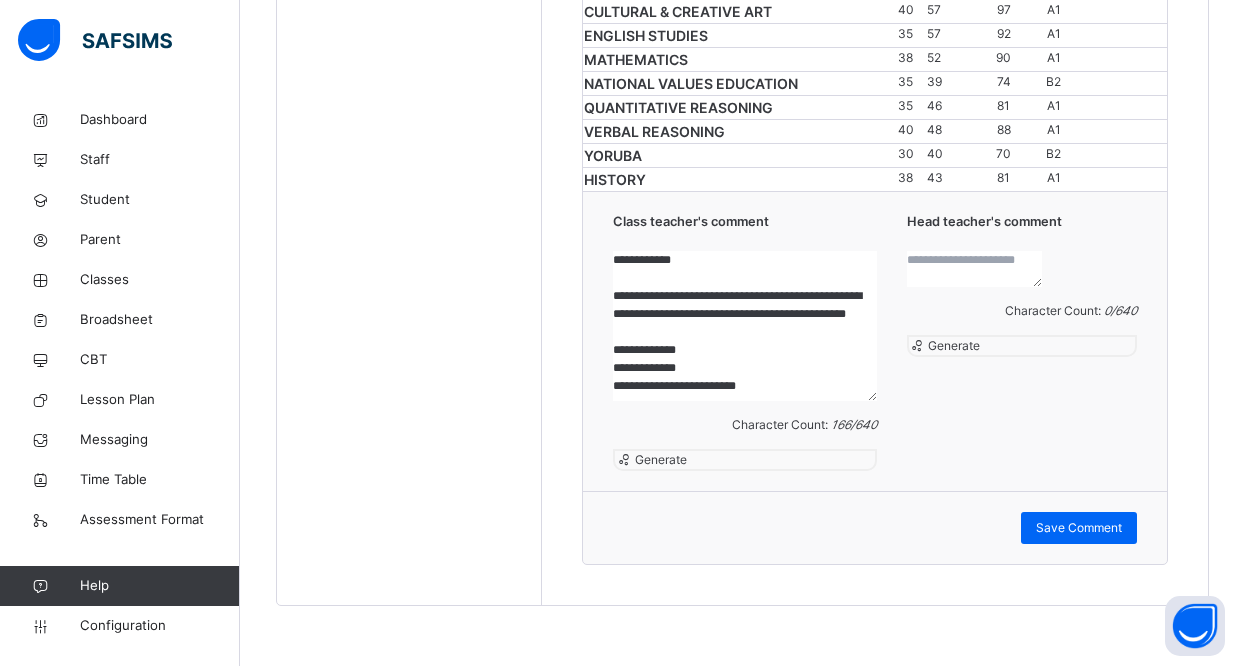 scroll, scrollTop: 1218, scrollLeft: 0, axis: vertical 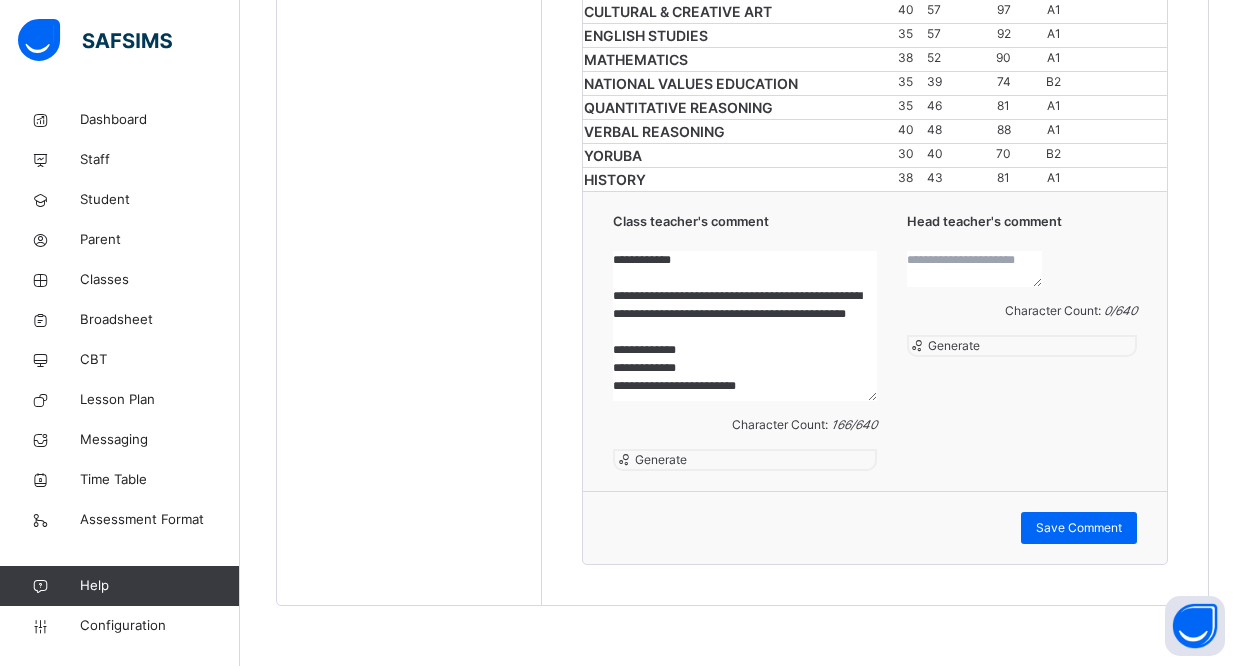 click on "**********" at bounding box center [875, 341] 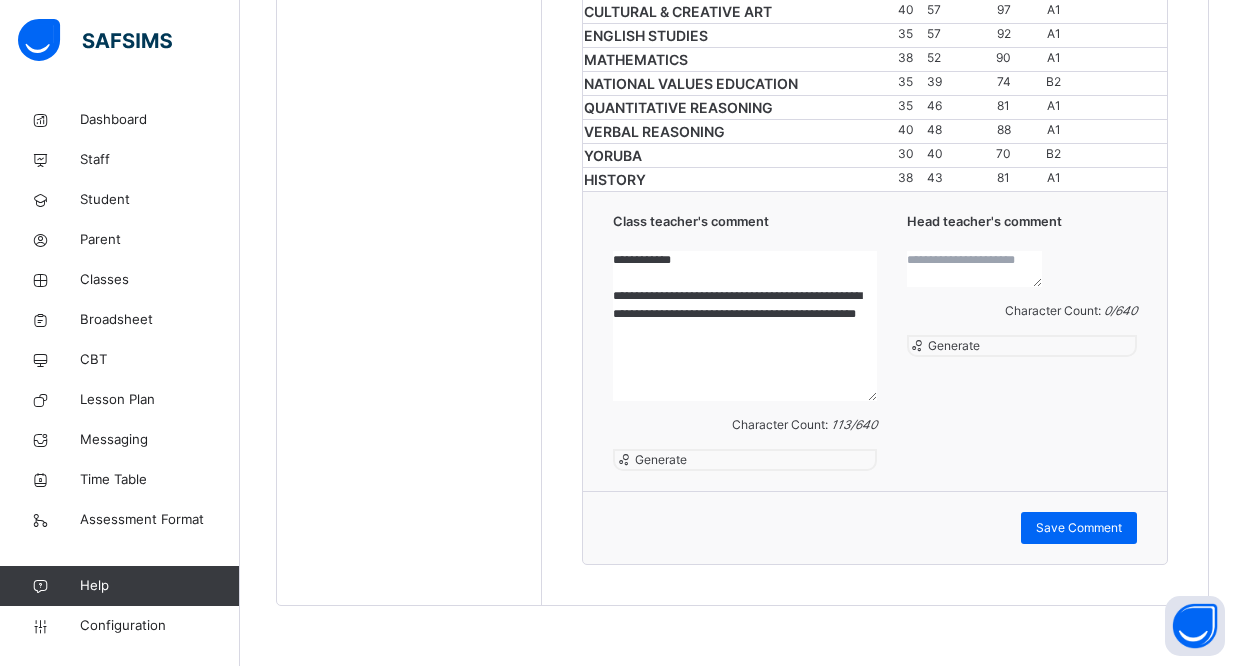 scroll, scrollTop: 0, scrollLeft: 0, axis: both 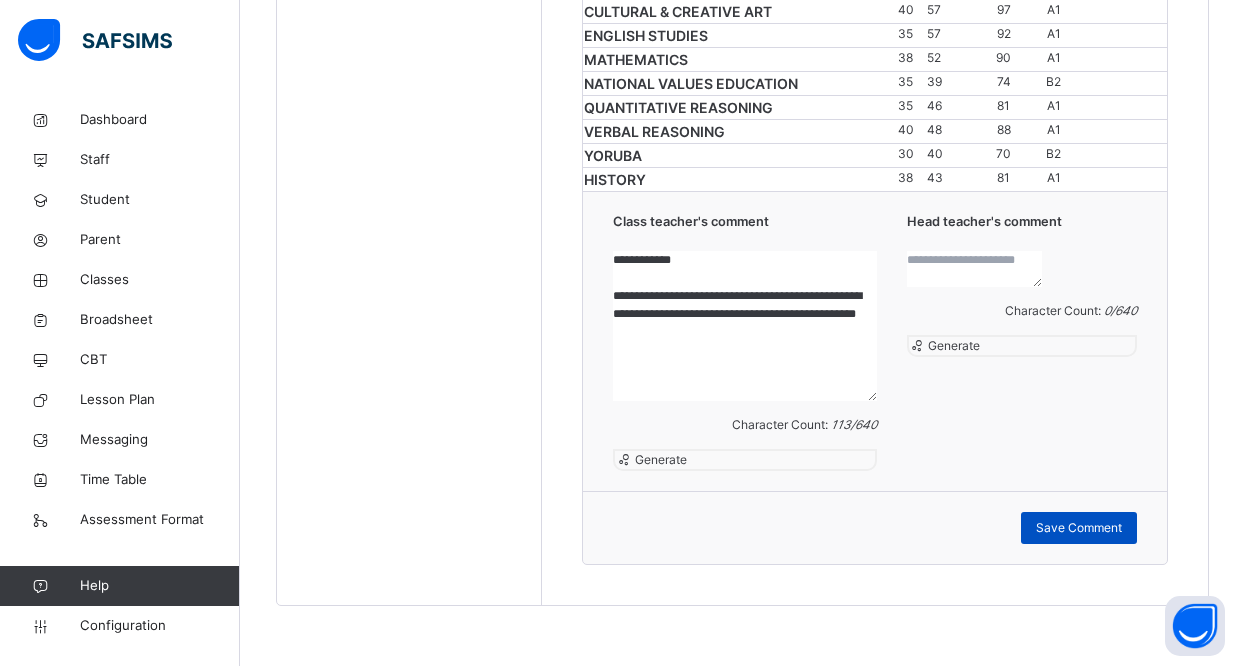 type on "**********" 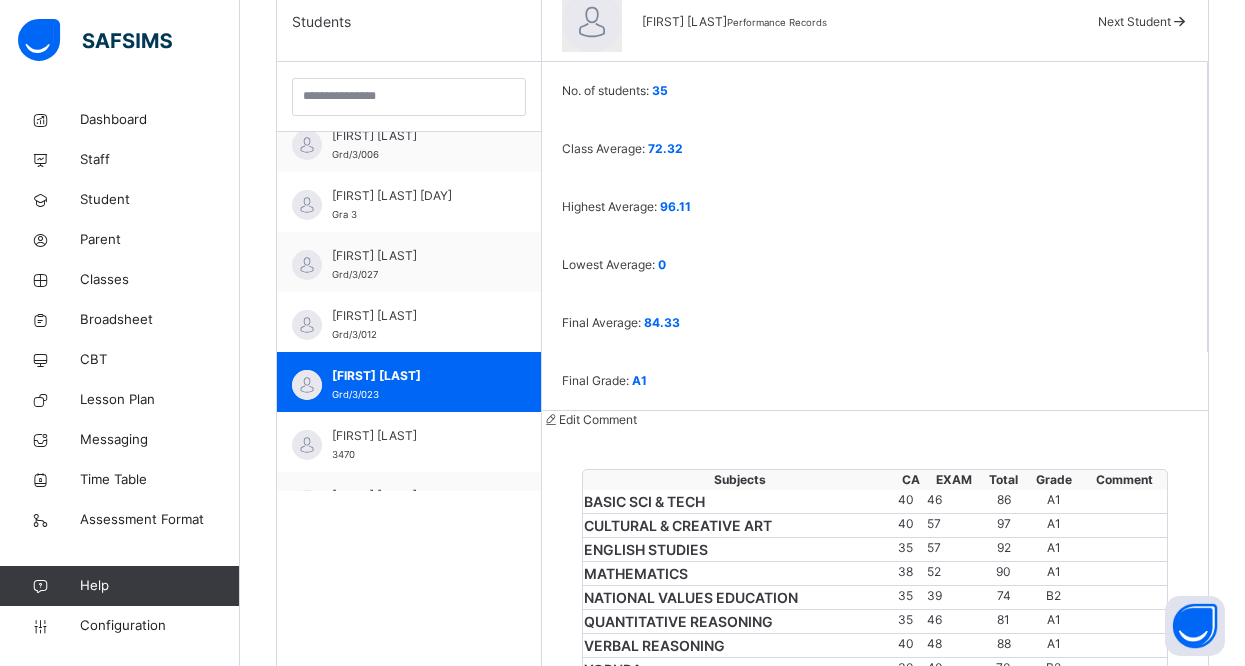 scroll, scrollTop: 498, scrollLeft: 0, axis: vertical 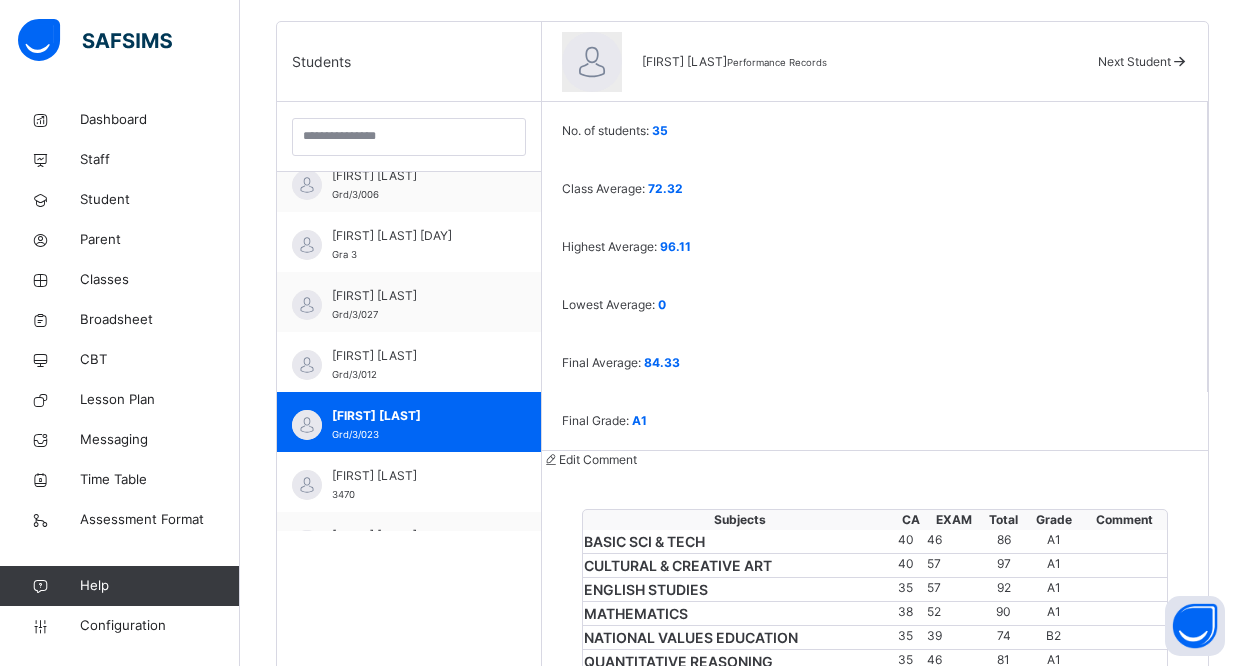 click at bounding box center (1179, 61) 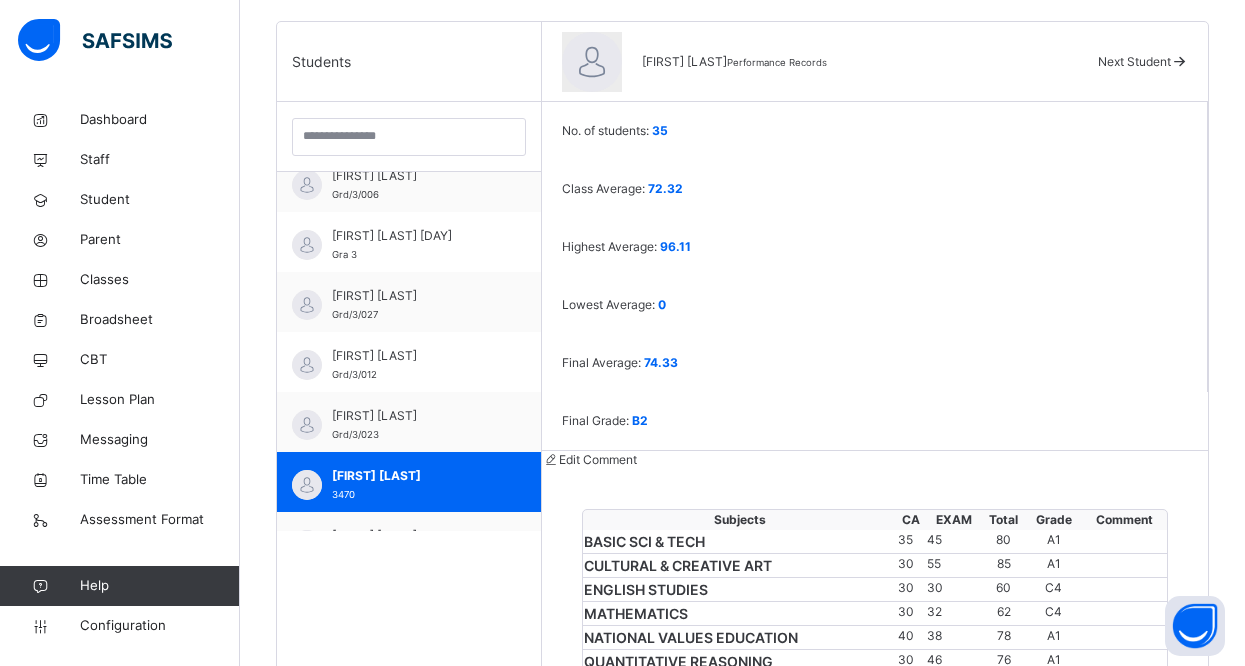 click on "Back  / GRADE 3 . GRADE 3  GRADE 3 3RD TERM 2024-2025 Class Members Subjects Results Skills Attendance Timetable Form Teacher Results More Options   35  Students in class Download Pdf Report Excel Report View subject profile Bulk upload Add Class Members Star Learners Nursery & Primary School Date: [DATE], [TIME] Class Members Class:  GRADE 3 . Total no. of Students:  35 Term:  3RD TERM Session:  2024-2025 S/NO Admission No. Last Name First Name Other Name 1 Grd/3/010 [LAST] [FIRST] 2 Grd/3/006 [LAST] [FIRST] 3 Gra 3 [LAST] [FIRST]  [LAST] 4 Grd/3/027 [LAST] [FIRST] 5 Grd/3/012 [LAST] [FIRST] 6 Grd/3/023 [LAST] [FIRST] 7 3470 [LAST] [FIRST] 8 Grd/3/028 [LAST] [FIRST] 9 Grd/3/009 [FIRST] [FIRST] 10 Grd/3/017 [LAST] [FIRST] 11 Grd/3/007 [LAST] [FIRST] 12 Grd/3/030 [LAST] [FIRST] 13 Grd/3/020 [LAST] [FIRST] 14 Grd/3/022 [LAST] [FIRST] 15 1900 [LAST] [FIRST] 16 Grd/3/004 [LAST] [FIRST] 17 Grd/3/011 [LAST] [FIRST] 18 Grd/3/026 [LAST] [FIRST] 19 Grd/3/024 [LAST] [FIRST] 20 Grd/3/025 [LAST] [FIRST] 21" at bounding box center (742, 411) 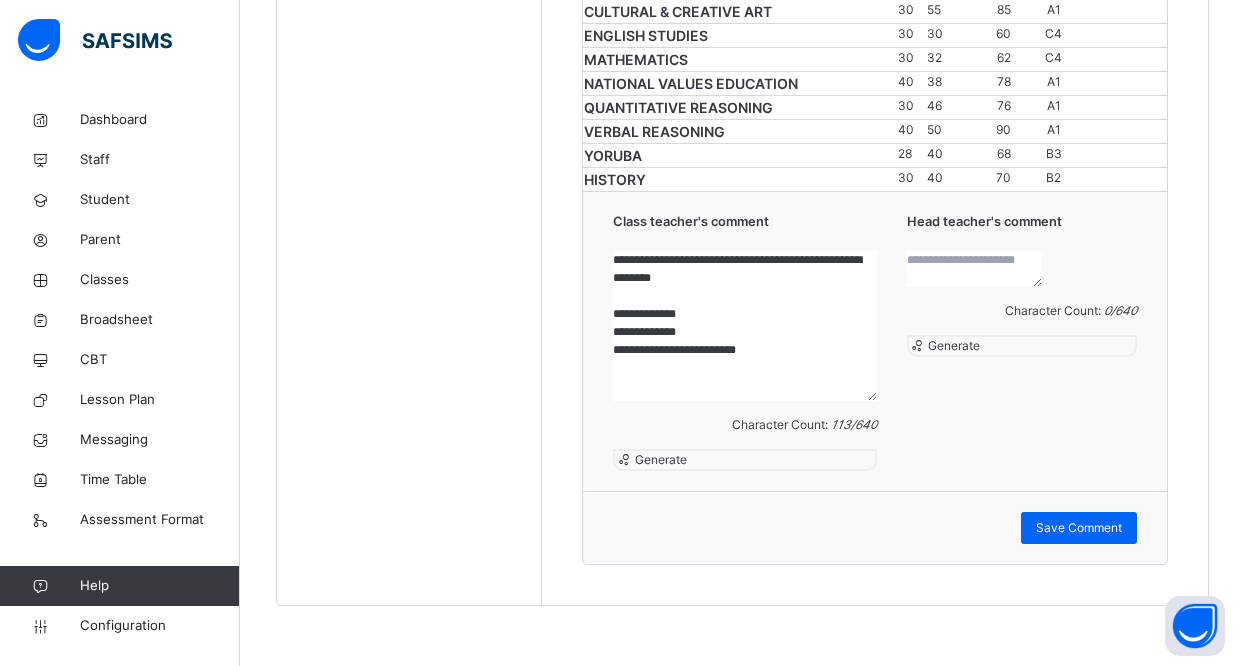 scroll, scrollTop: 1258, scrollLeft: 0, axis: vertical 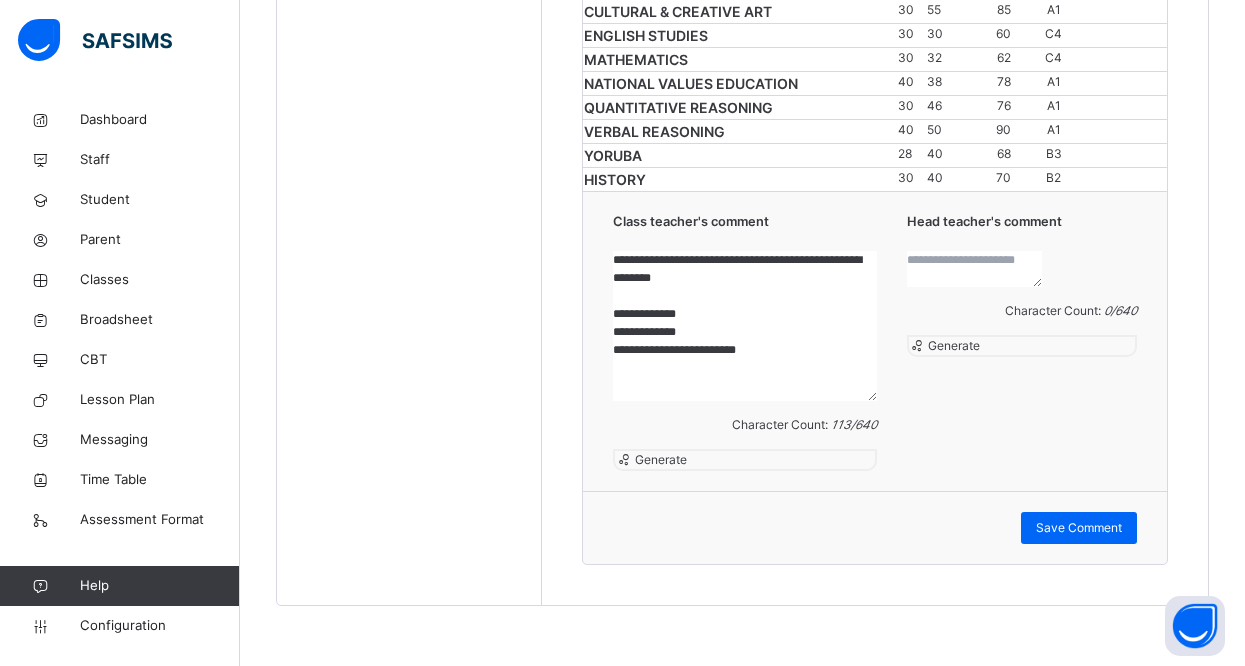 click on "**********" at bounding box center (744, 326) 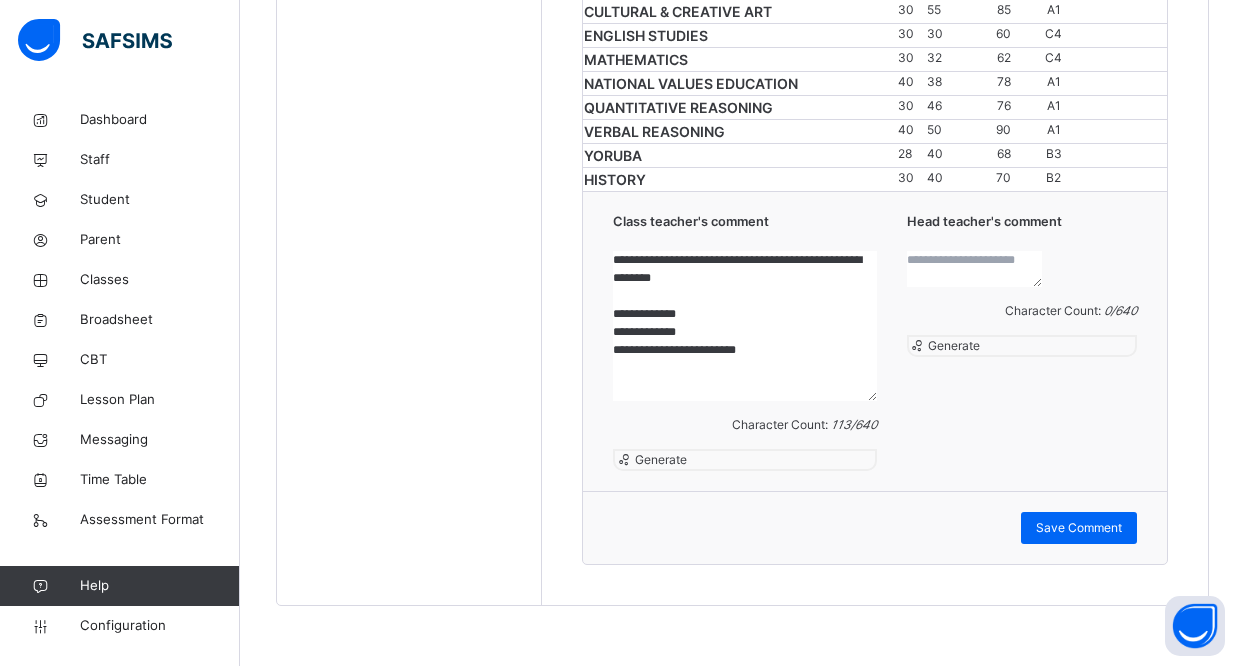drag, startPoint x: 611, startPoint y: 411, endPoint x: 809, endPoint y: 473, distance: 207.48012 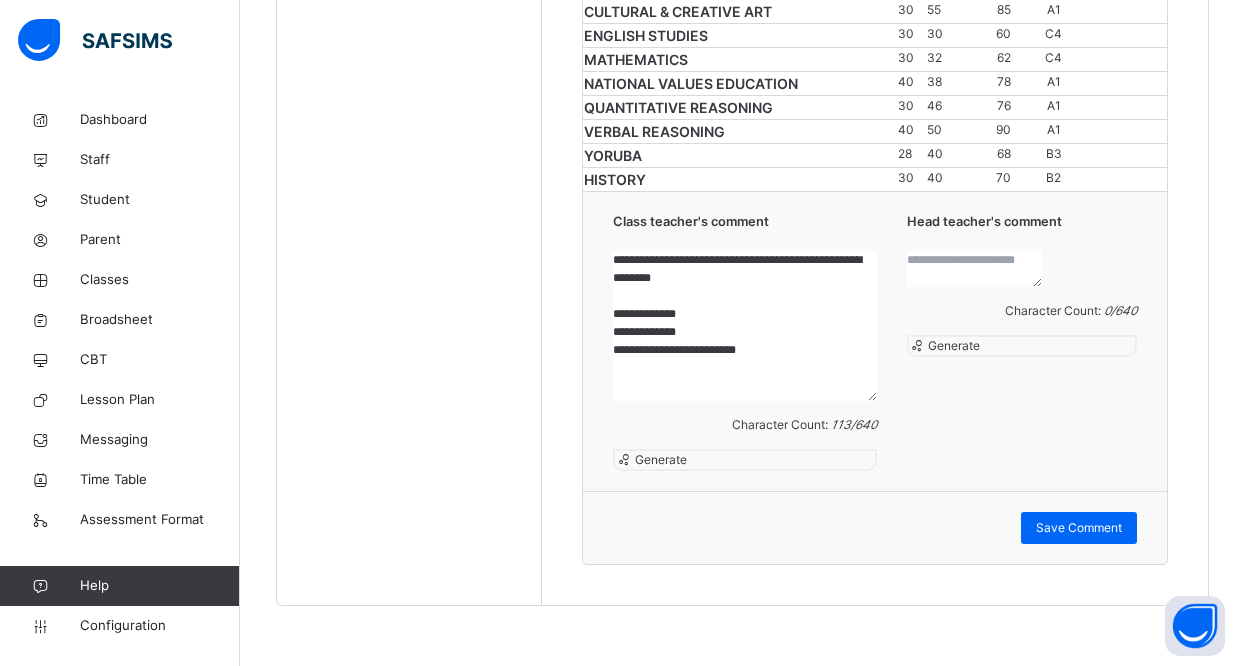 click on "**********" at bounding box center [744, 326] 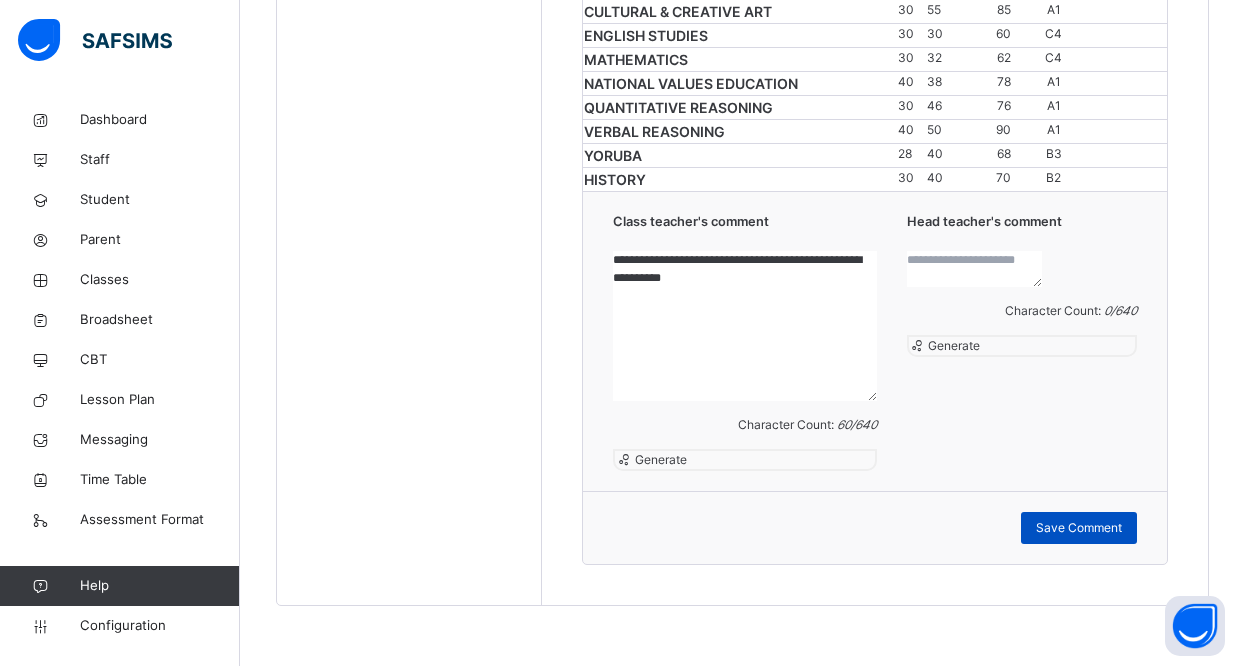 click on "Save Comment" at bounding box center [1079, 528] 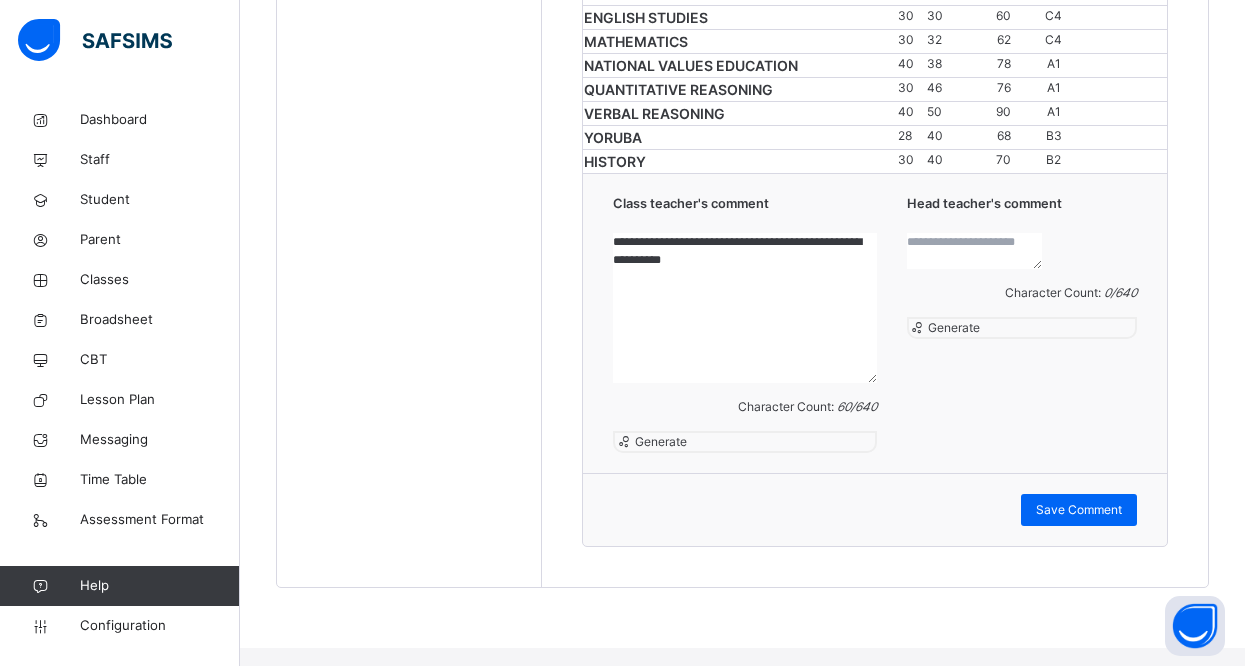 click on "**********" at bounding box center (744, 308) 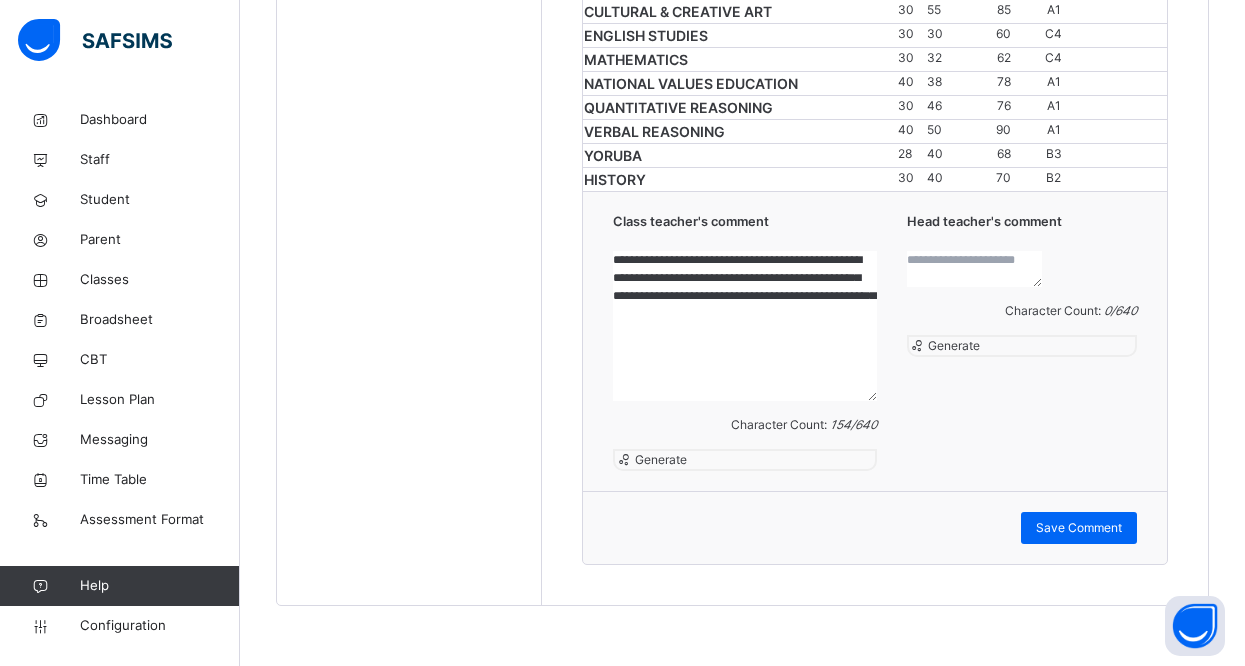click on "**********" at bounding box center (744, 326) 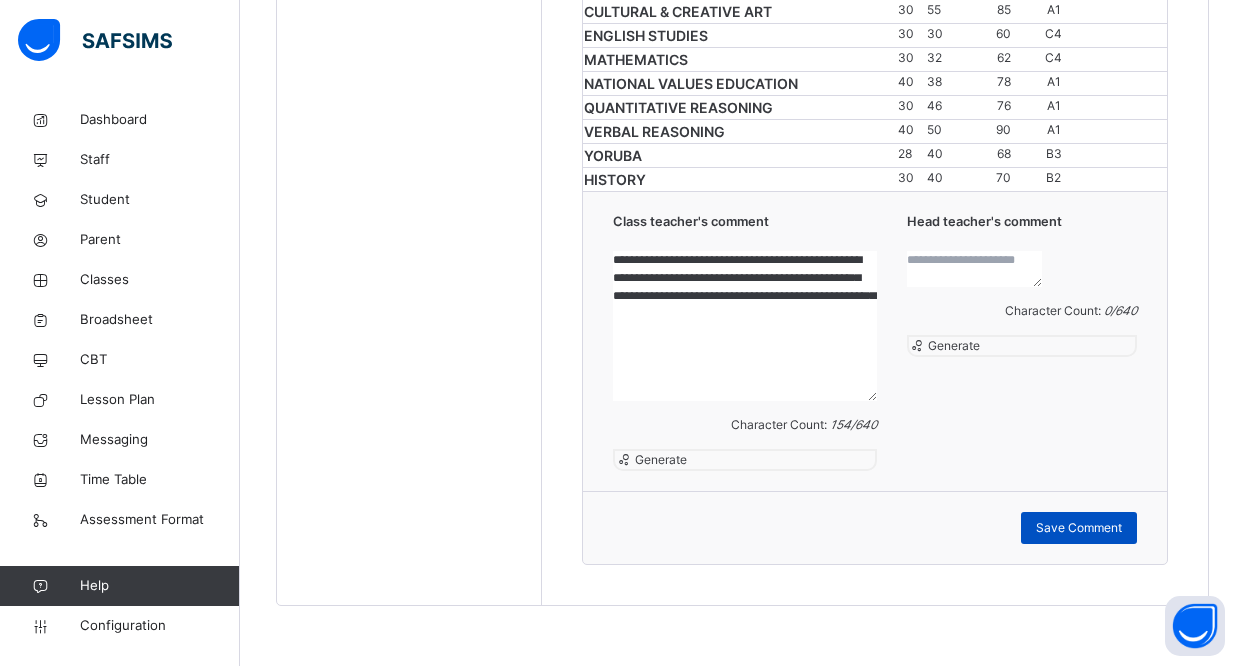 type on "**********" 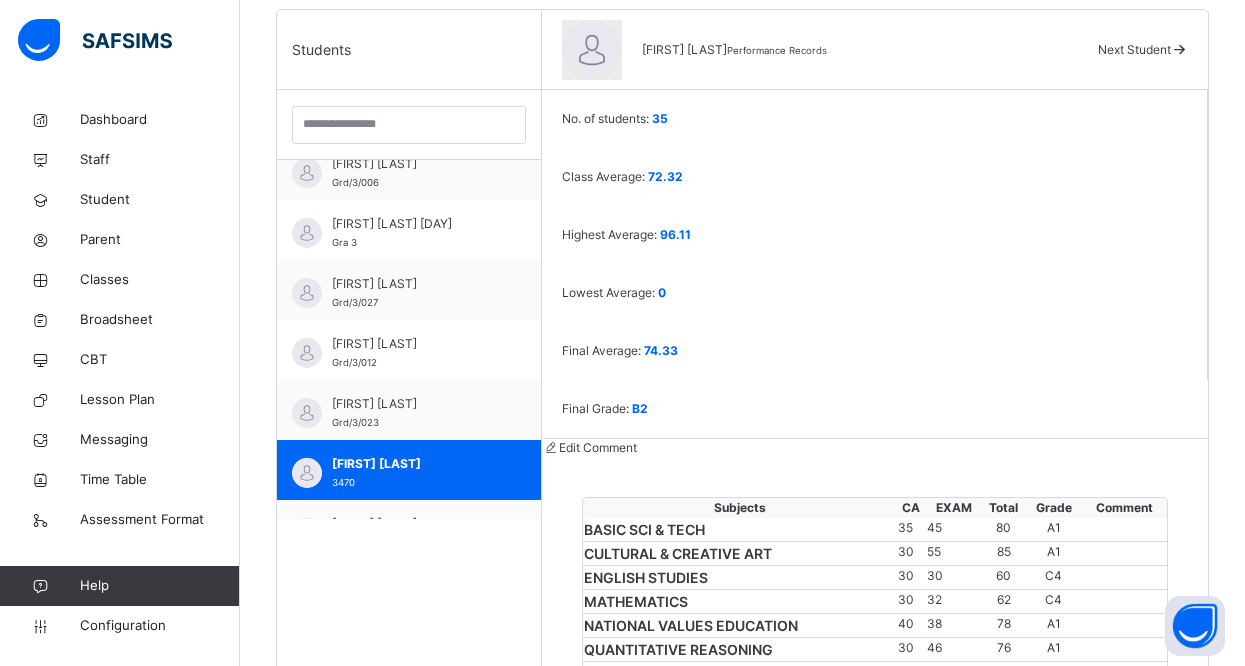 scroll, scrollTop: 498, scrollLeft: 0, axis: vertical 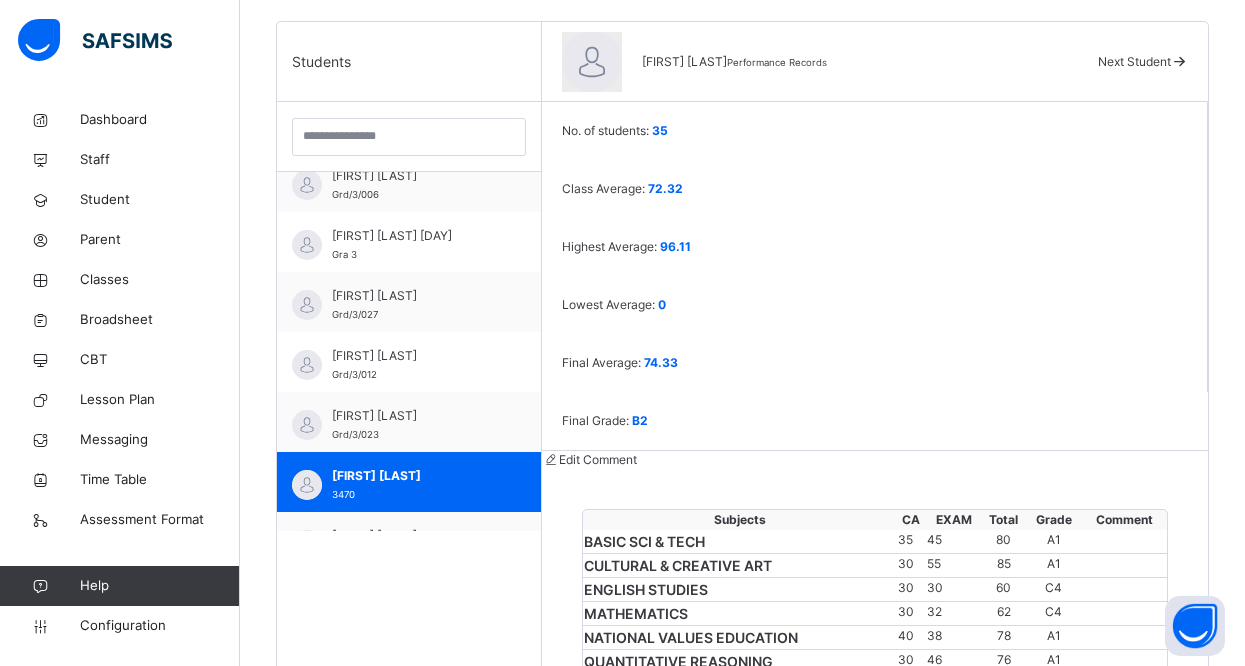 click at bounding box center [1179, 61] 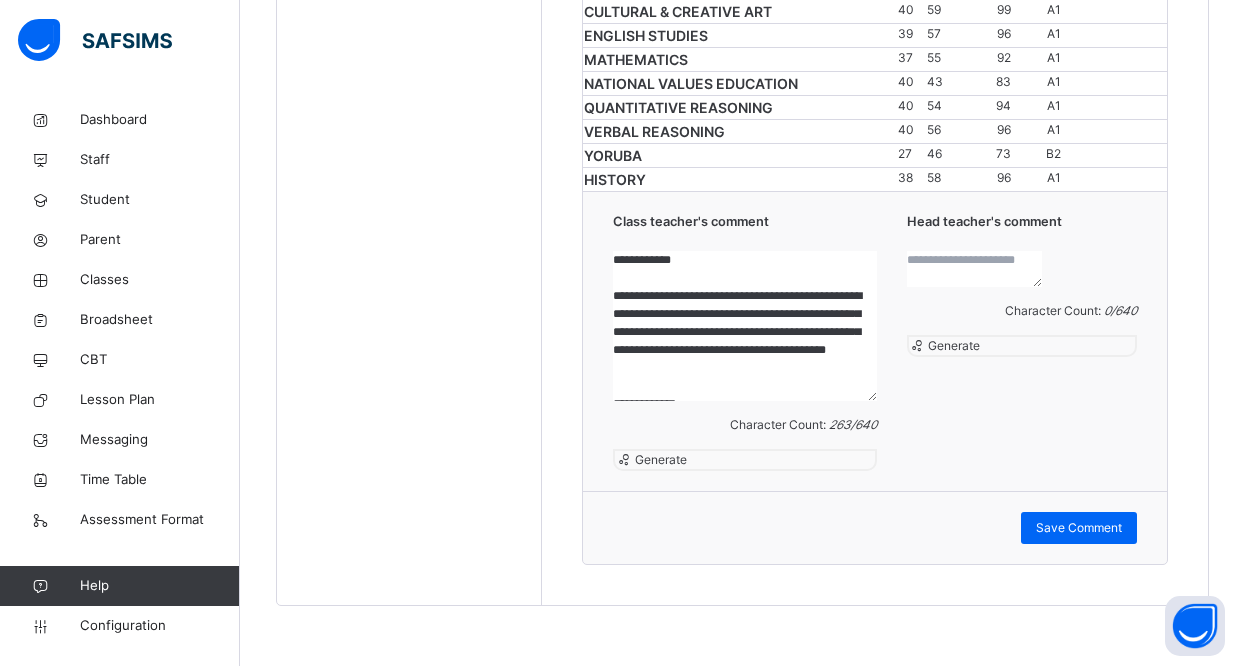 scroll, scrollTop: 1258, scrollLeft: 0, axis: vertical 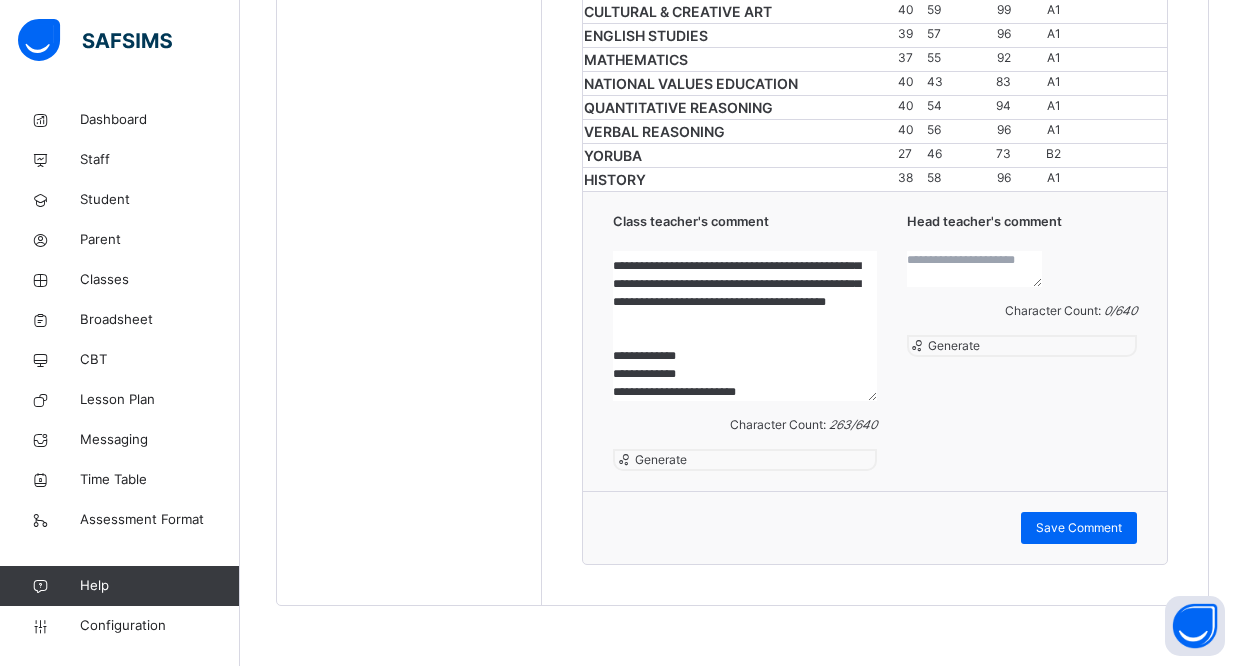 click on "**********" at bounding box center [744, 326] 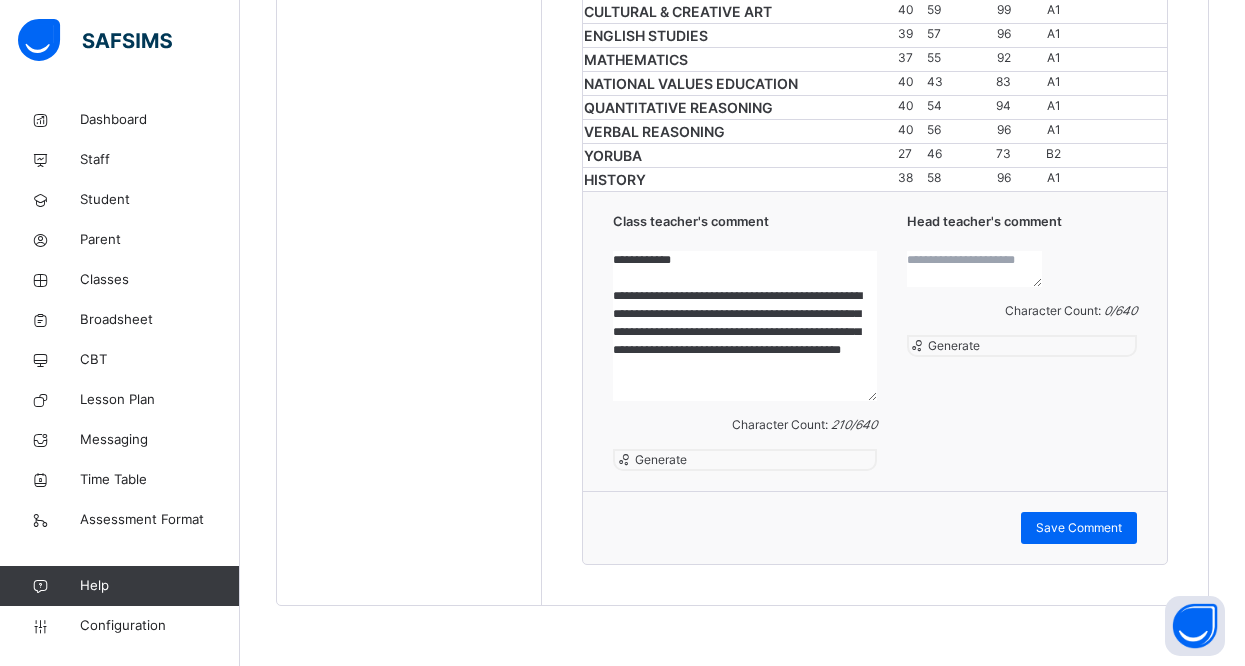 scroll, scrollTop: 70, scrollLeft: 0, axis: vertical 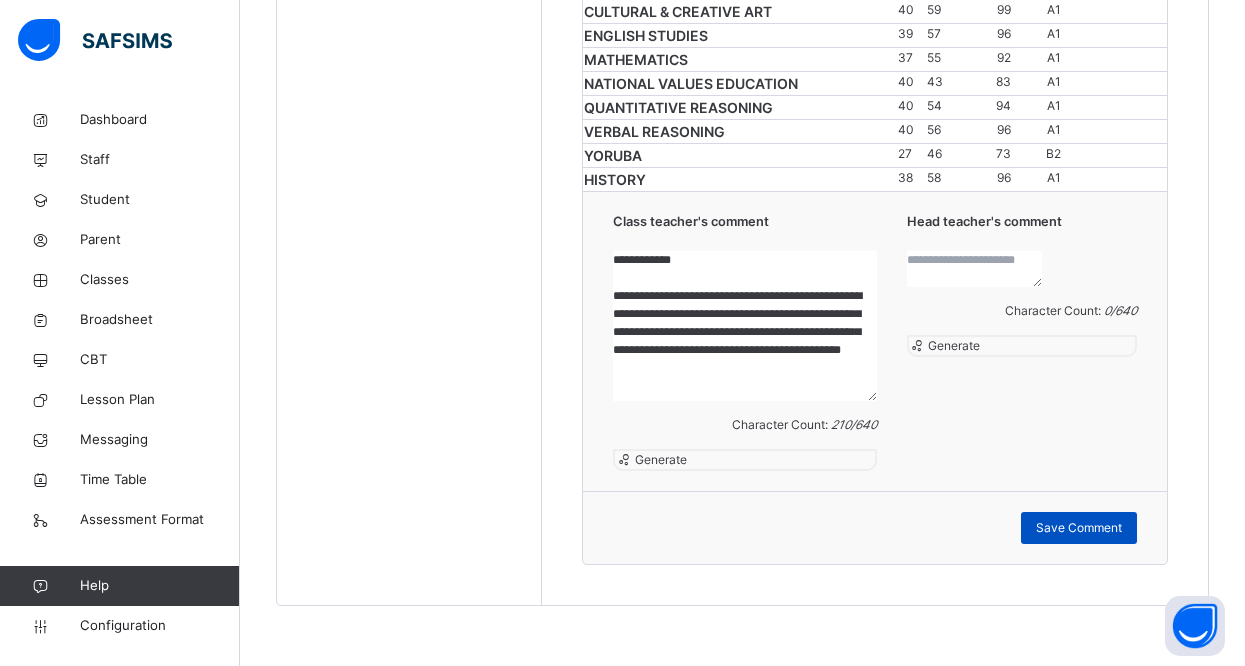 type on "**********" 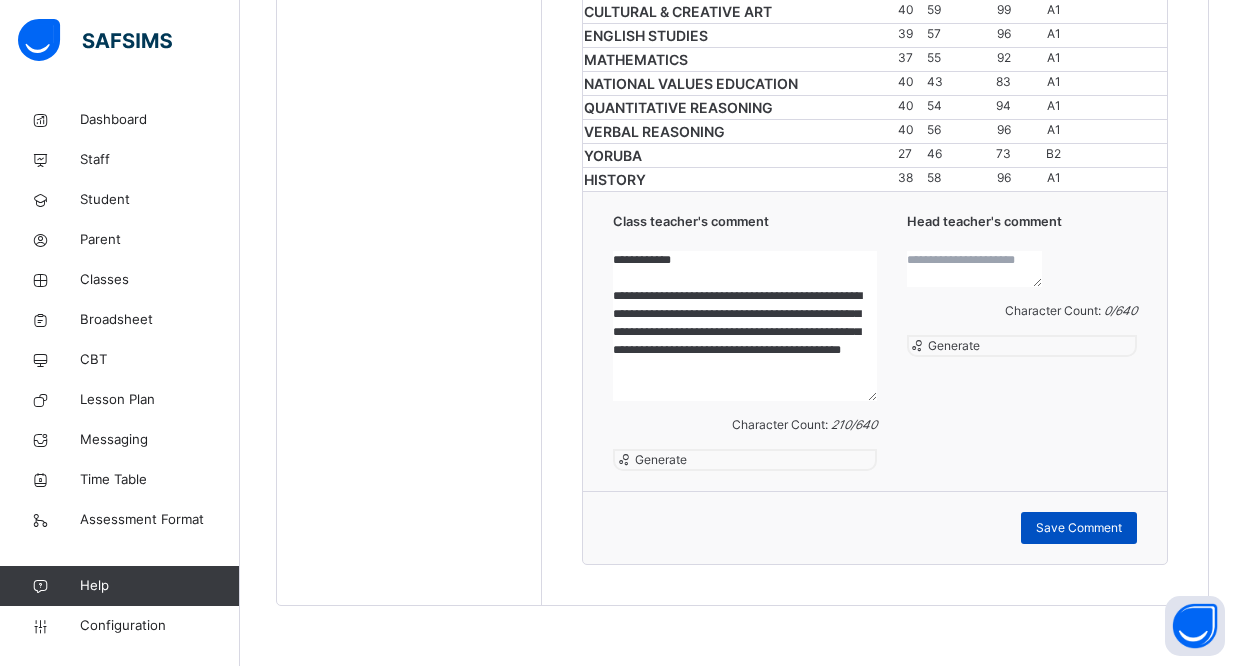click on "Save Comment" at bounding box center [1079, 528] 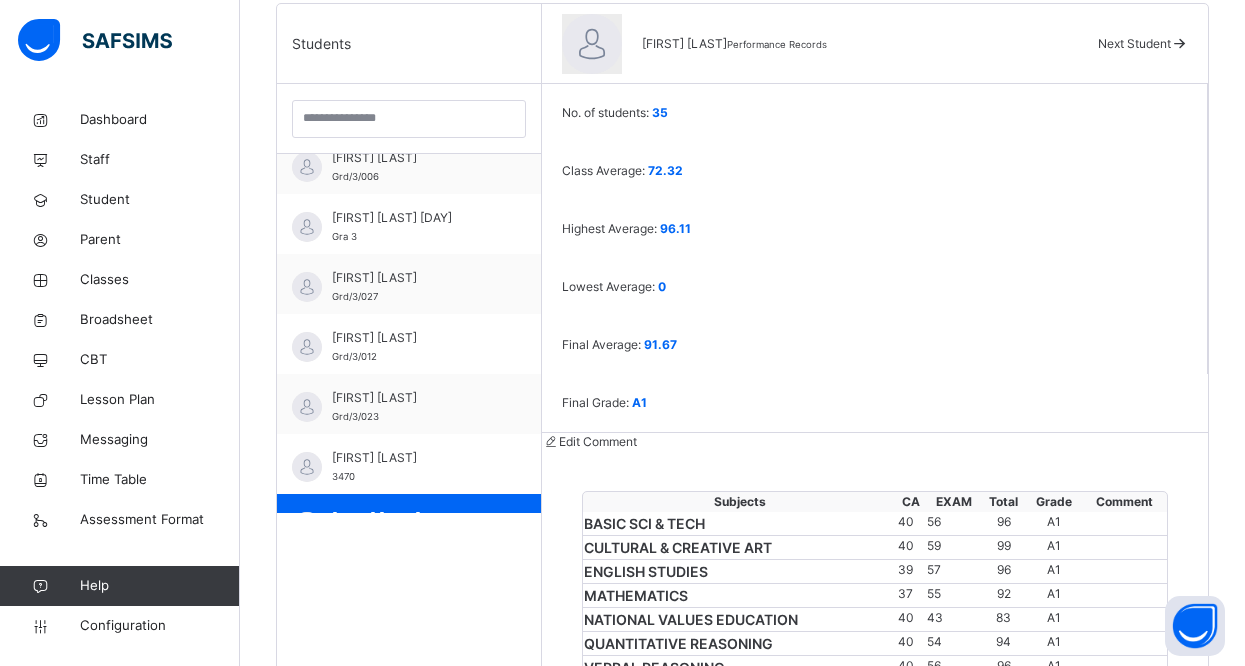scroll, scrollTop: 498, scrollLeft: 0, axis: vertical 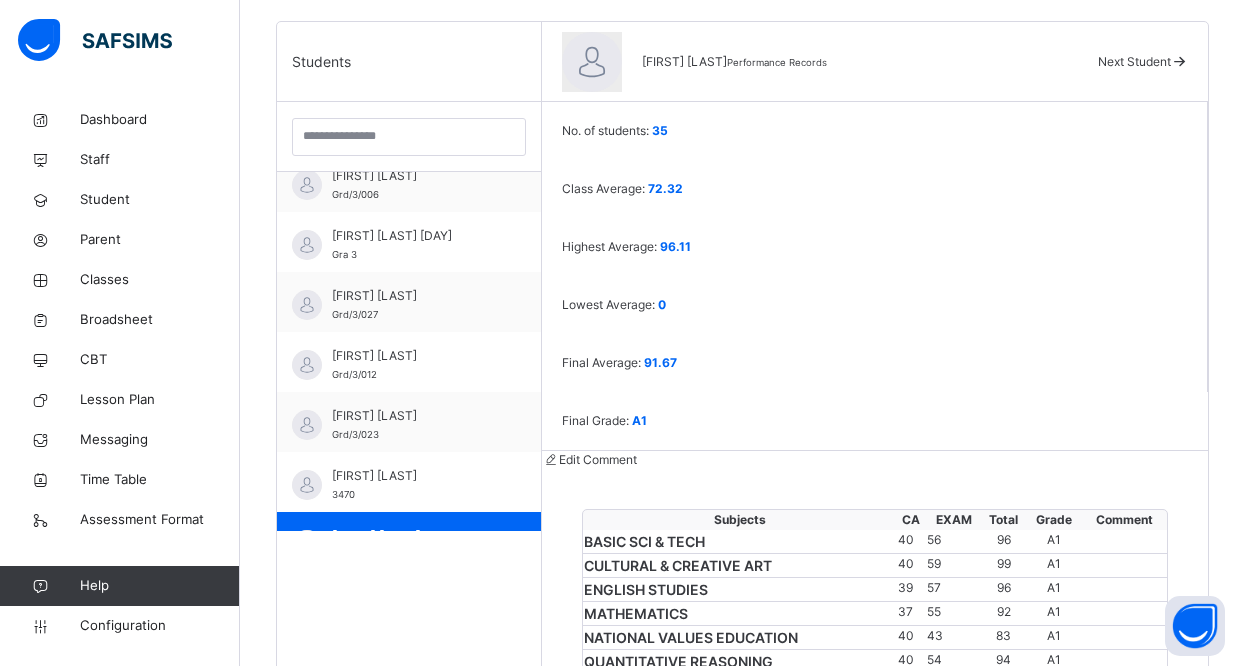 click at bounding box center [1179, 61] 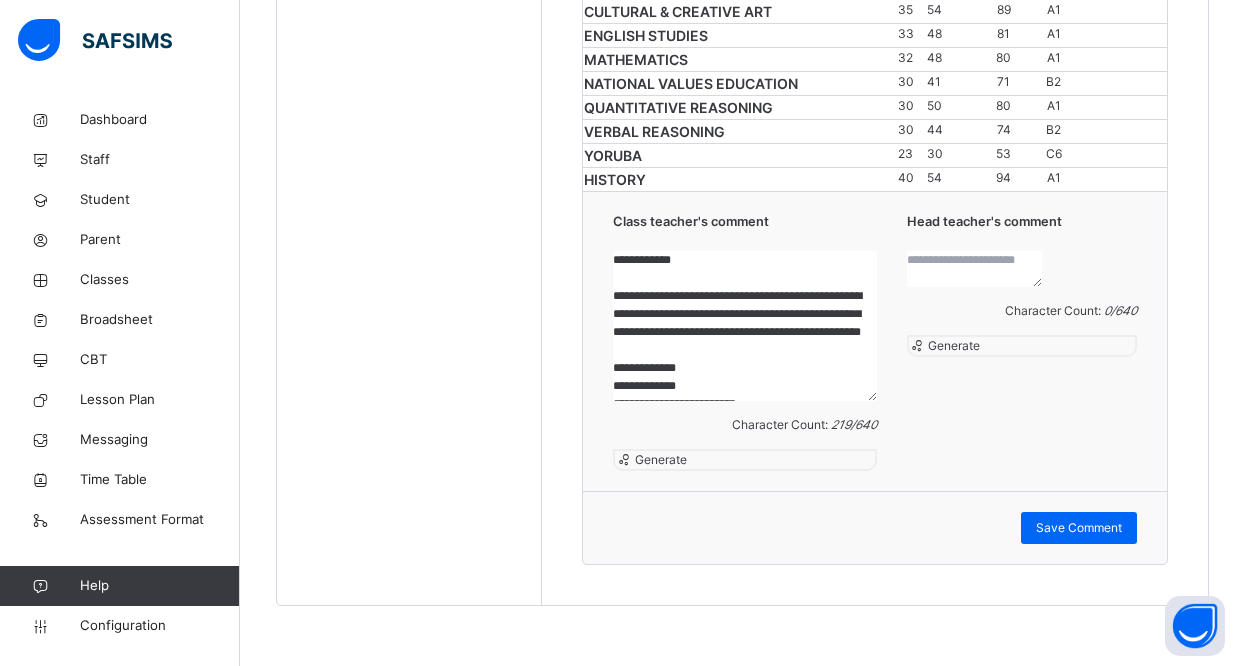 scroll, scrollTop: 1338, scrollLeft: 0, axis: vertical 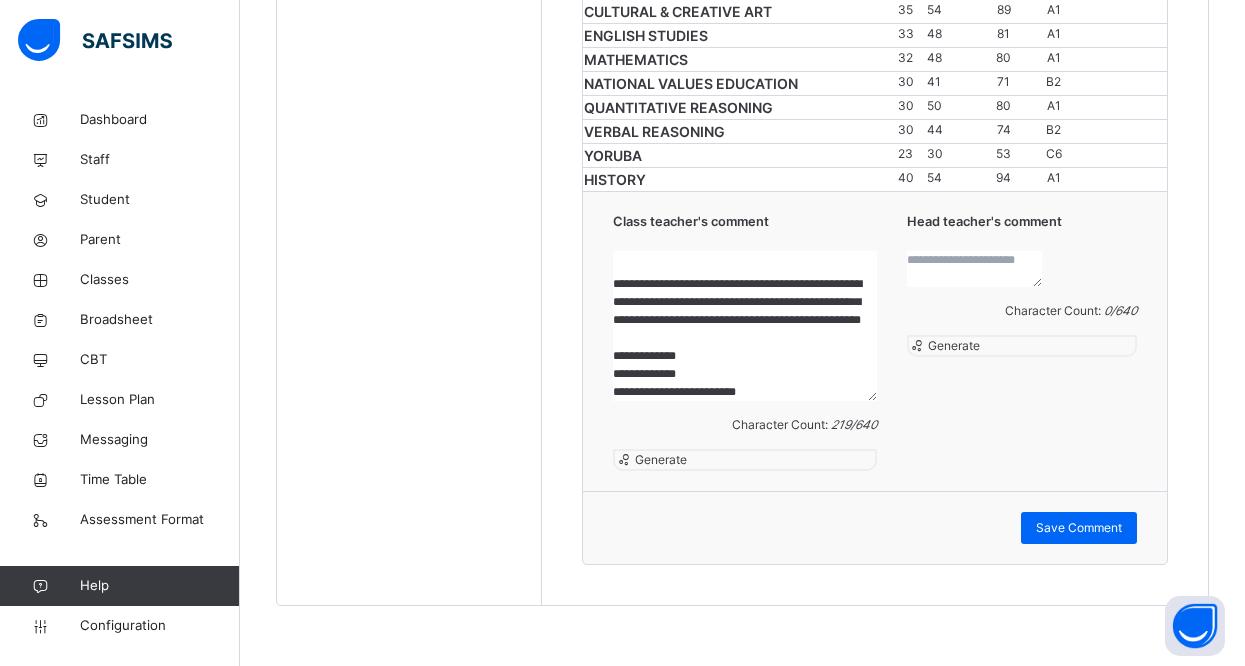 click on "**********" at bounding box center [744, 326] 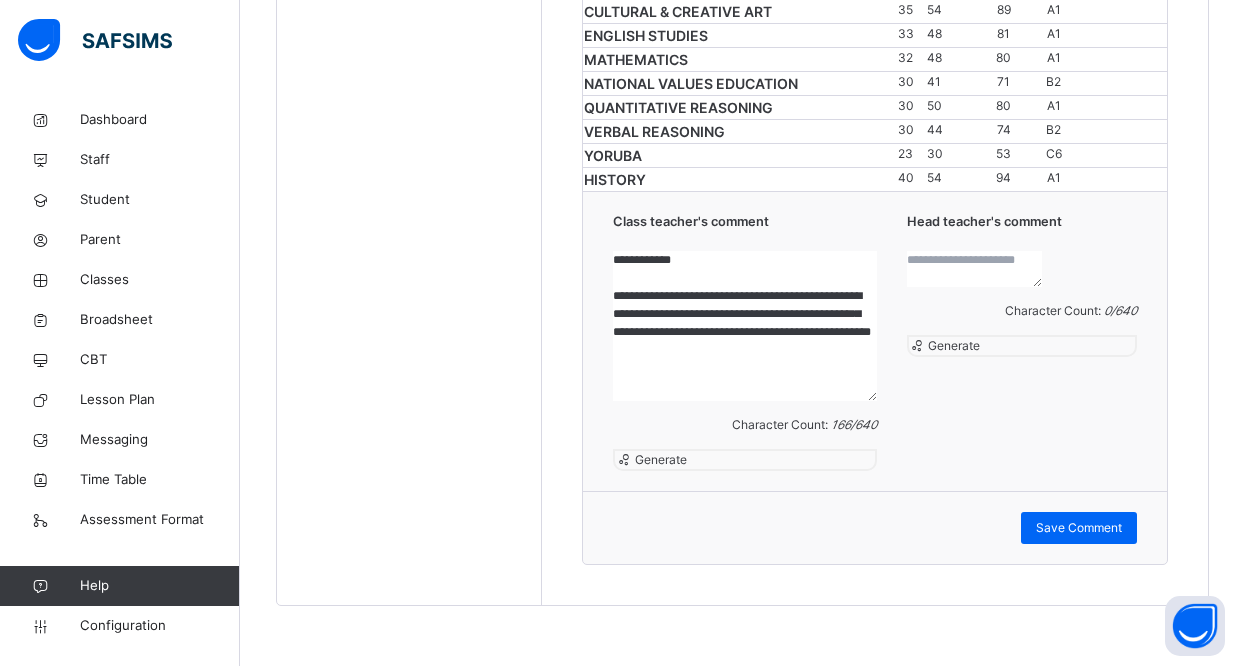 scroll, scrollTop: 5, scrollLeft: 0, axis: vertical 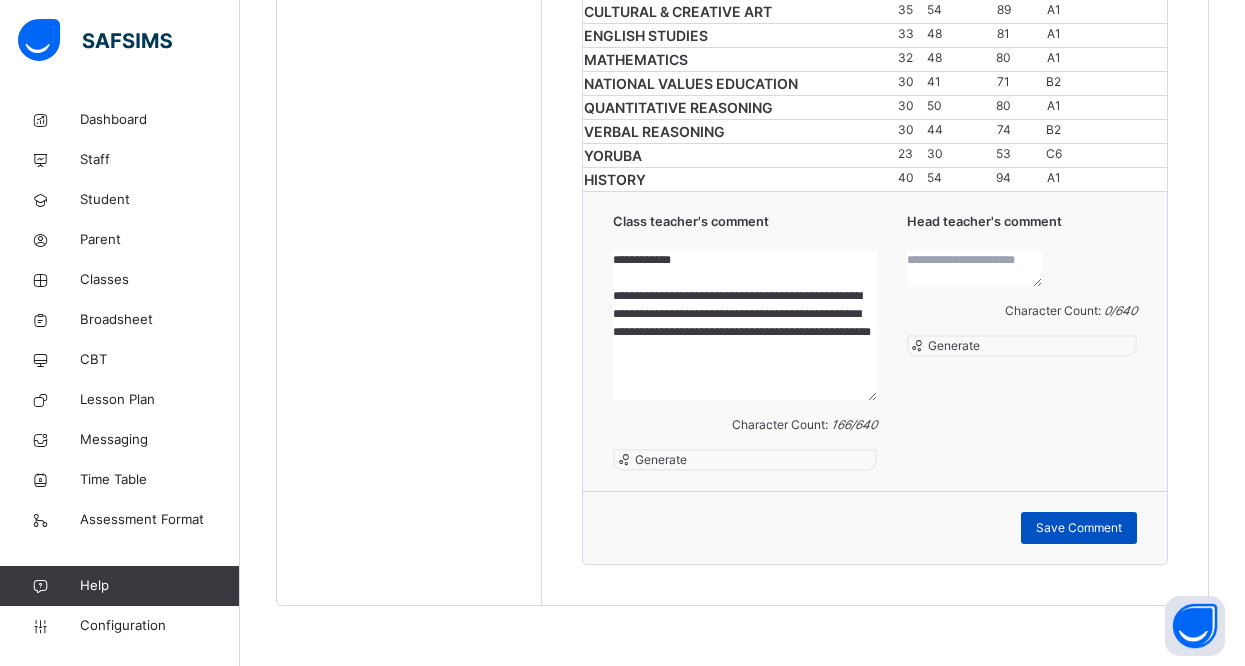 type on "**********" 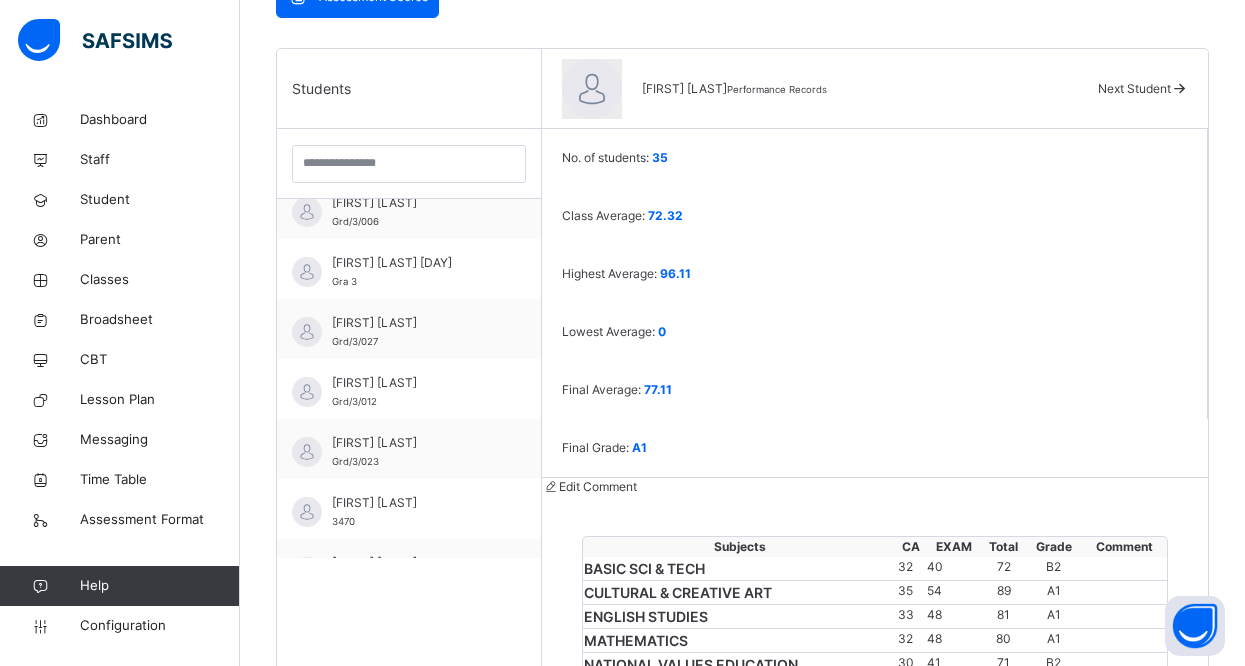 scroll, scrollTop: 418, scrollLeft: 0, axis: vertical 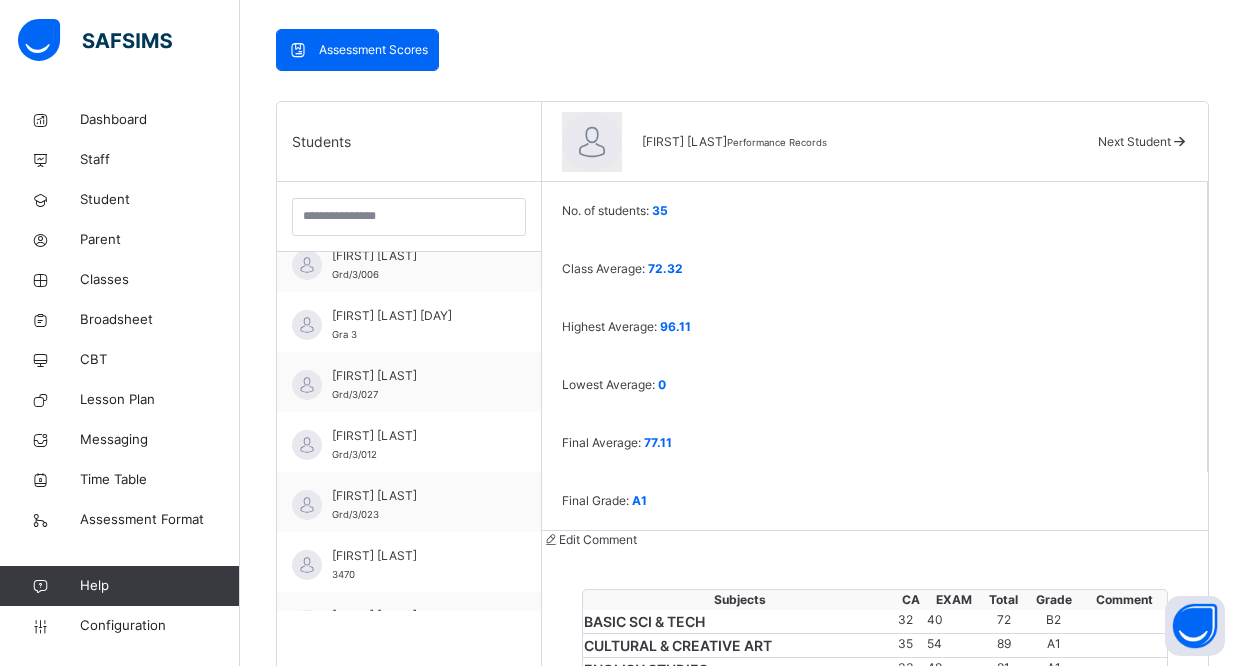click at bounding box center (1179, 141) 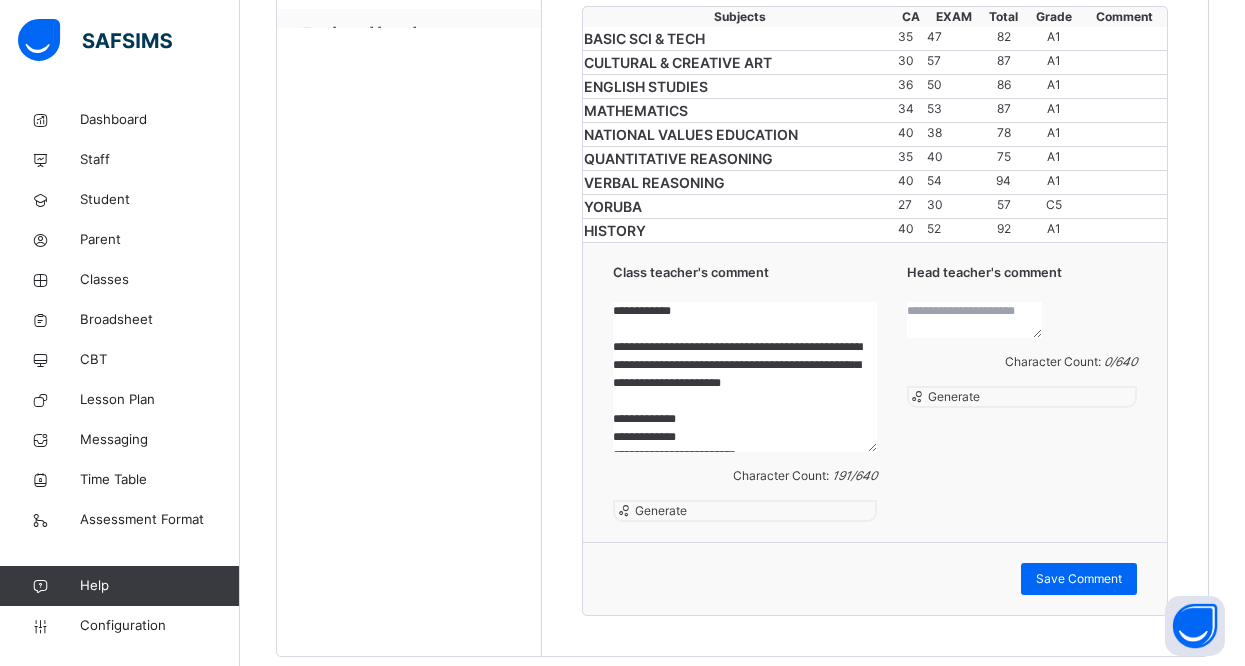 scroll, scrollTop: 1378, scrollLeft: 0, axis: vertical 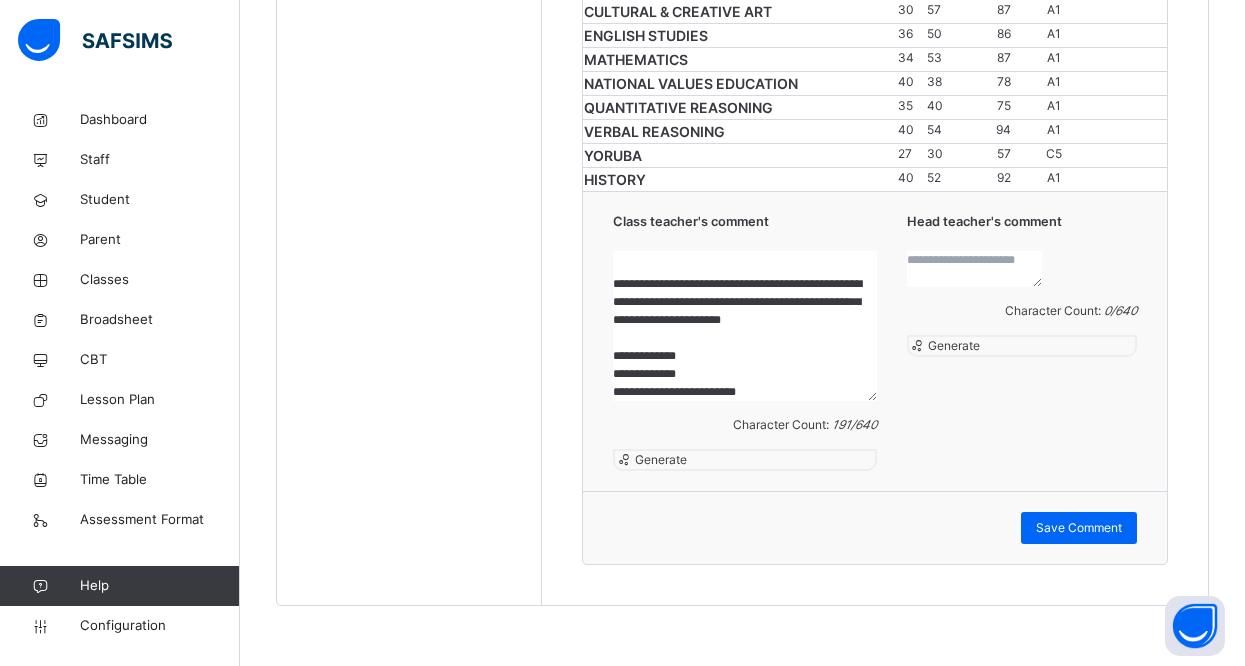 click on "**********" at bounding box center (744, 326) 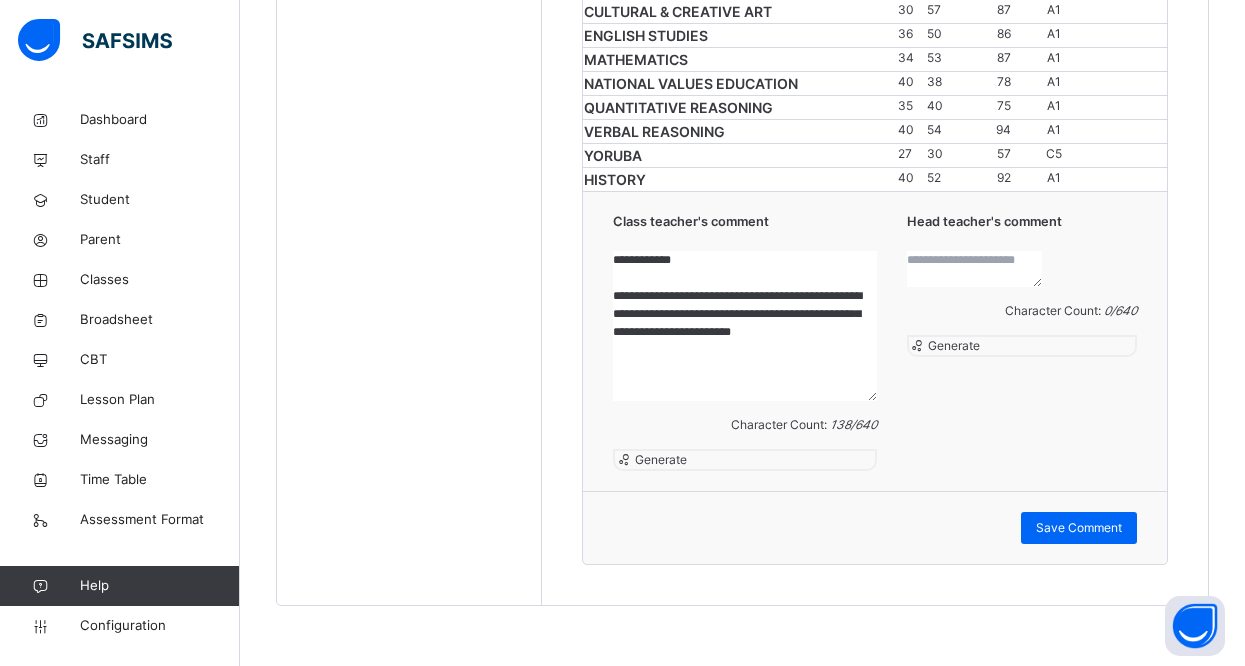 scroll, scrollTop: 0, scrollLeft: 0, axis: both 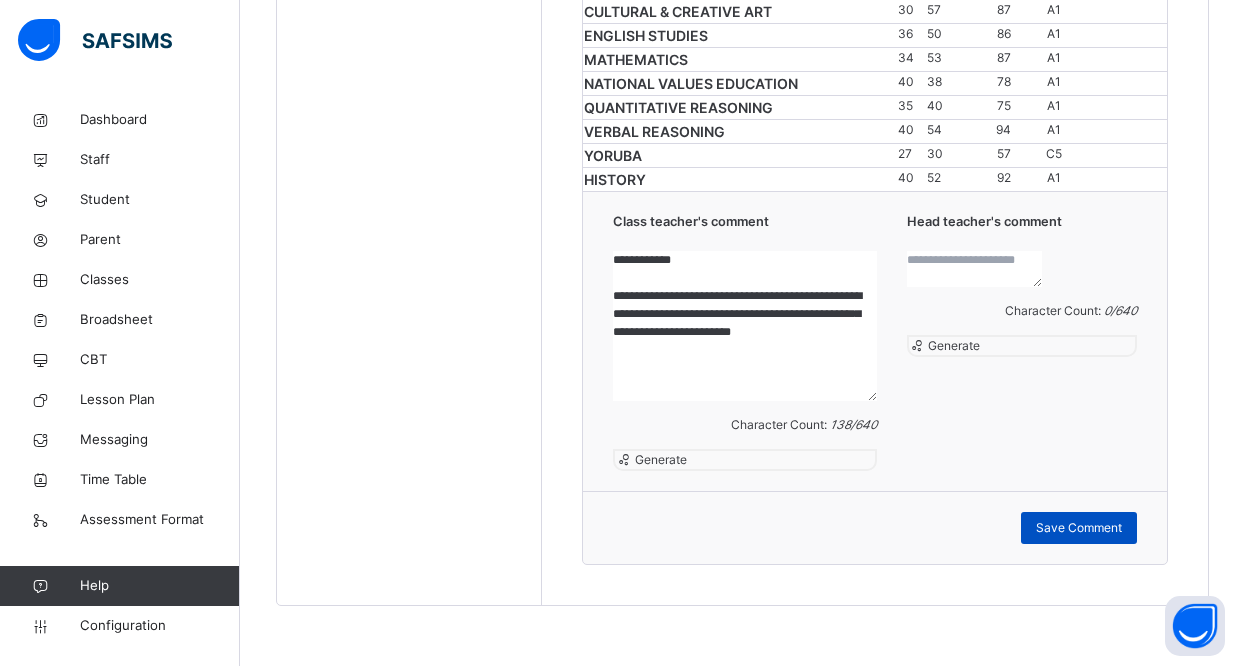 type on "**********" 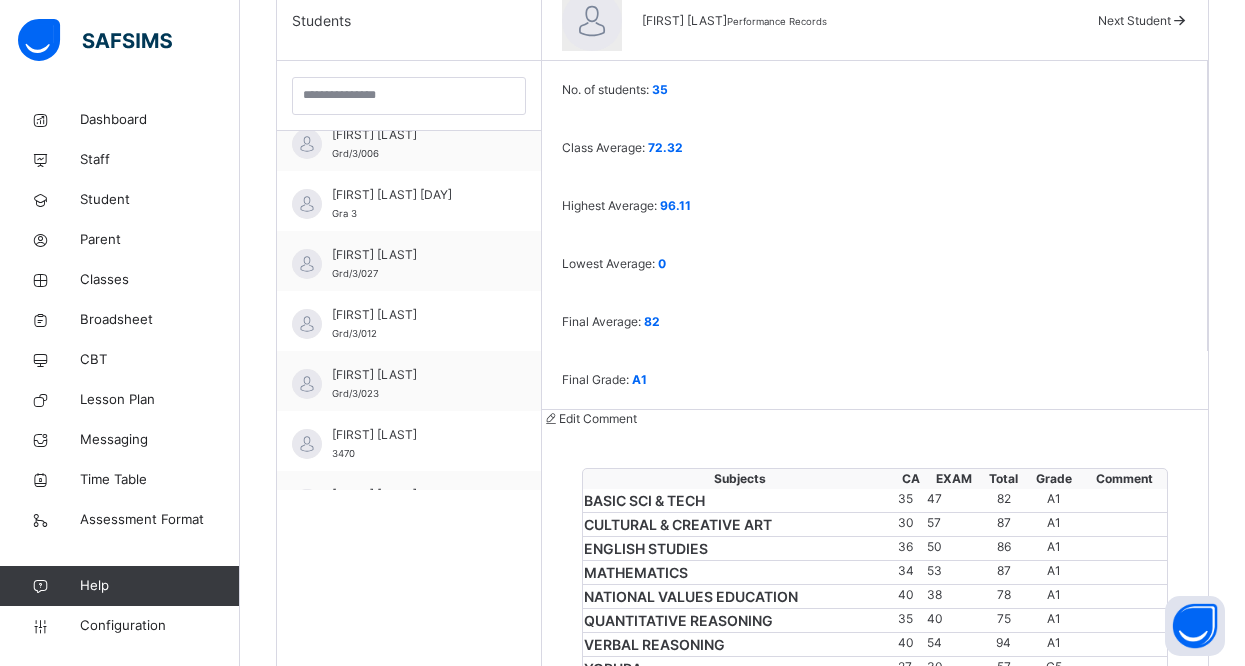scroll, scrollTop: 538, scrollLeft: 0, axis: vertical 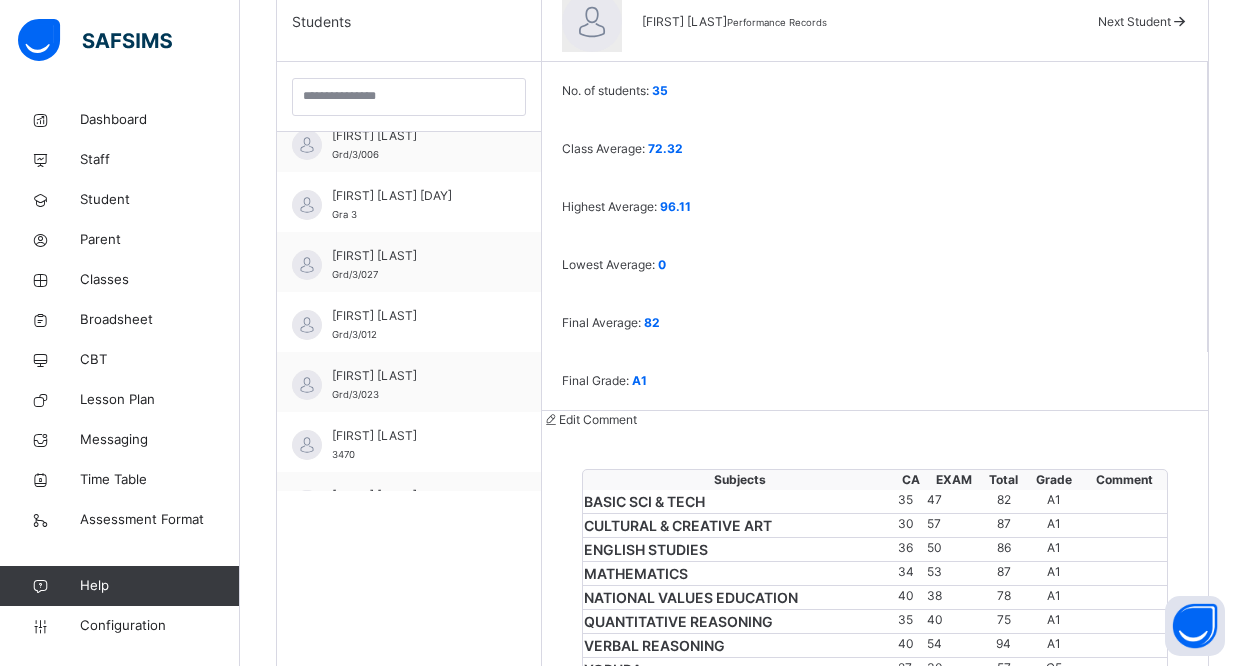 click at bounding box center [1179, 21] 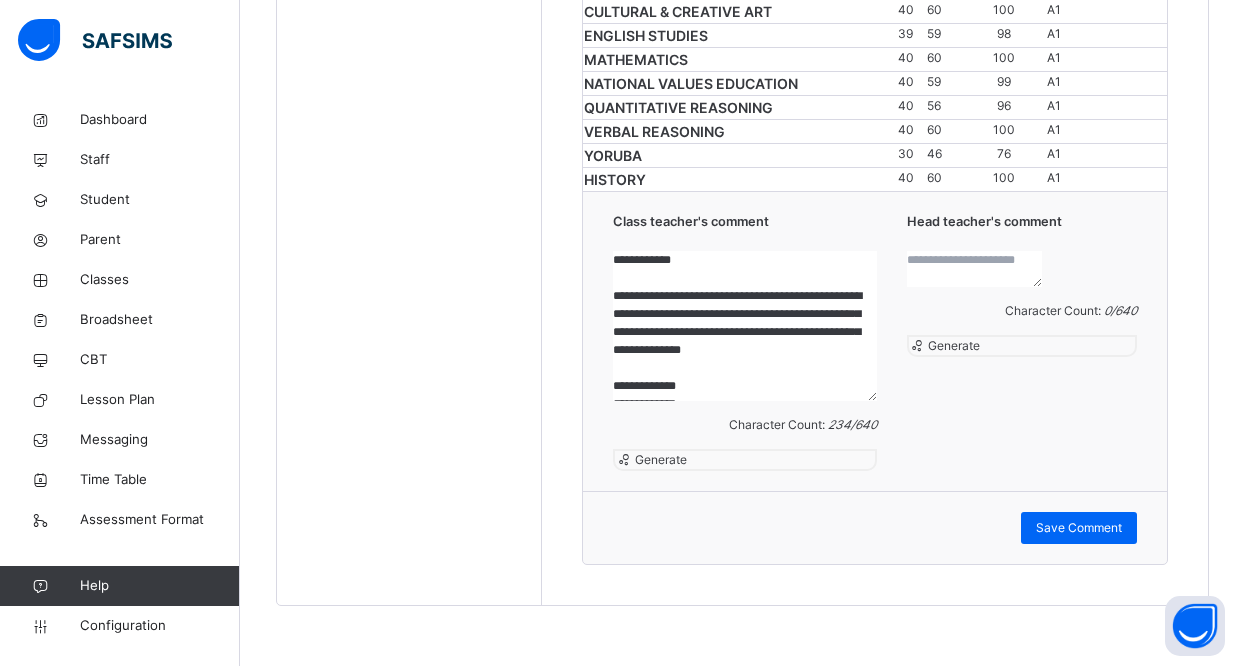 scroll, scrollTop: 1281, scrollLeft: 0, axis: vertical 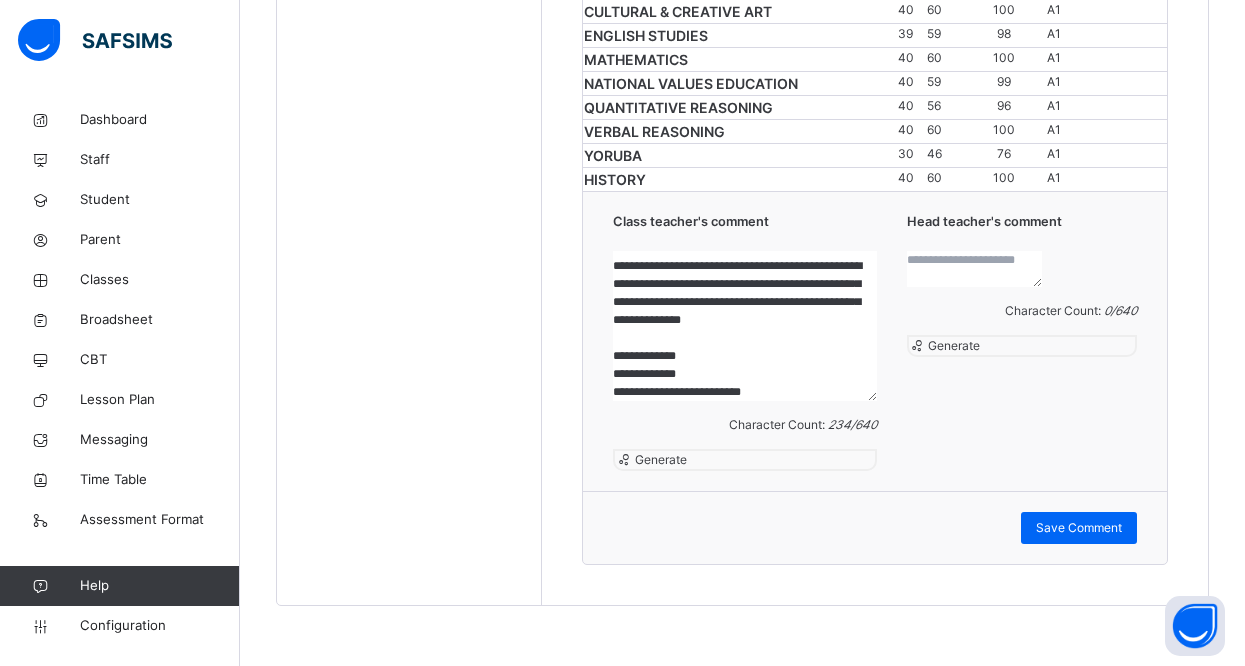 click on "**********" at bounding box center [744, 326] 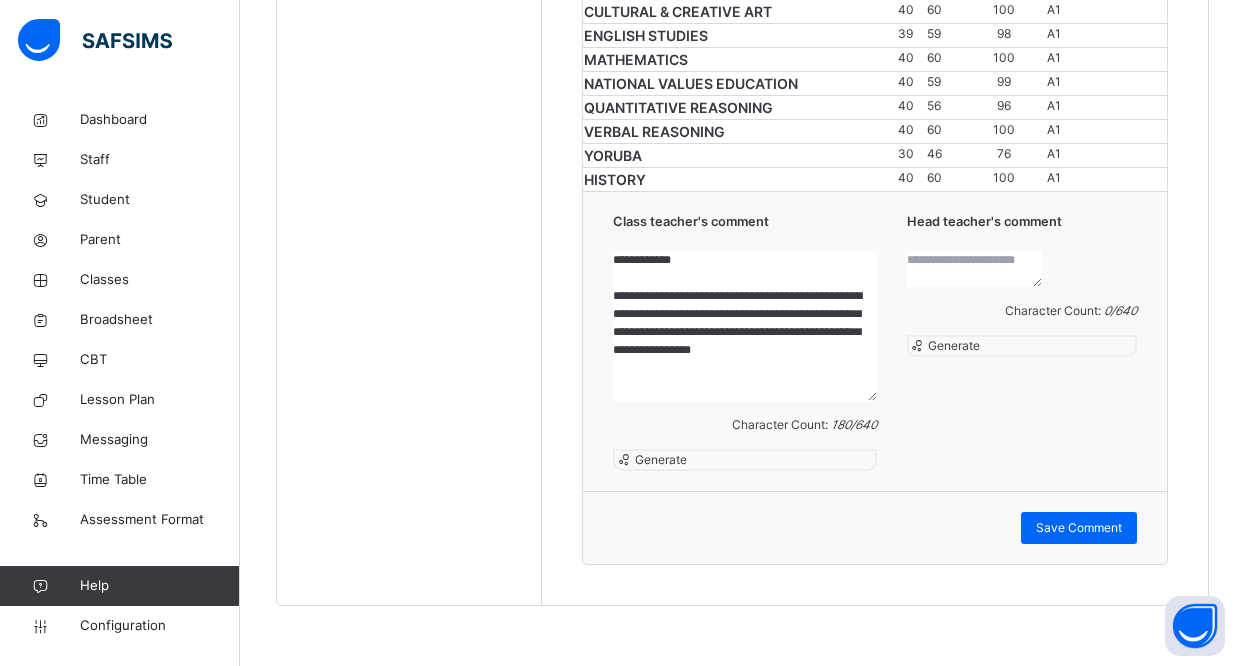 scroll, scrollTop: 34, scrollLeft: 0, axis: vertical 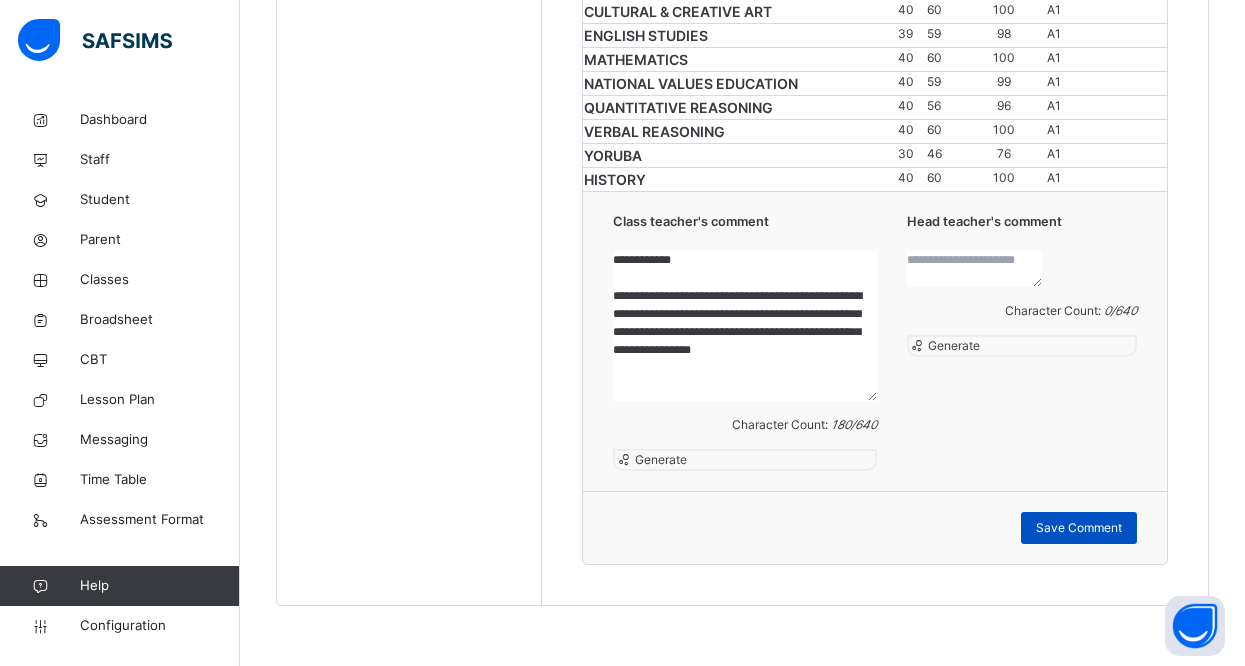 type on "**********" 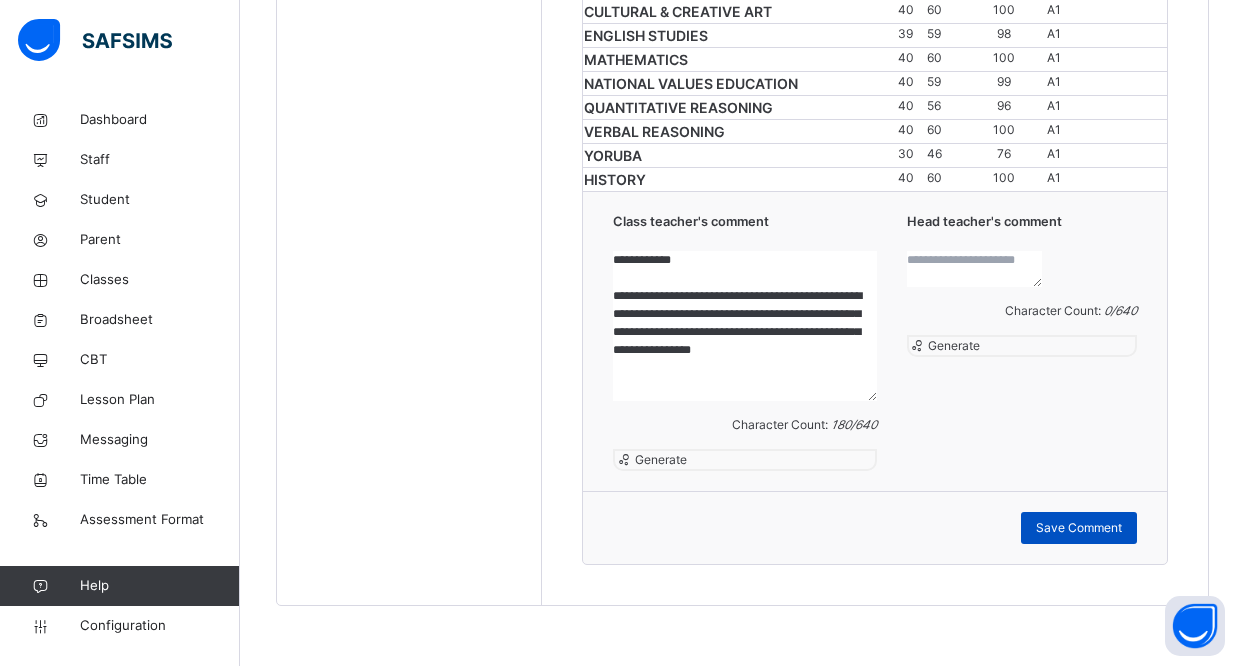 click on "Save Comment" at bounding box center (1079, 528) 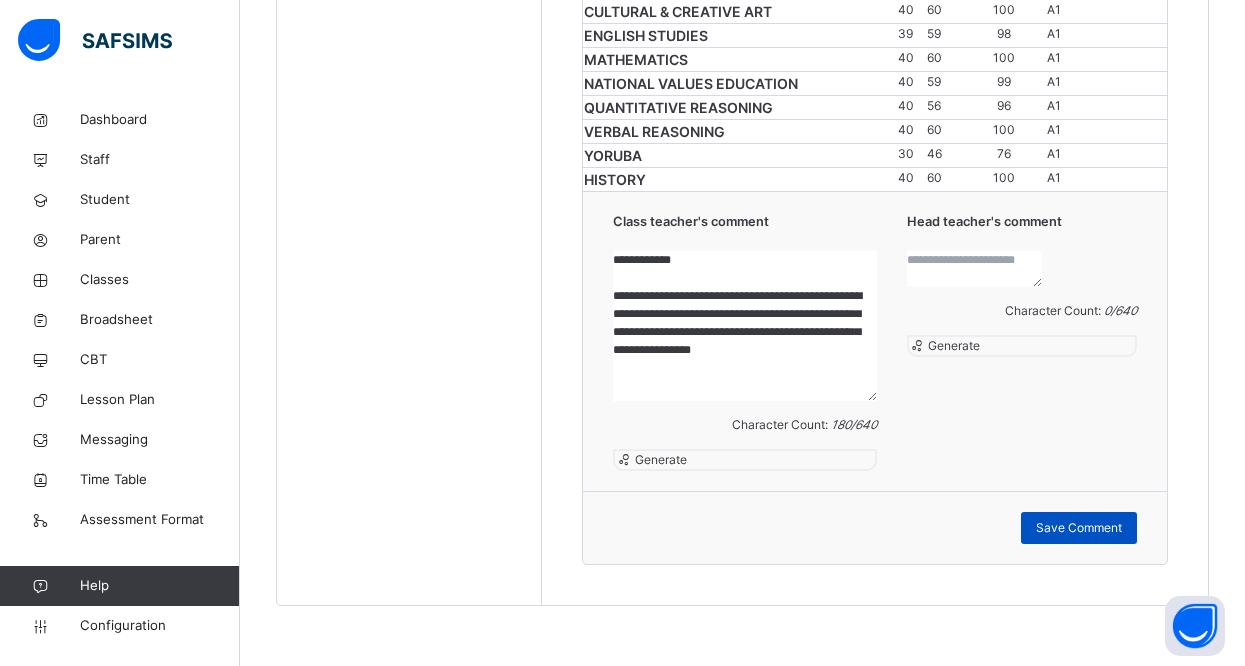 click on "Save Comment" at bounding box center (1079, 528) 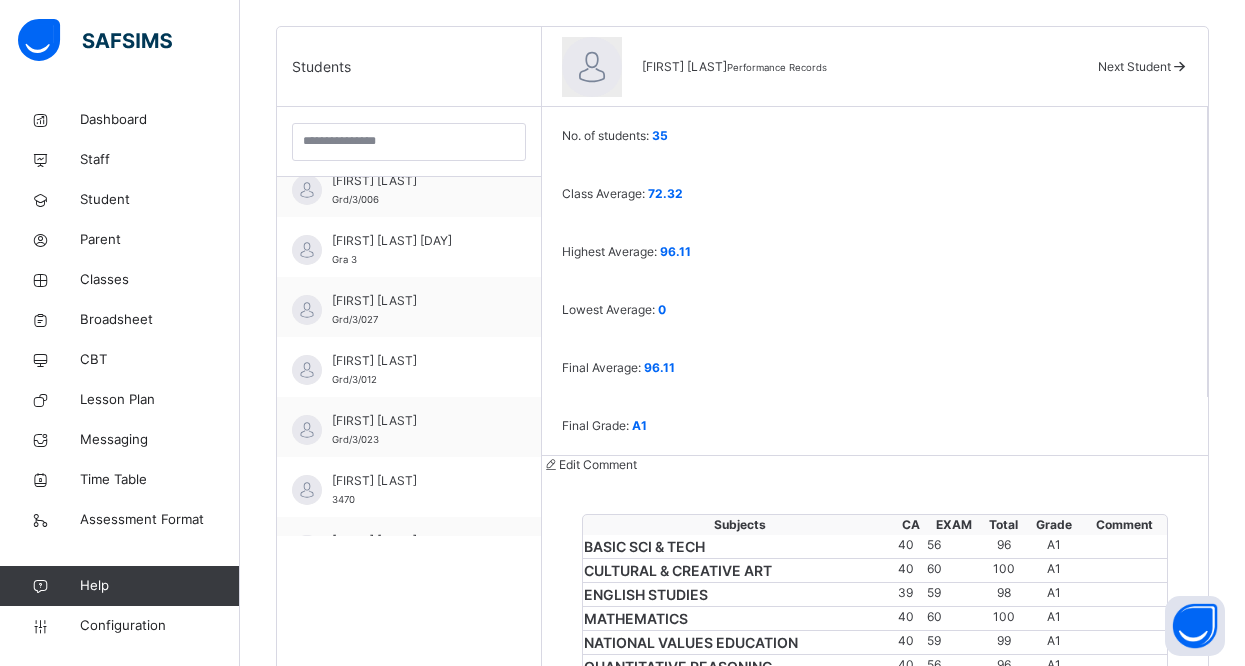 scroll, scrollTop: 481, scrollLeft: 0, axis: vertical 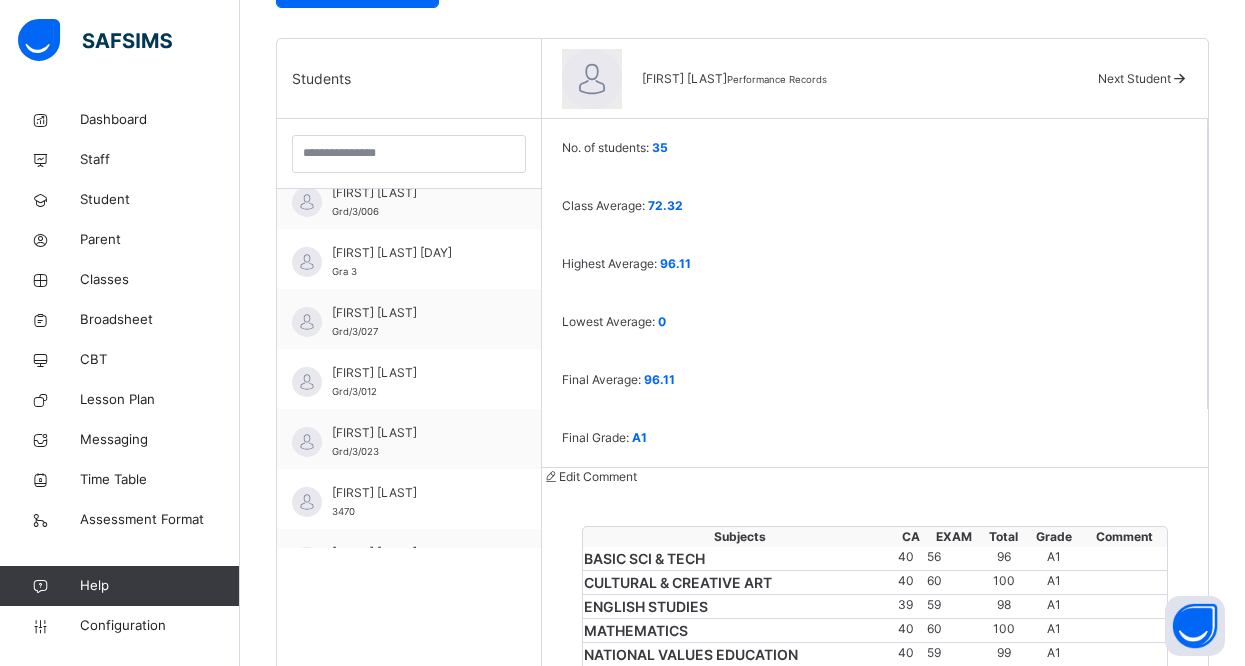 click at bounding box center (1179, 78) 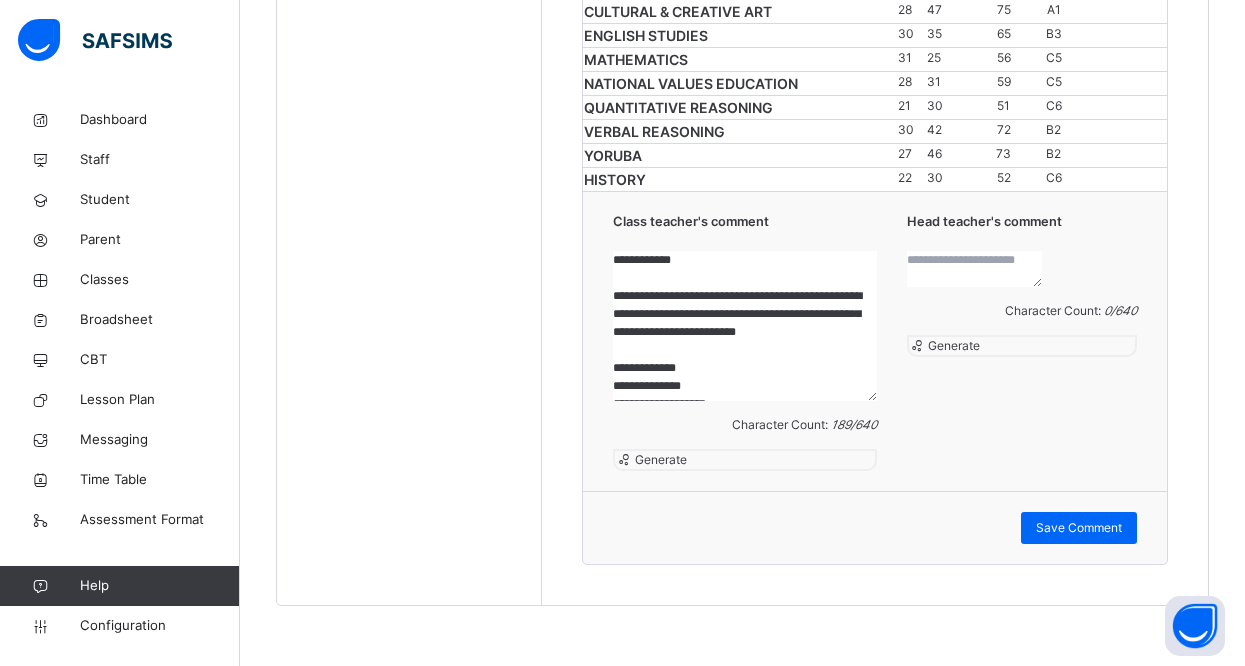 scroll, scrollTop: 1378, scrollLeft: 0, axis: vertical 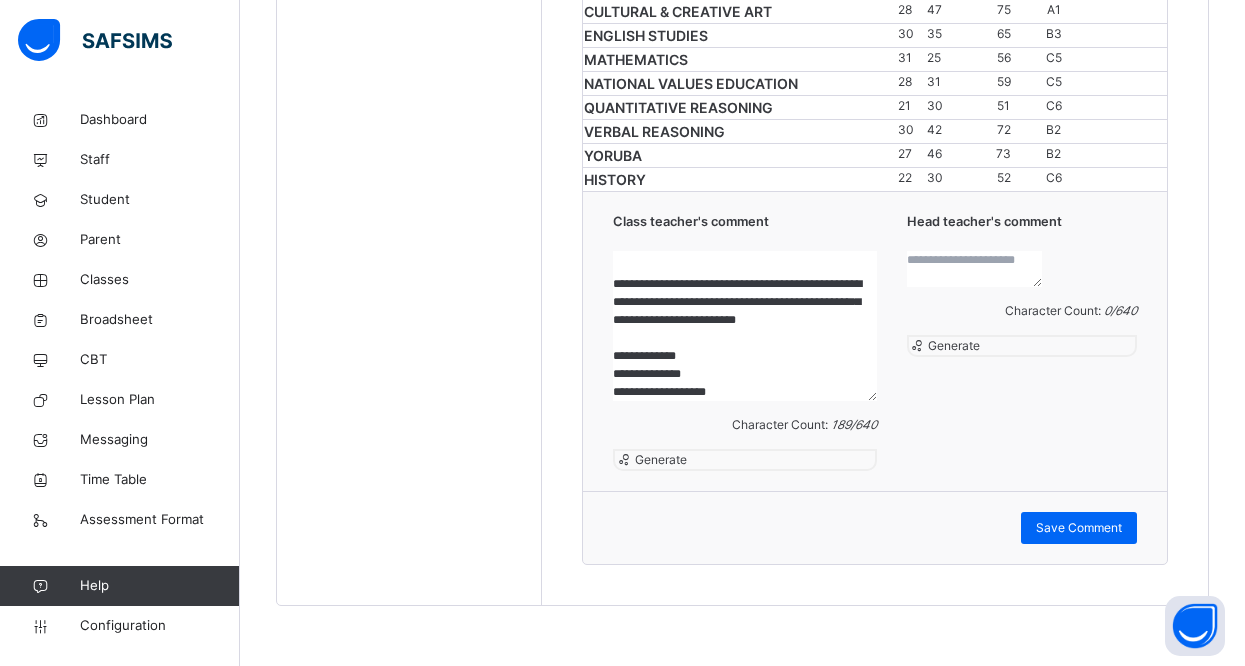 click on "**********" at bounding box center (744, 326) 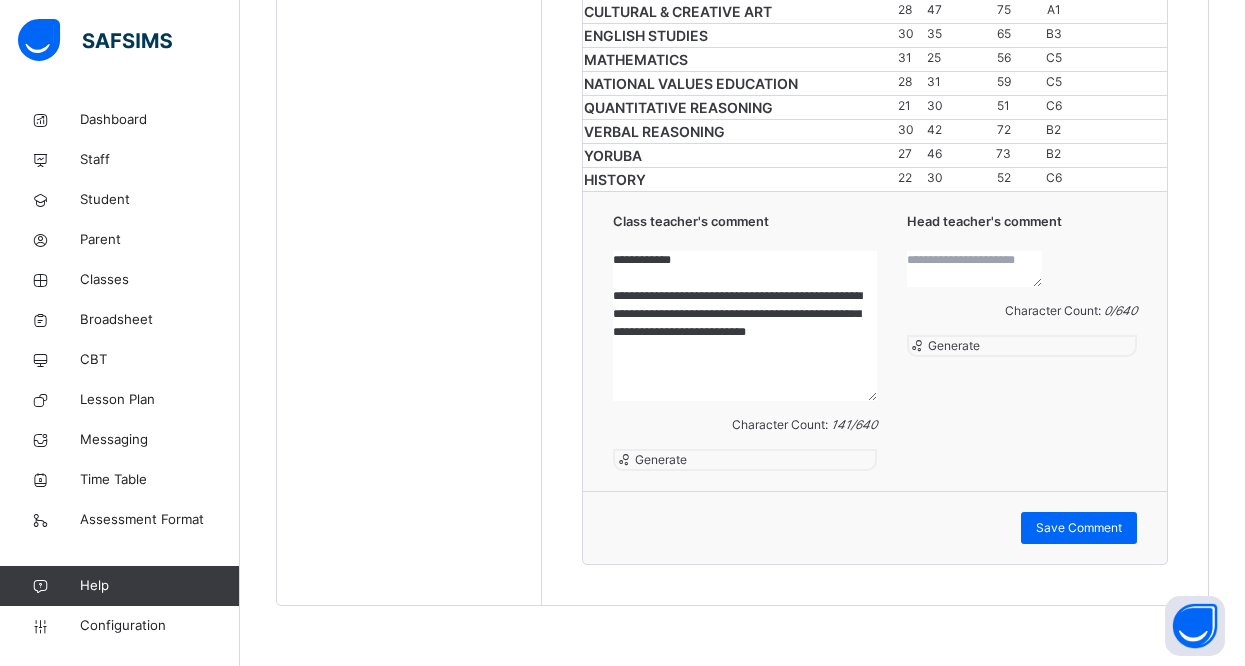 scroll, scrollTop: 5, scrollLeft: 0, axis: vertical 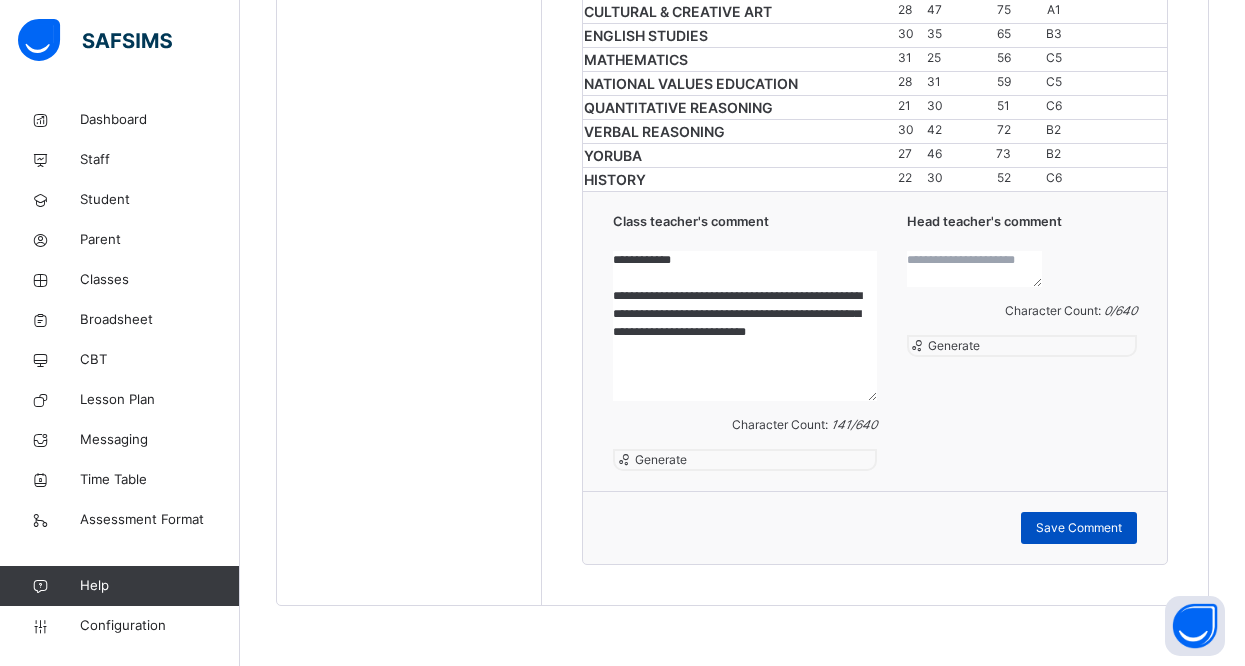 type on "**********" 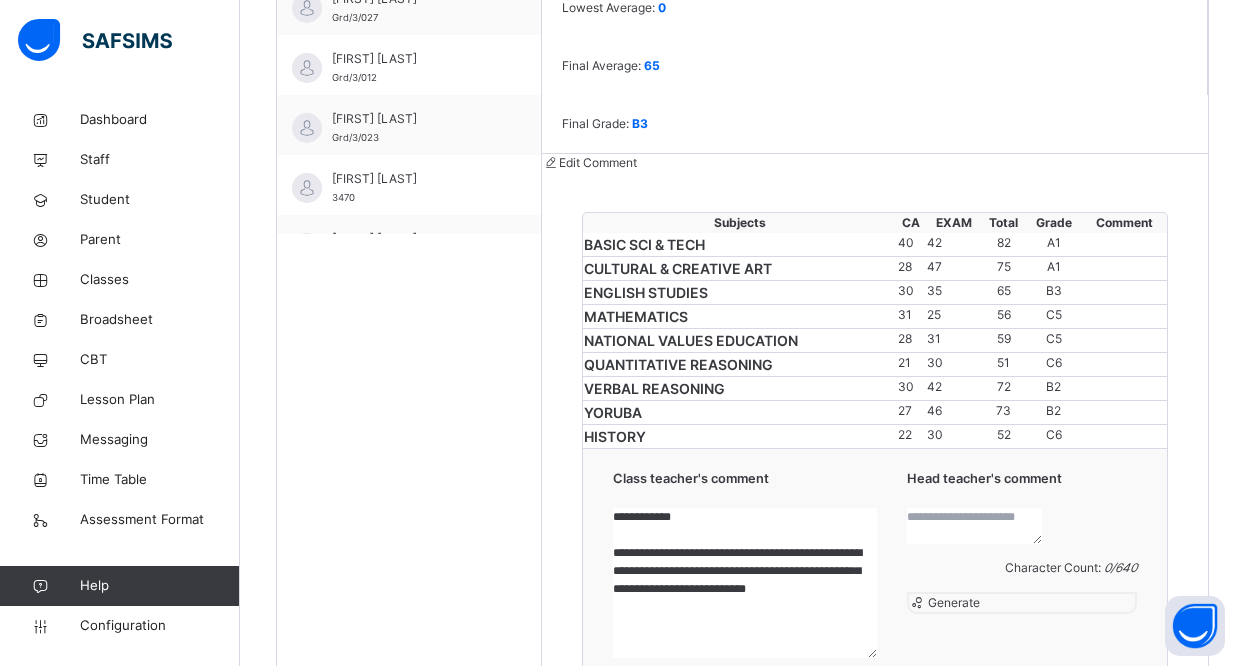 scroll, scrollTop: 213, scrollLeft: 0, axis: vertical 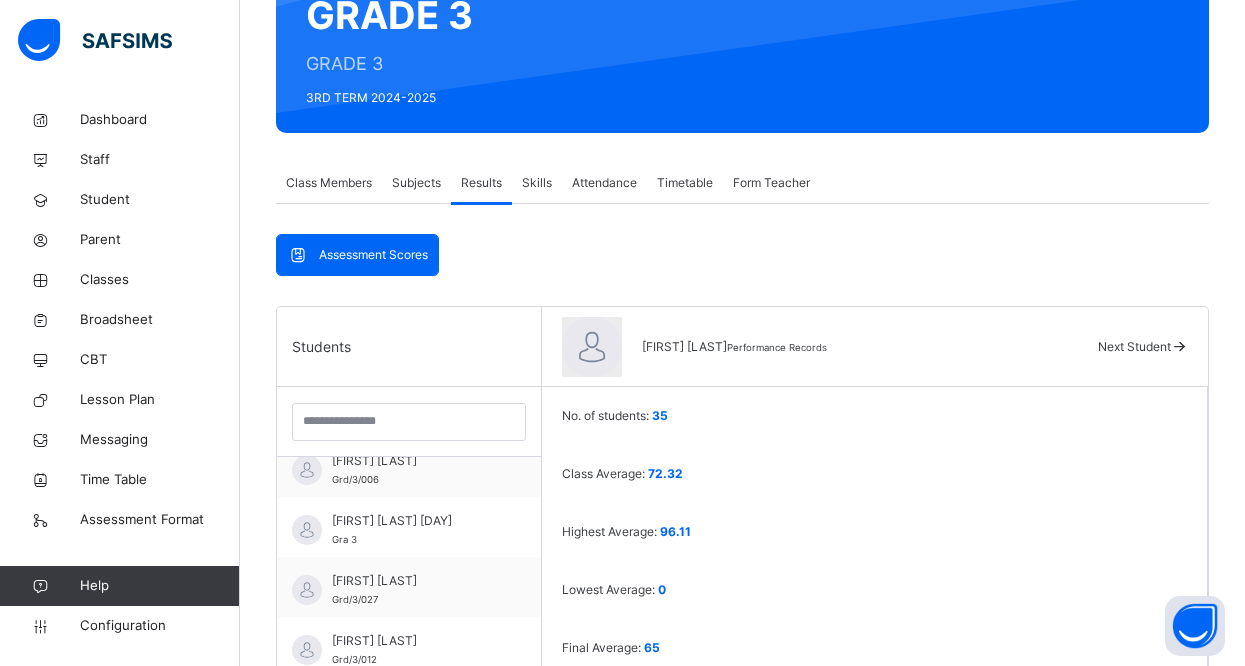 click at bounding box center (1179, 346) 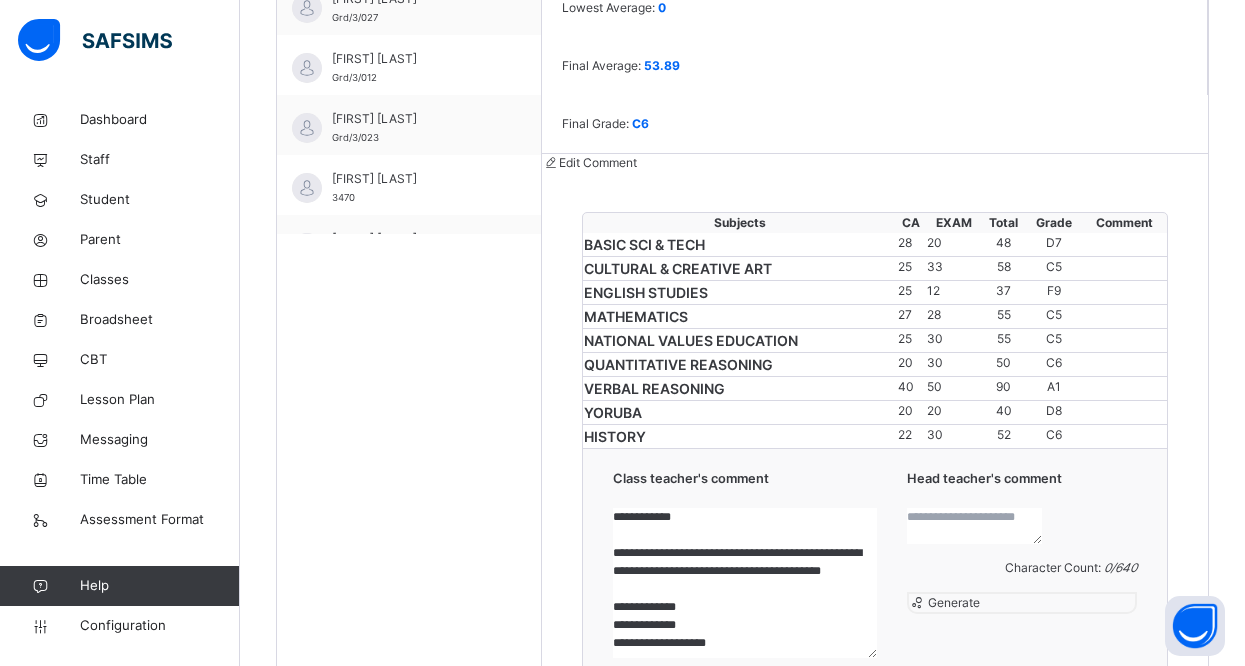 scroll, scrollTop: 1378, scrollLeft: 0, axis: vertical 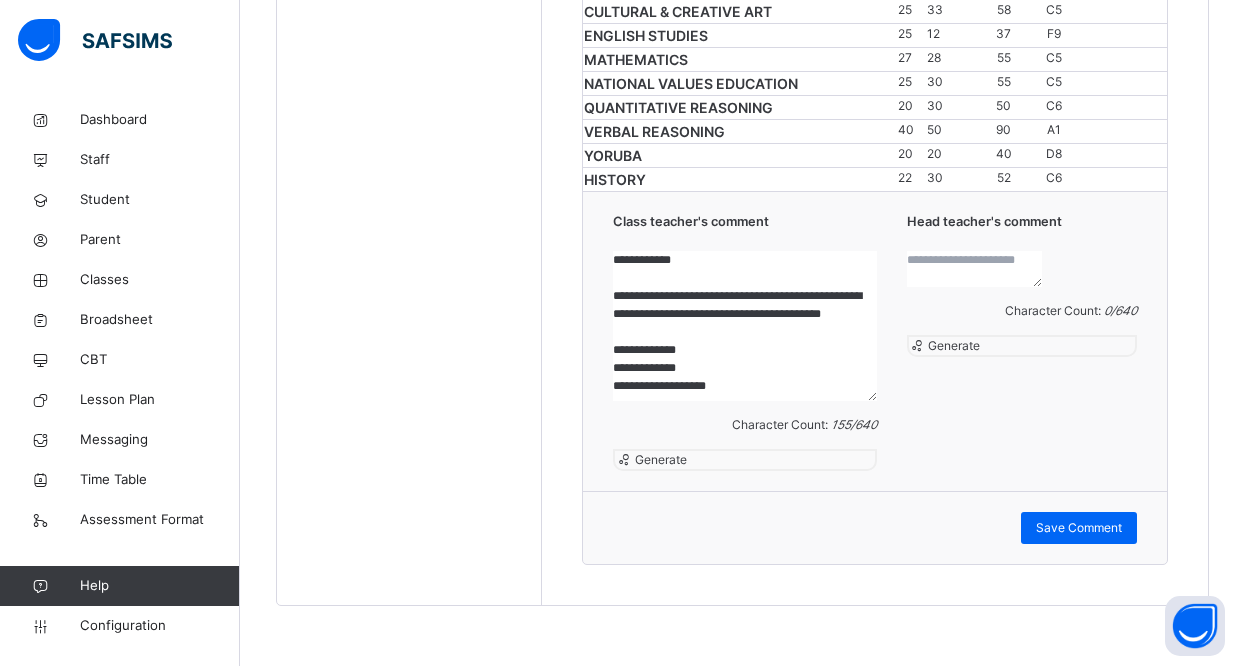 click on "**********" at bounding box center [744, 326] 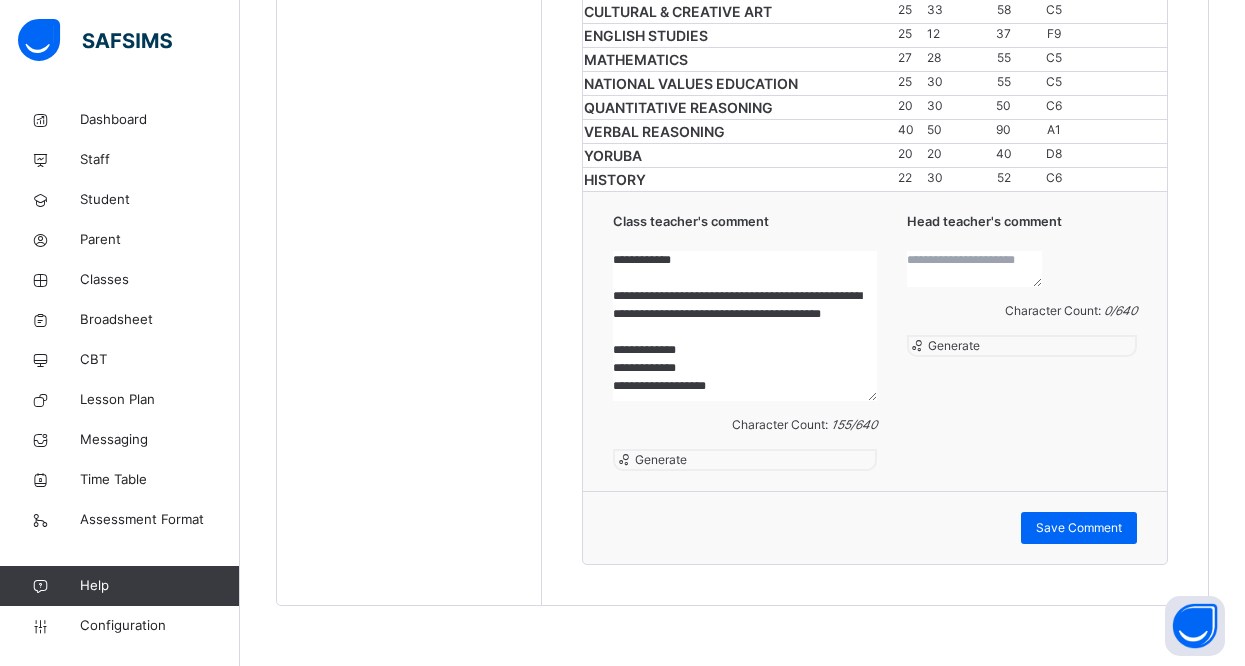 click on "**********" at bounding box center [744, 341] 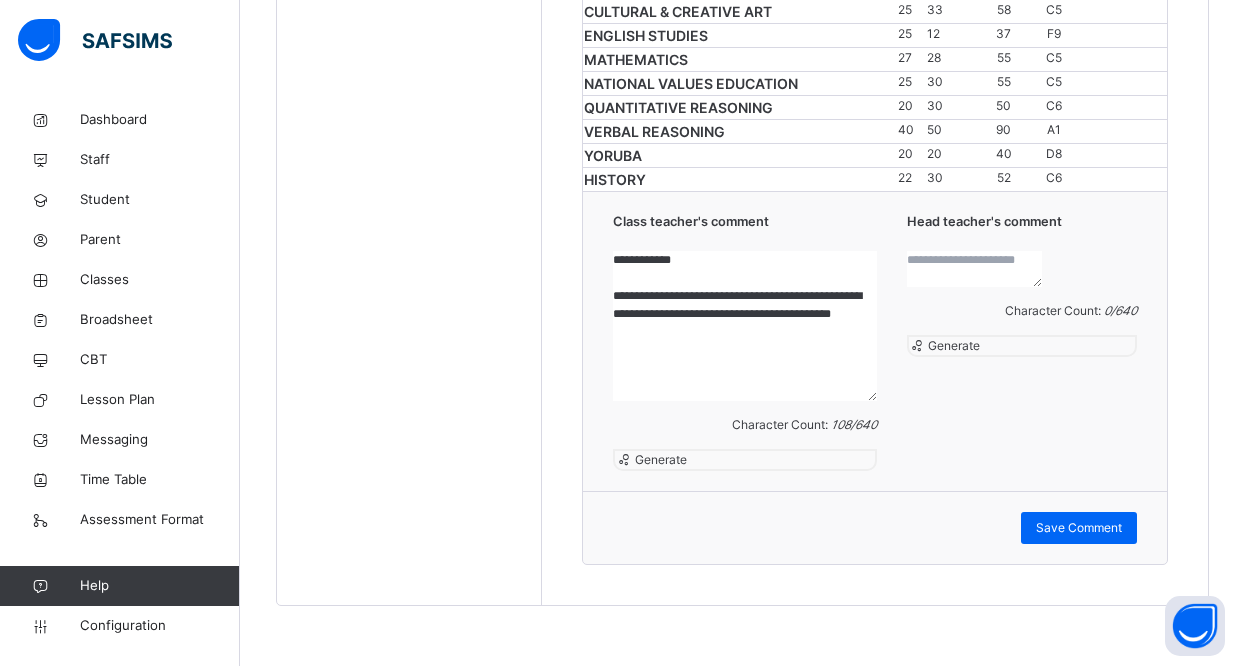 scroll, scrollTop: 0, scrollLeft: 0, axis: both 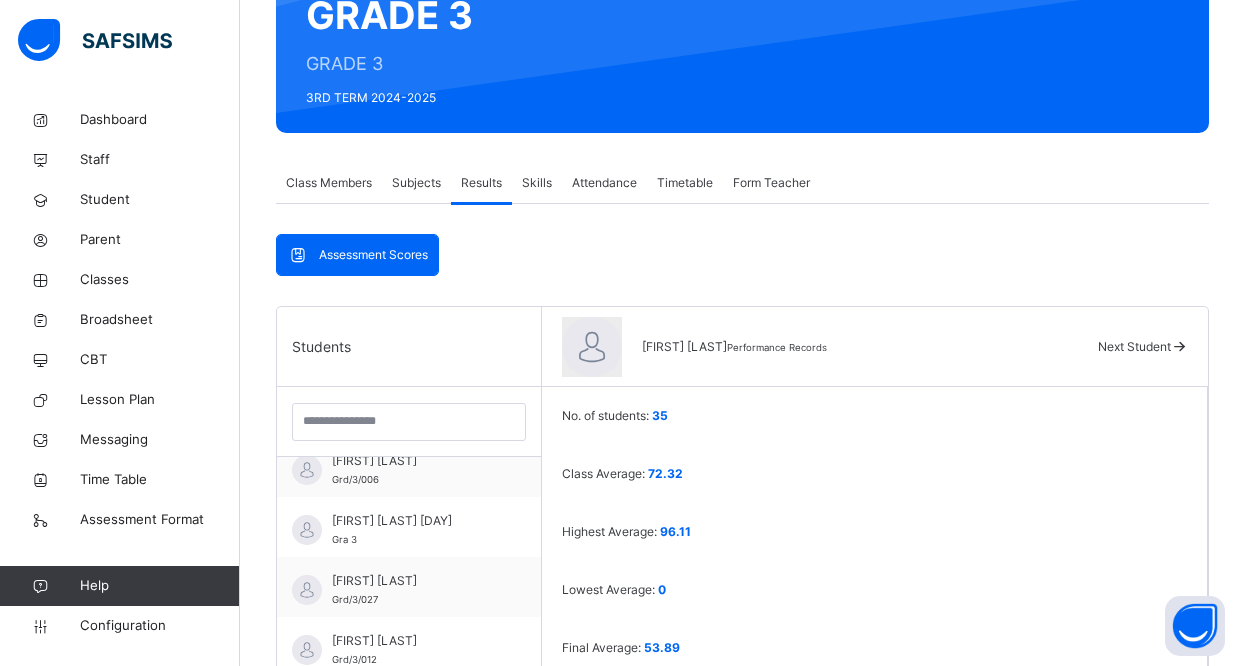 type on "**********" 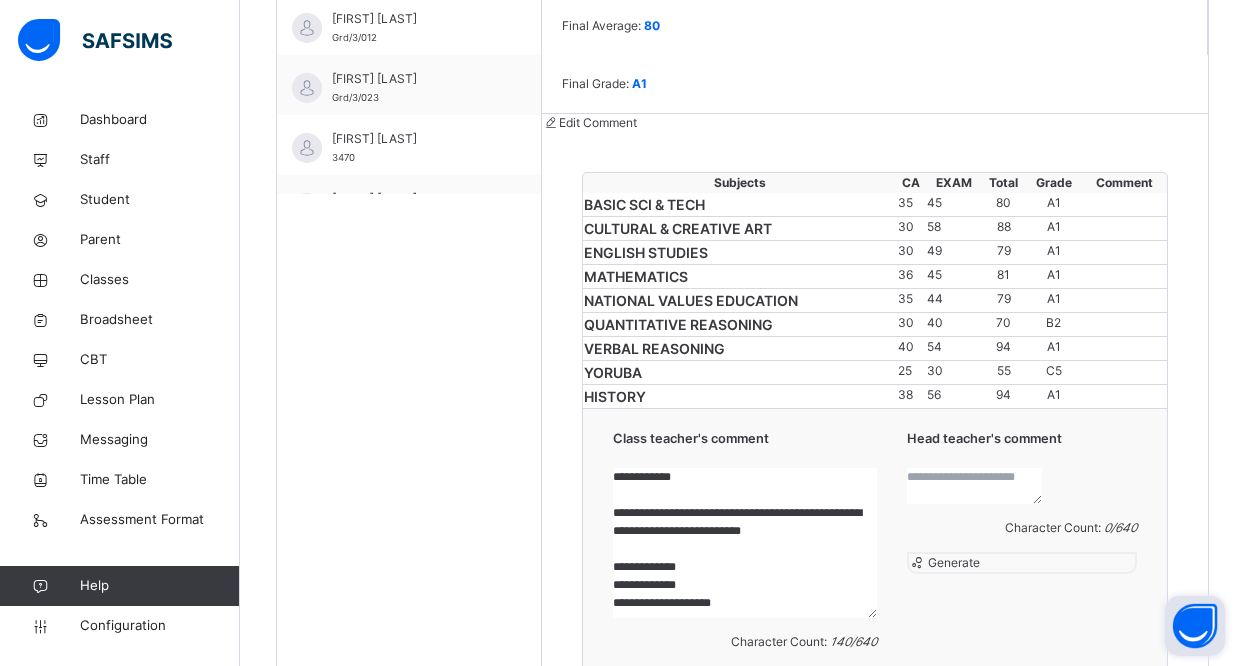 scroll, scrollTop: 1378, scrollLeft: 0, axis: vertical 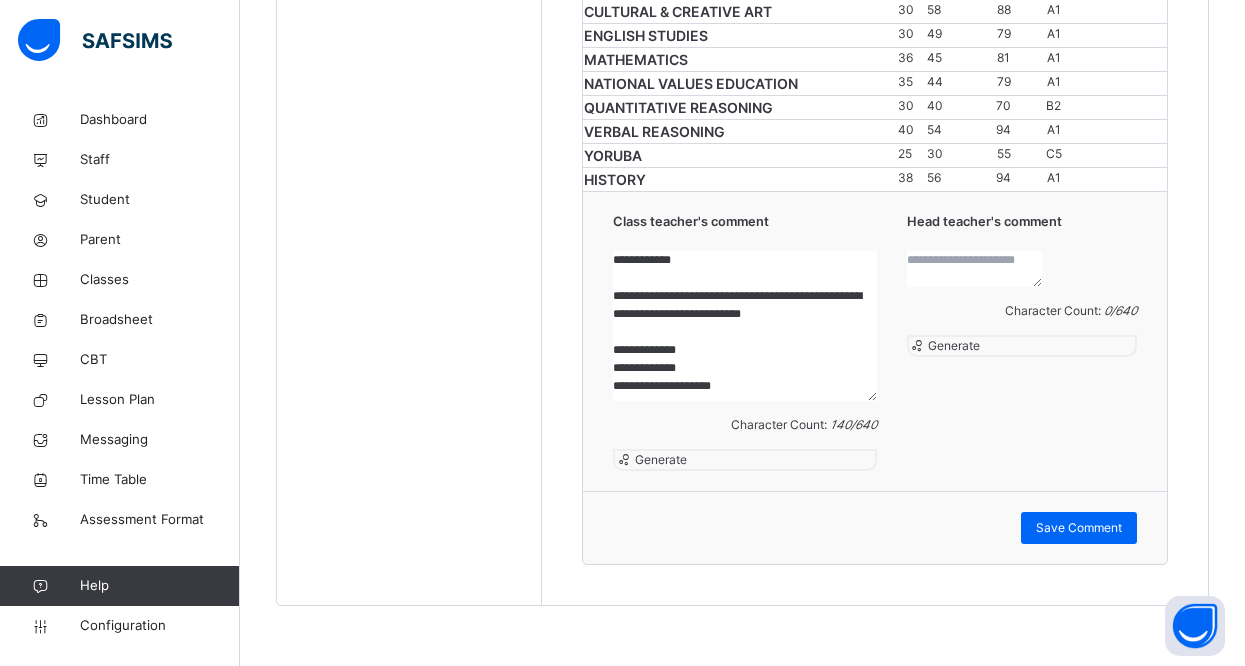 click on "**********" at bounding box center (744, 326) 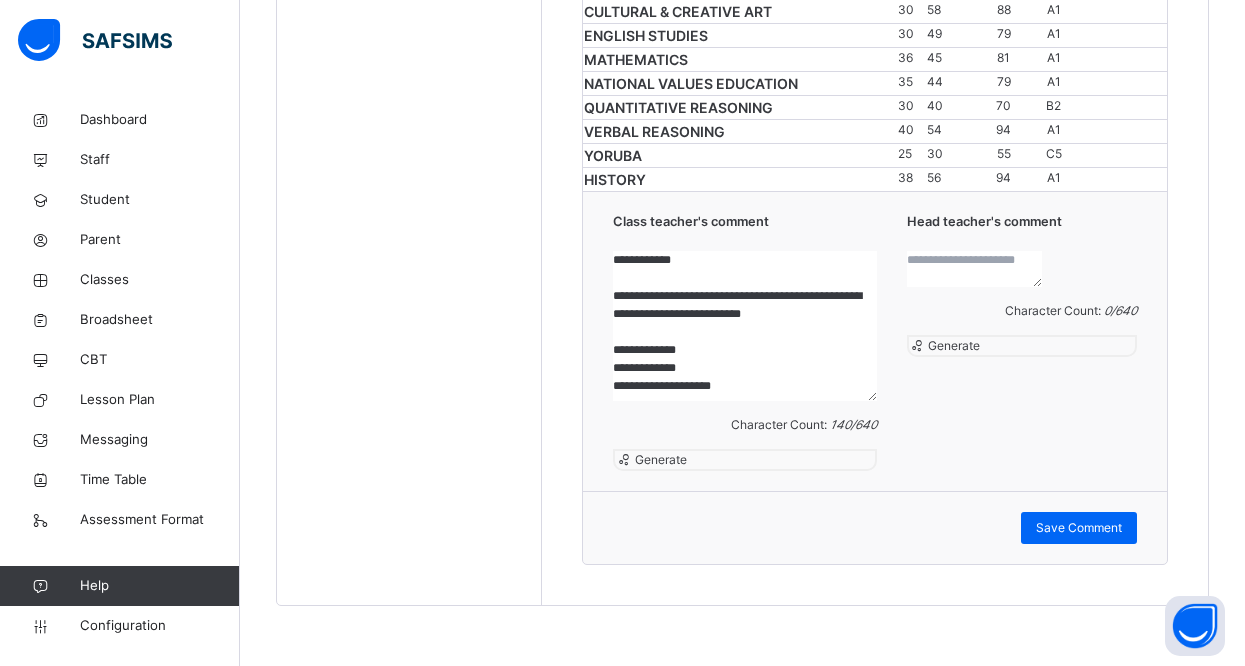 click on "**********" at bounding box center [744, 326] 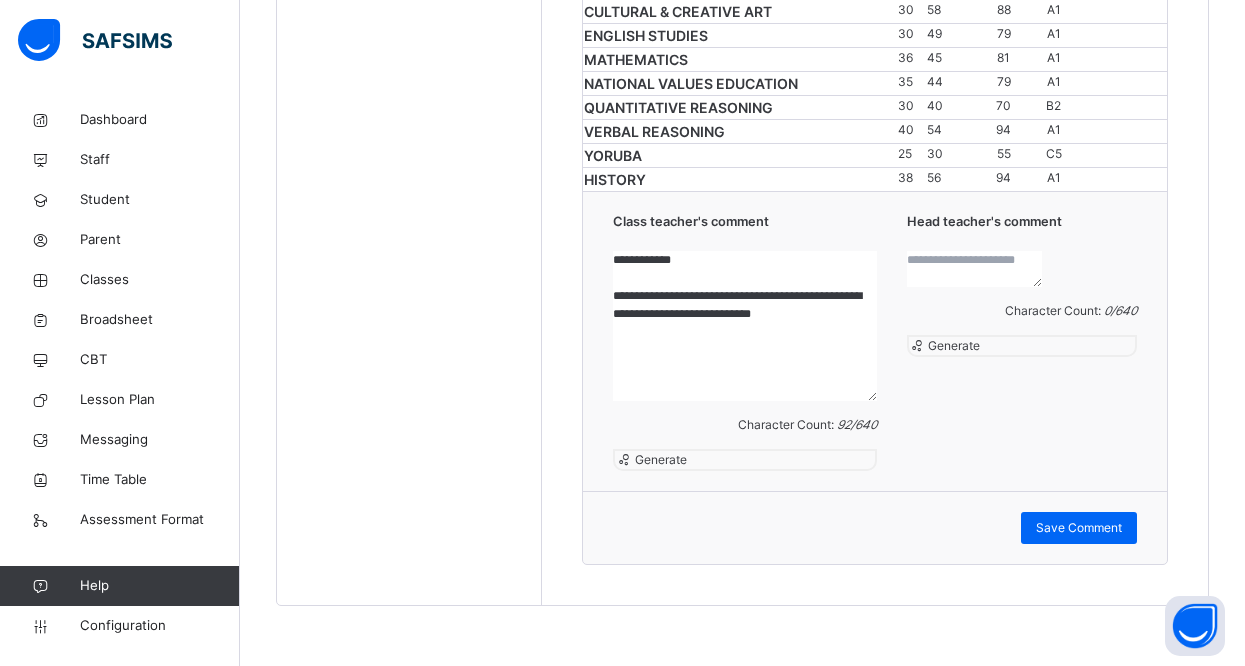 scroll, scrollTop: 0, scrollLeft: 0, axis: both 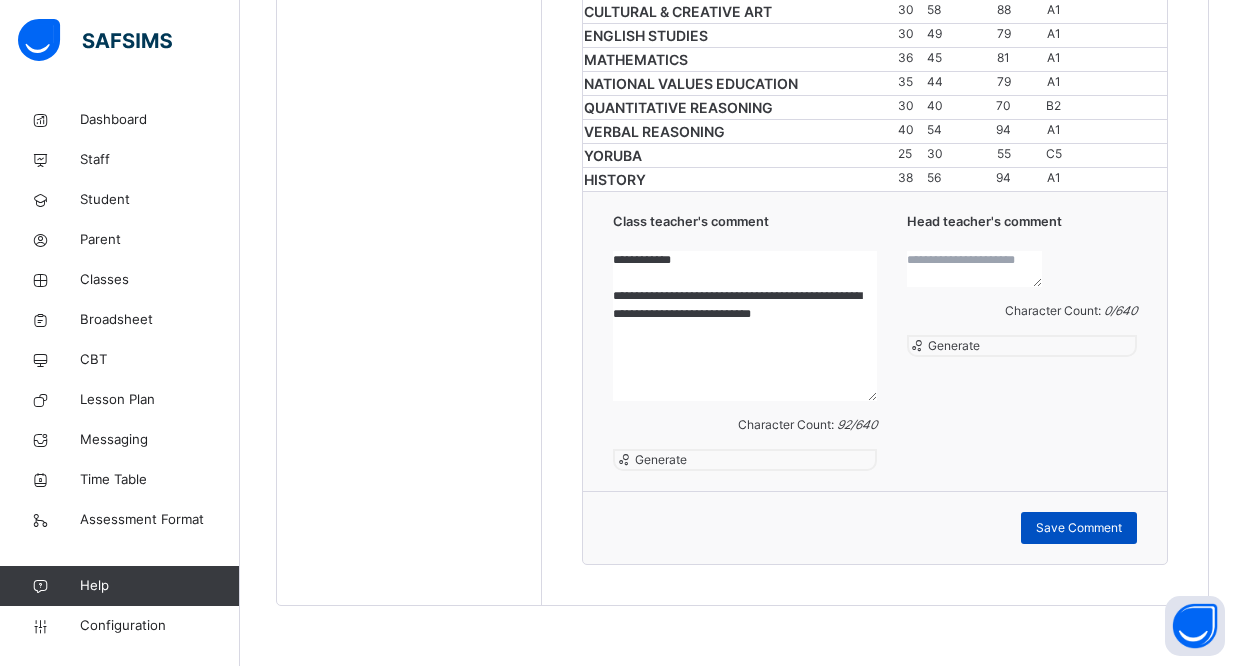 type on "**********" 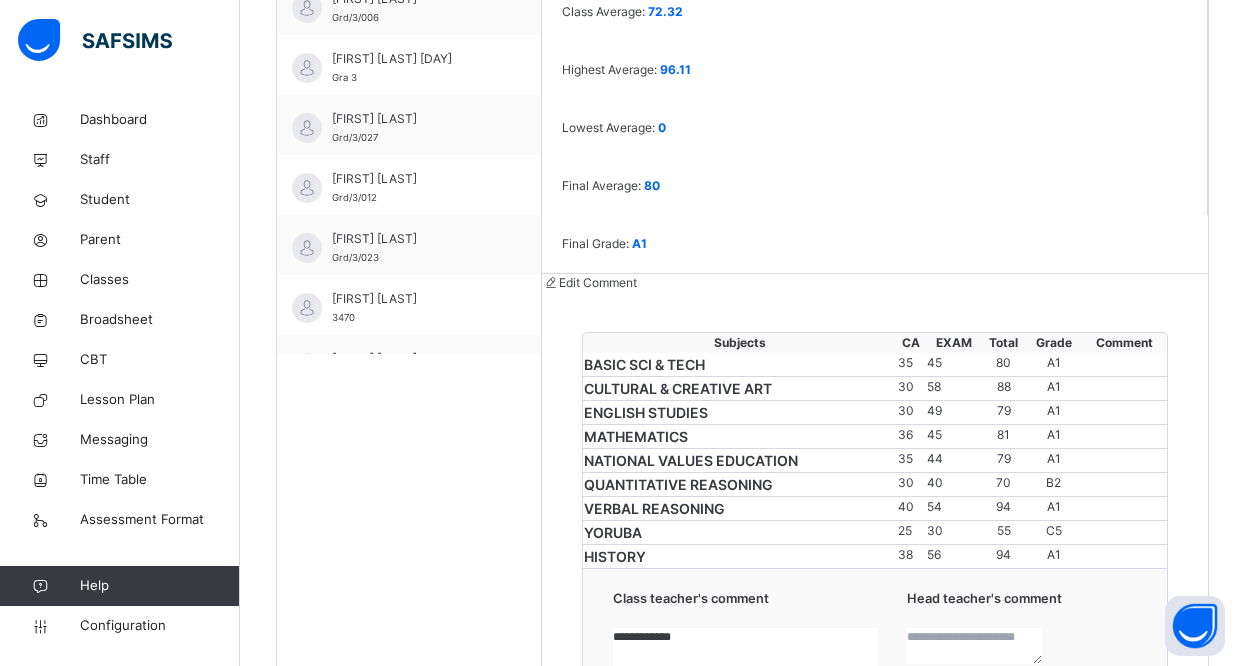 scroll, scrollTop: 93, scrollLeft: 0, axis: vertical 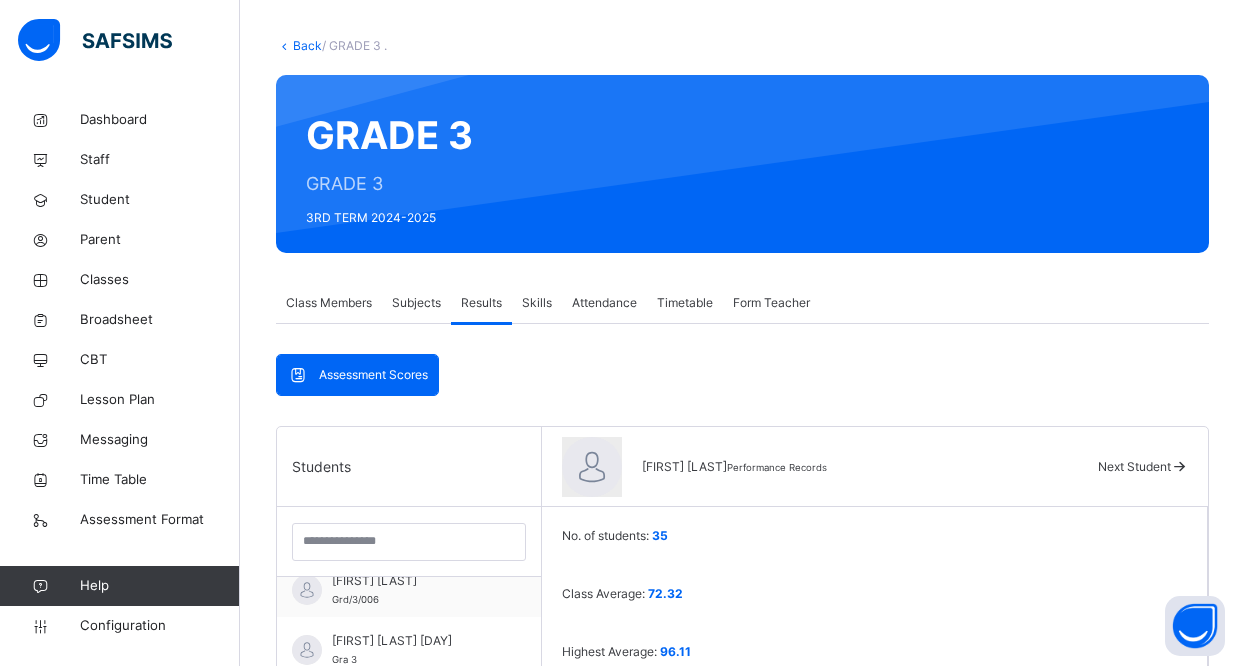 click at bounding box center [1179, 466] 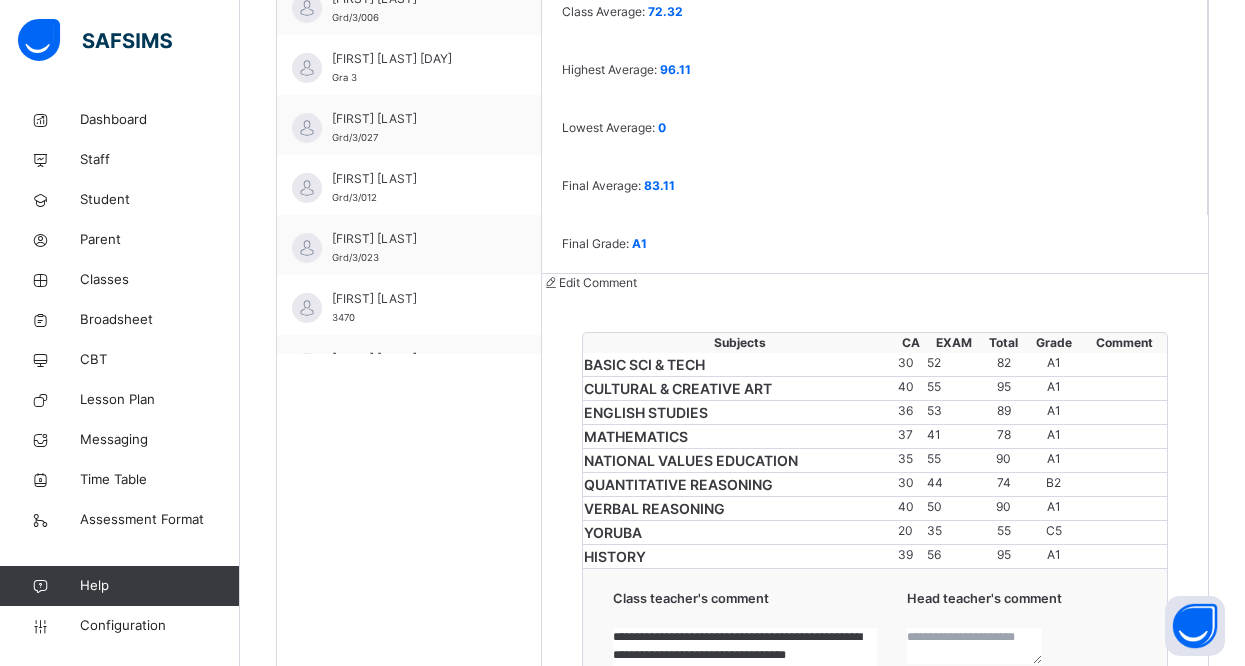 scroll, scrollTop: 1258, scrollLeft: 0, axis: vertical 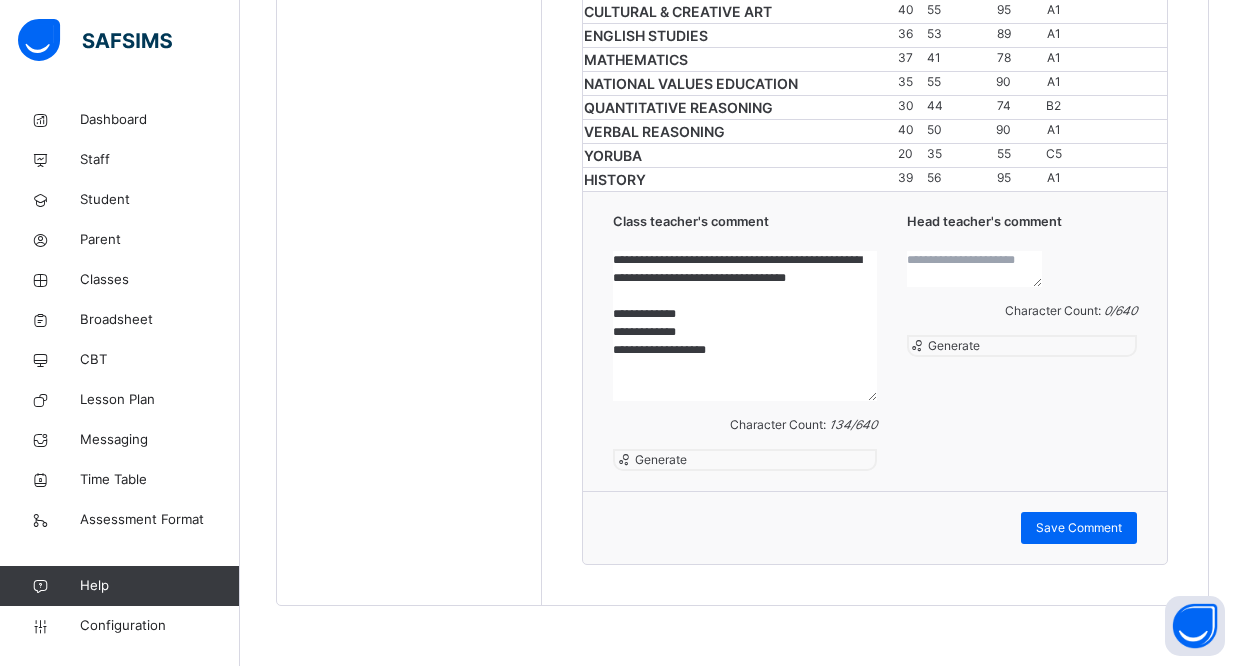 click on "**********" at bounding box center [744, 326] 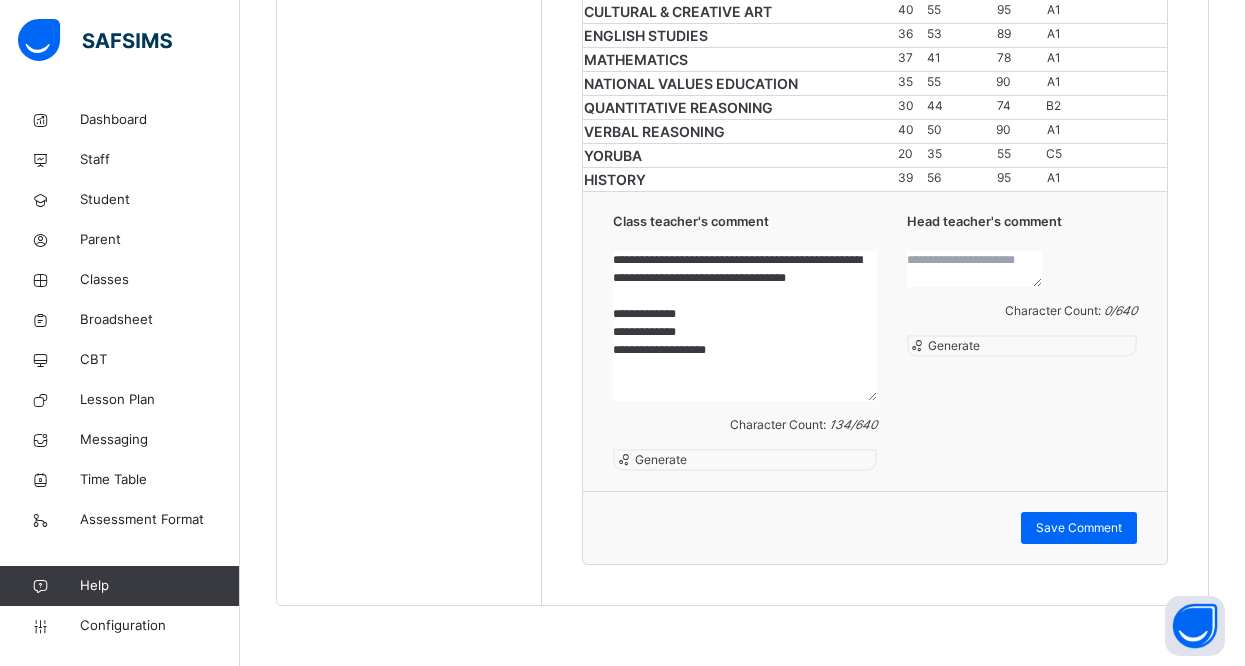drag, startPoint x: 605, startPoint y: 431, endPoint x: 815, endPoint y: 526, distance: 230.48862 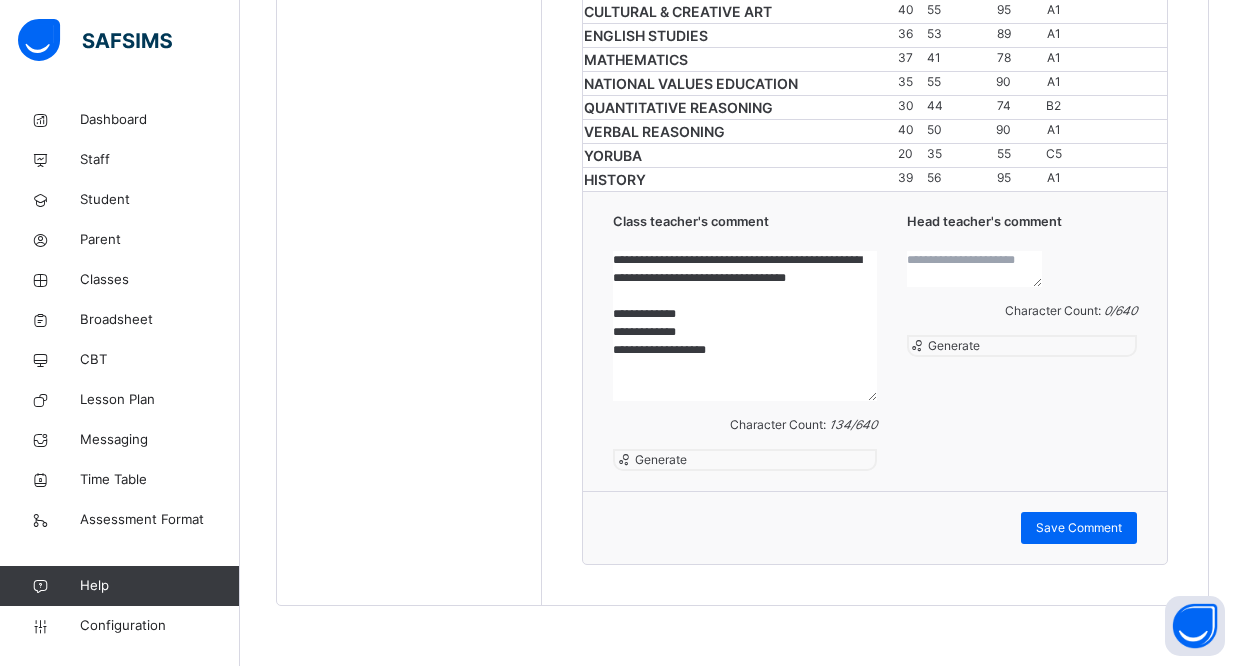 click on "**********" at bounding box center [744, 341] 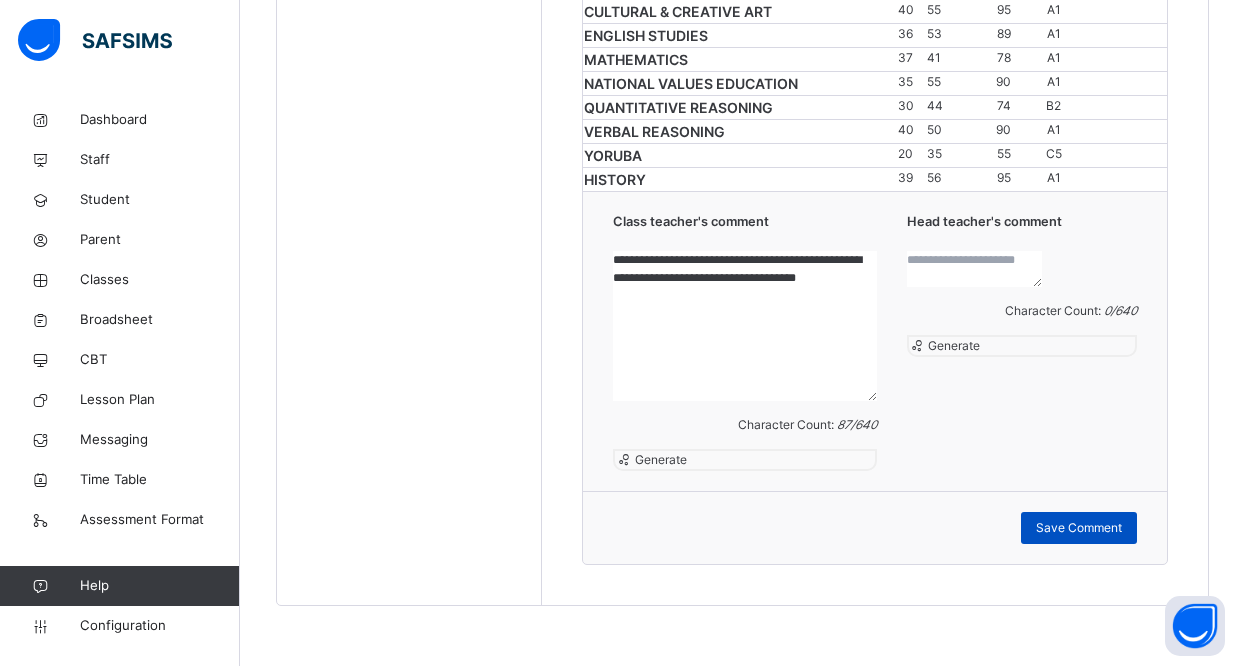 type on "**********" 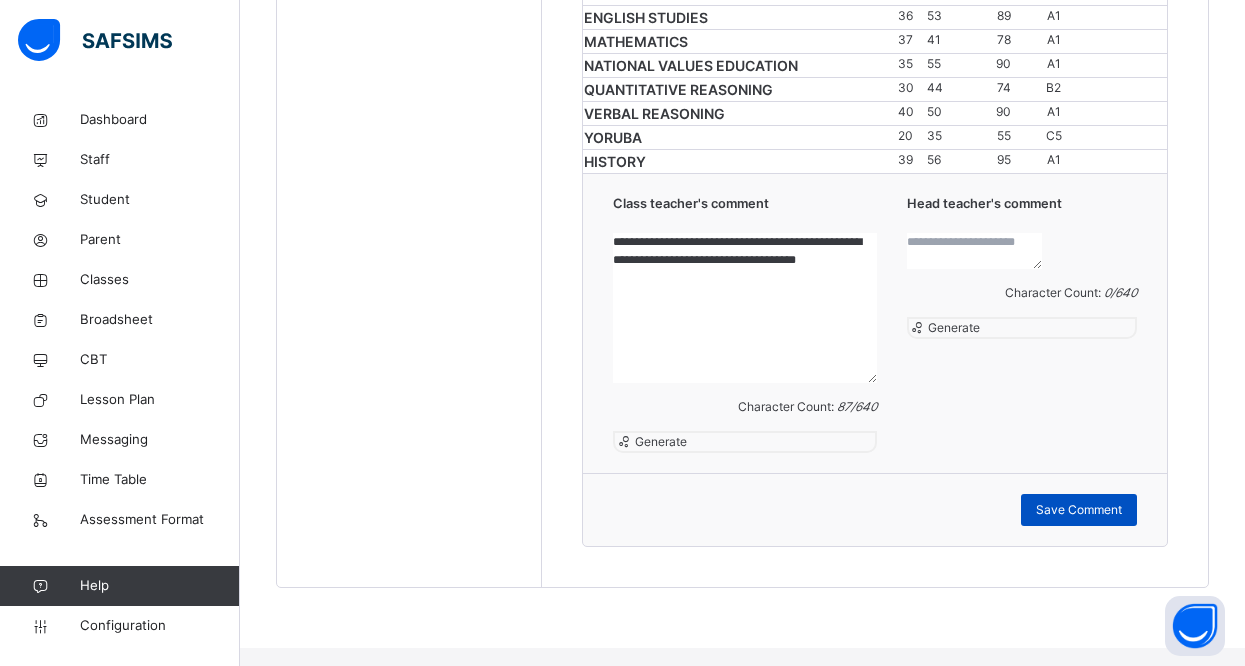 click on "Save Comment" at bounding box center (1079, 510) 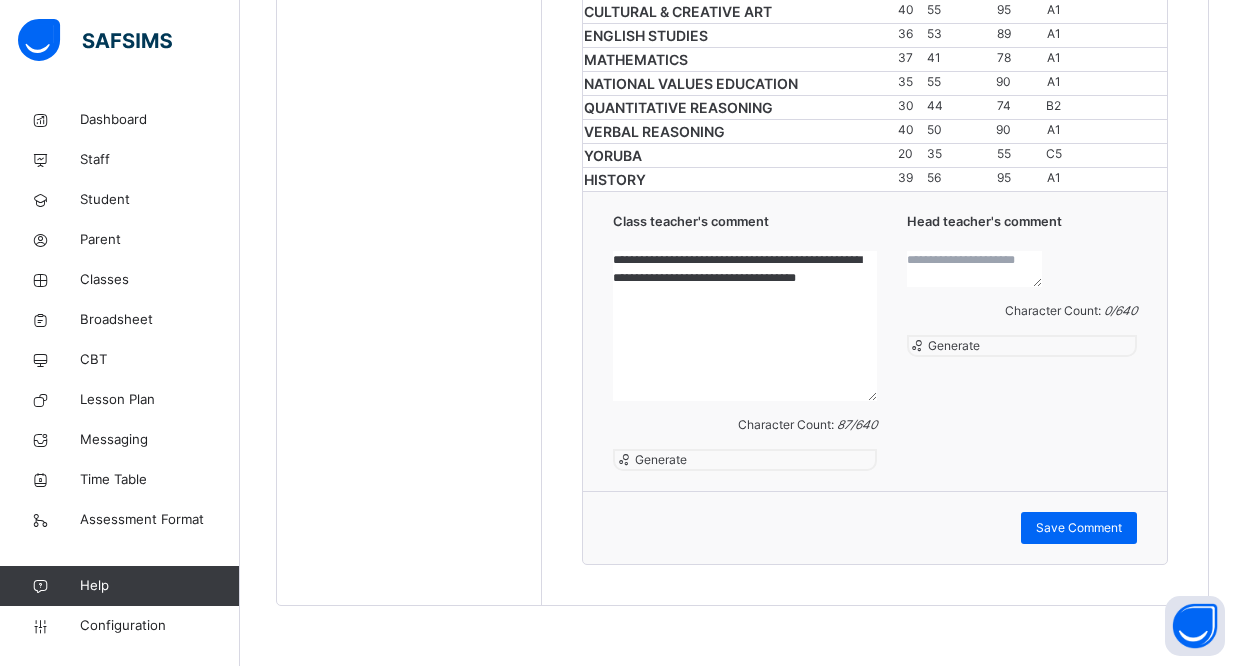 scroll, scrollTop: 675, scrollLeft: 0, axis: vertical 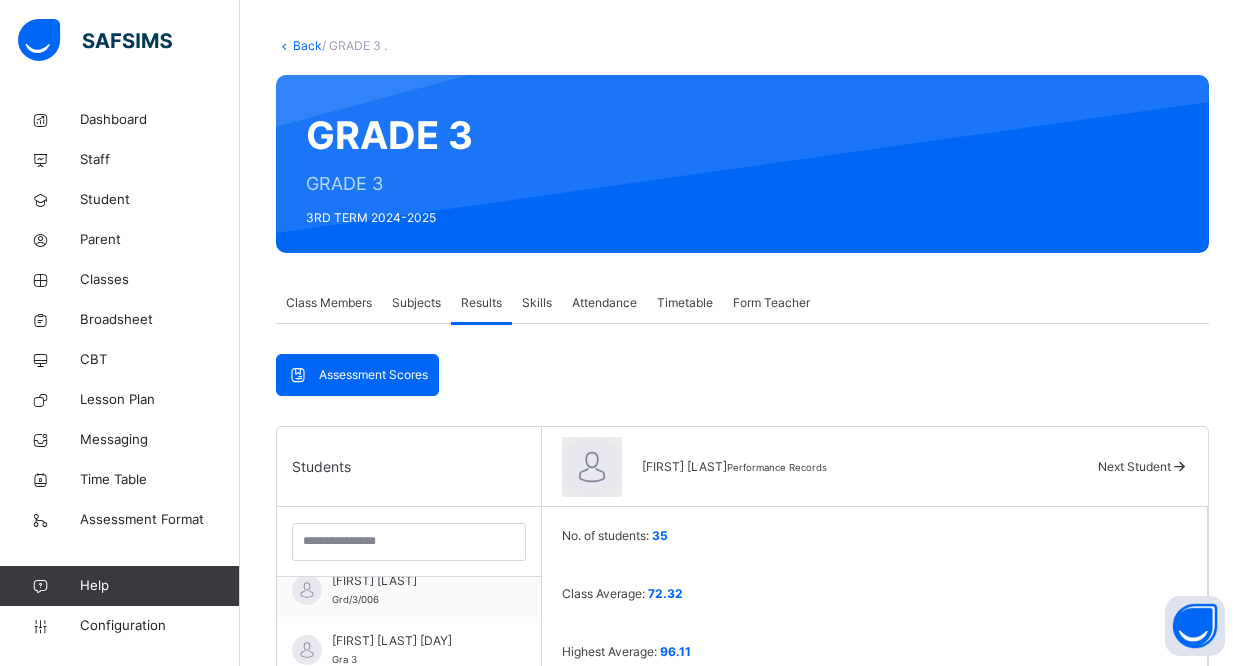 click at bounding box center (1179, 466) 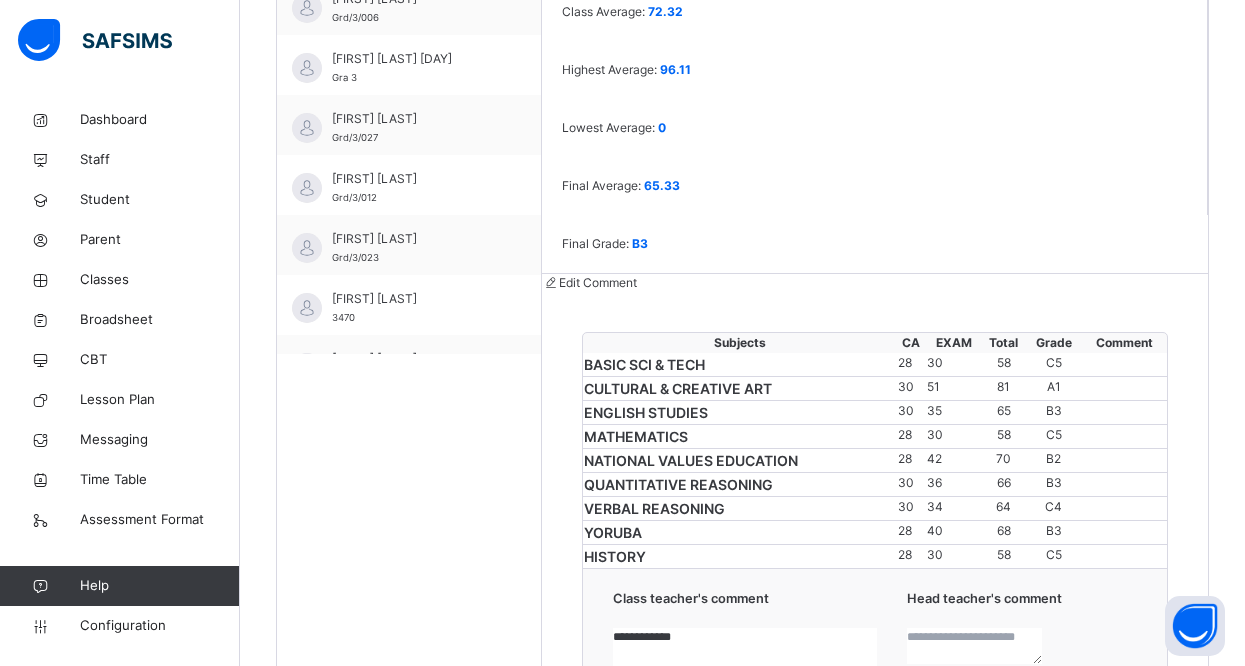 scroll, scrollTop: 1258, scrollLeft: 0, axis: vertical 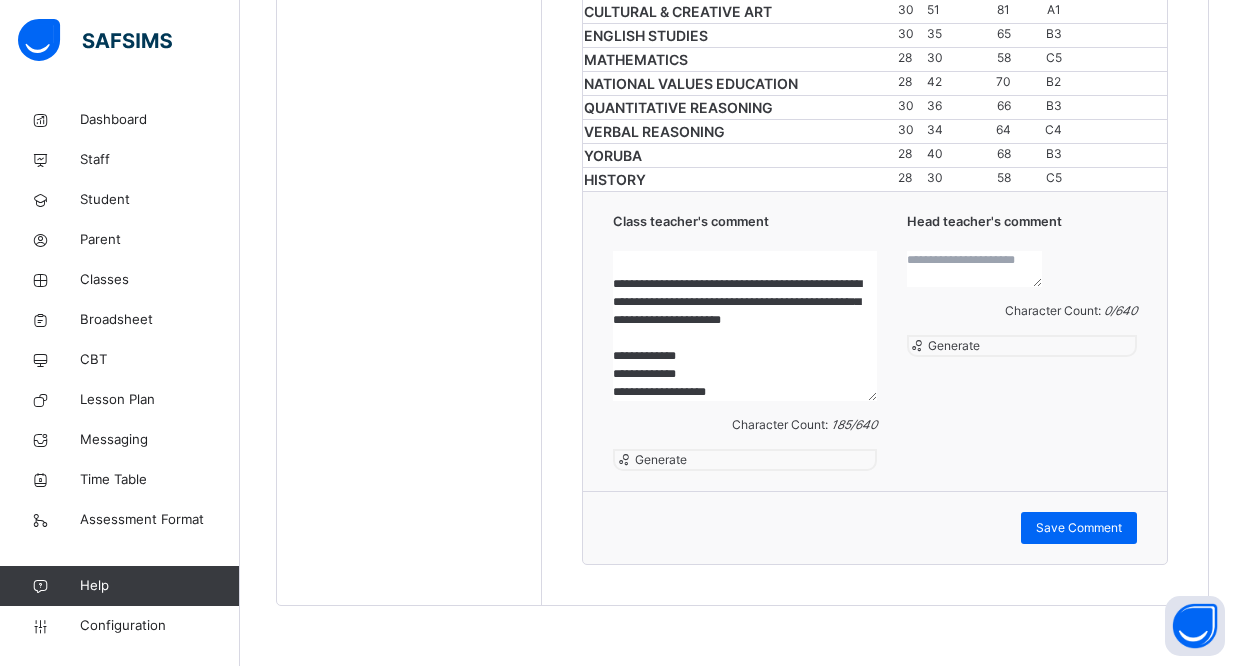 click on "**********" at bounding box center [744, 326] 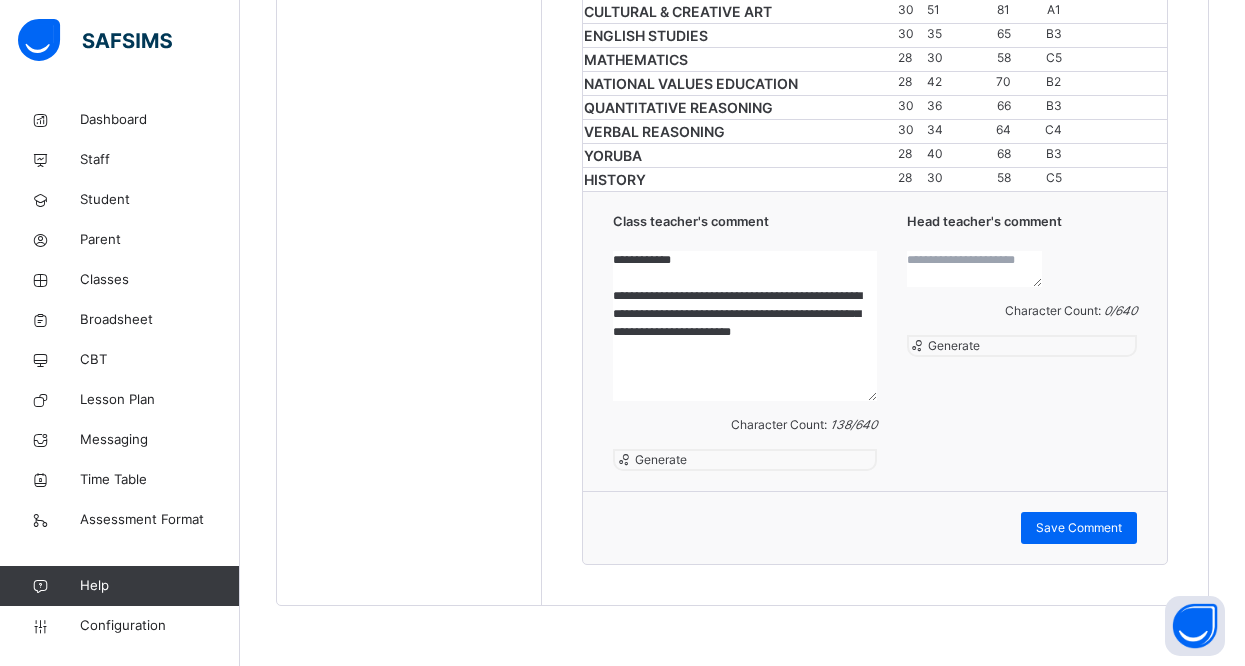 scroll, scrollTop: 0, scrollLeft: 0, axis: both 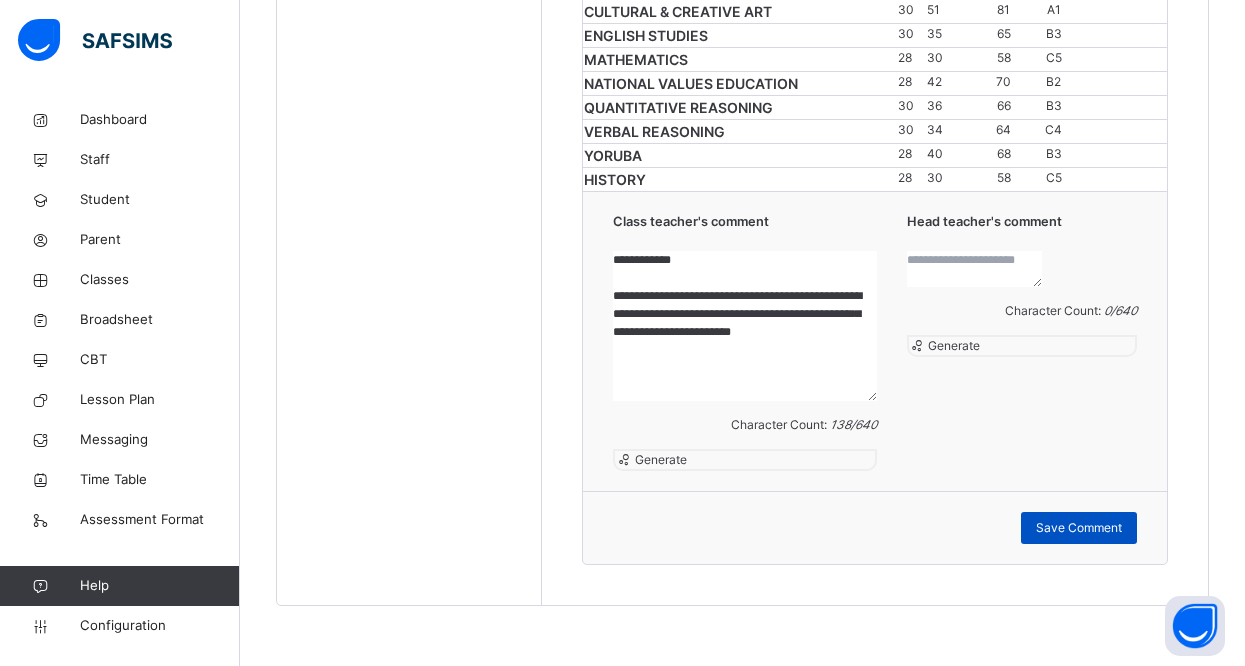 type on "**********" 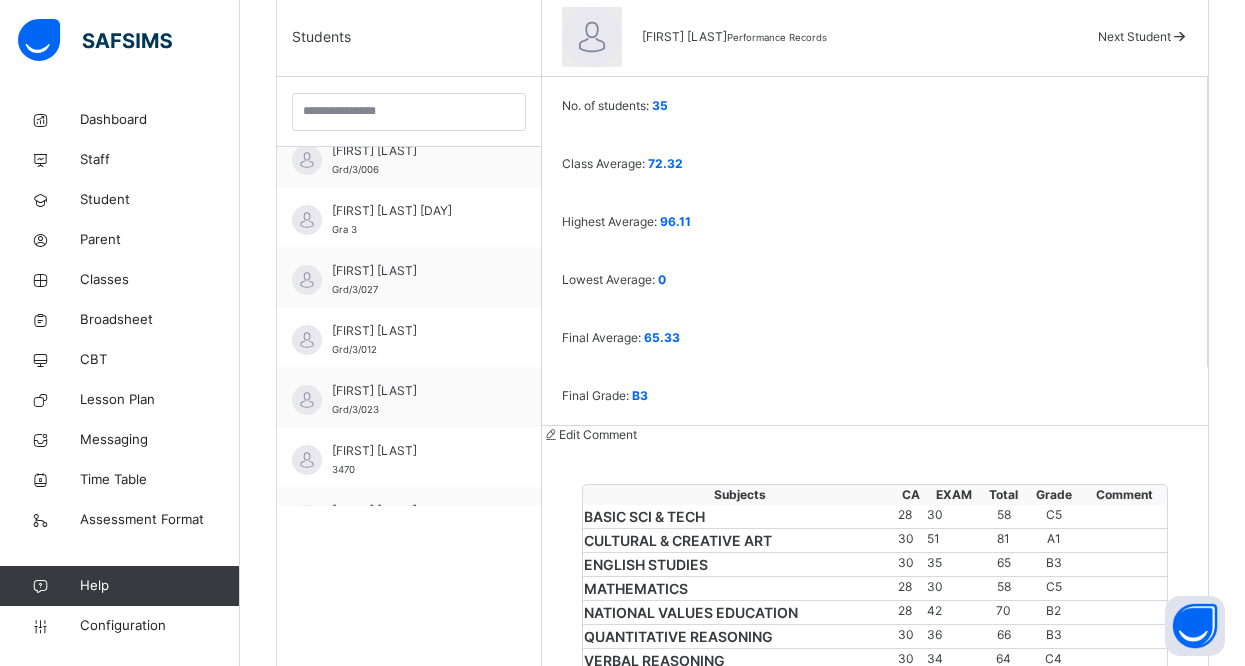 scroll, scrollTop: 498, scrollLeft: 0, axis: vertical 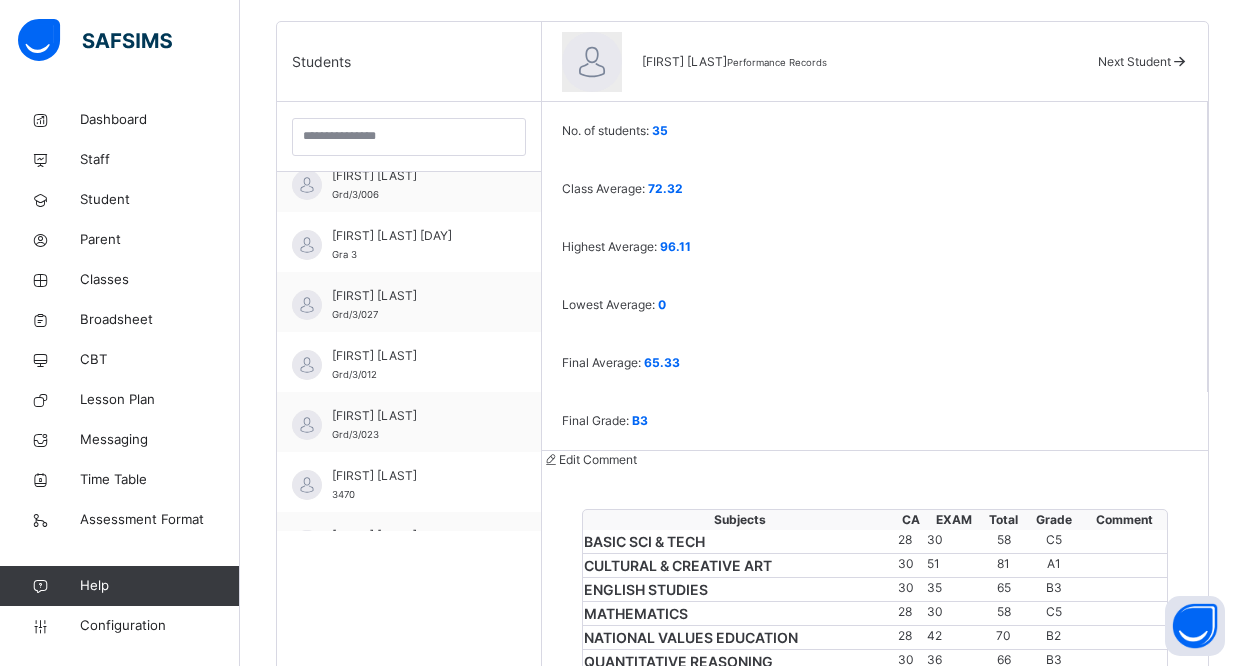 click at bounding box center [1179, 61] 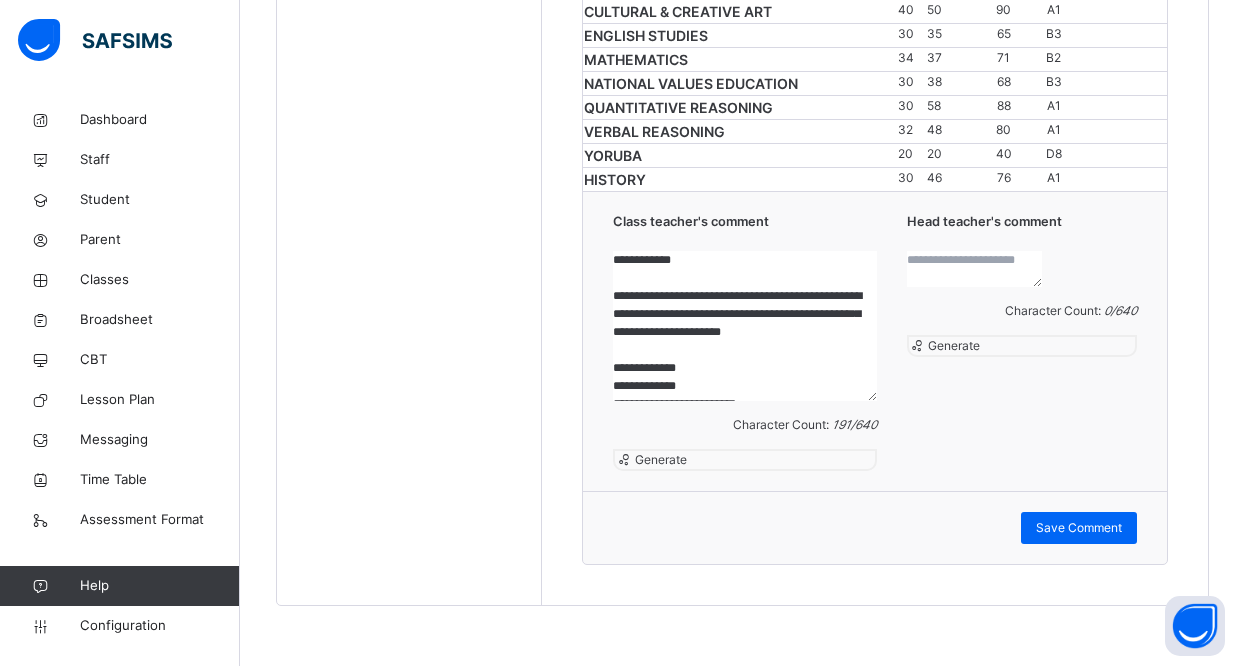 scroll, scrollTop: 1378, scrollLeft: 0, axis: vertical 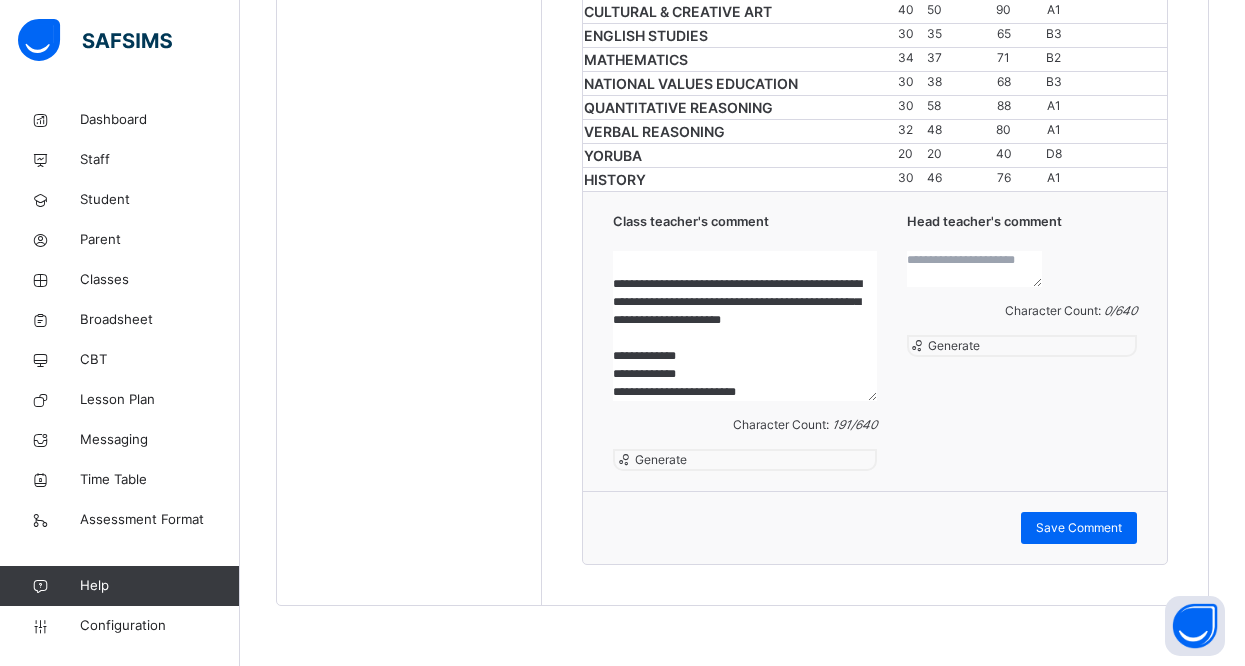 click on "**********" at bounding box center (744, 326) 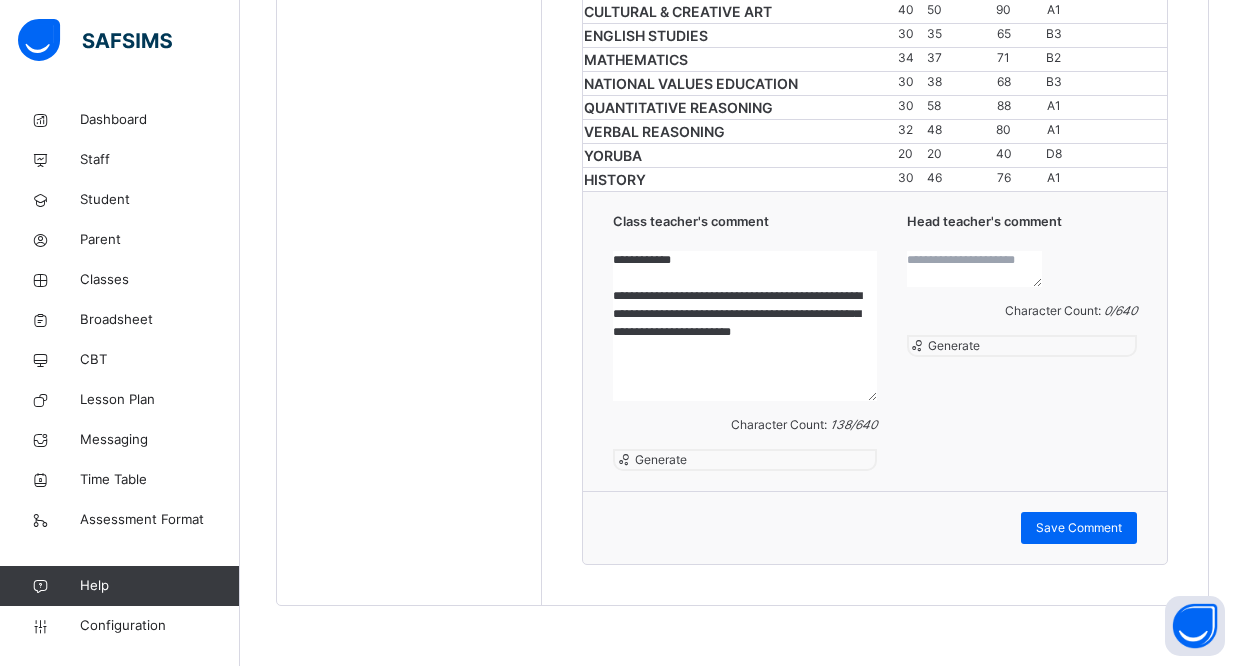 scroll, scrollTop: 5, scrollLeft: 0, axis: vertical 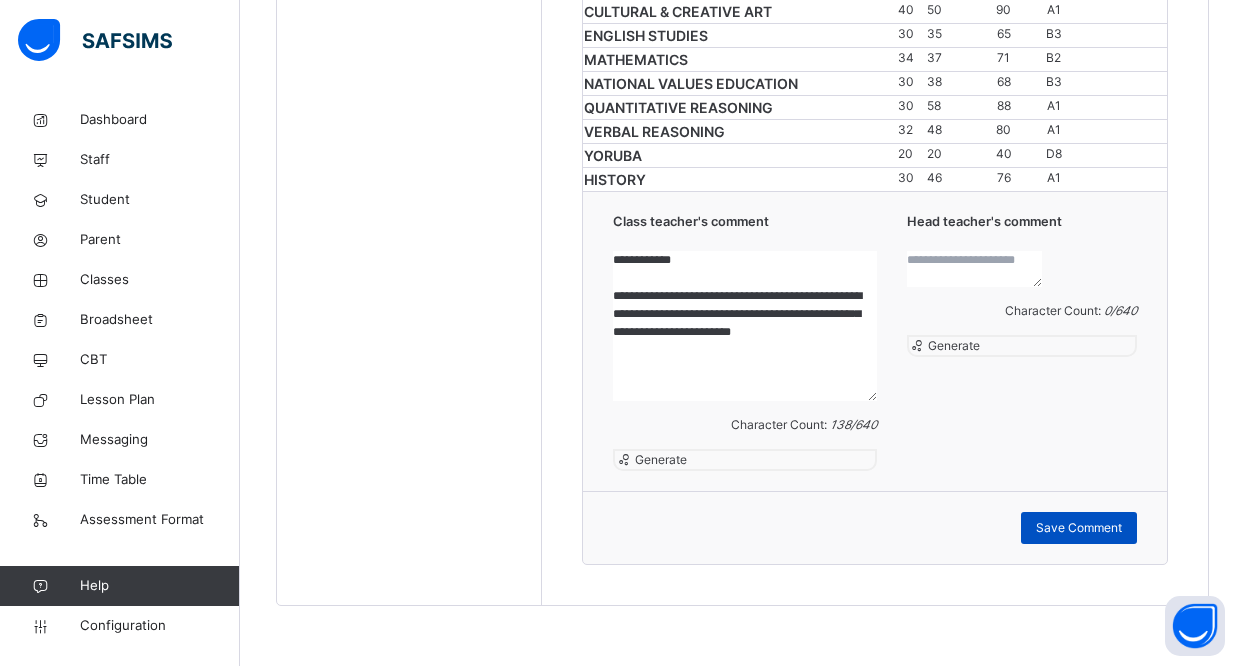 type on "**********" 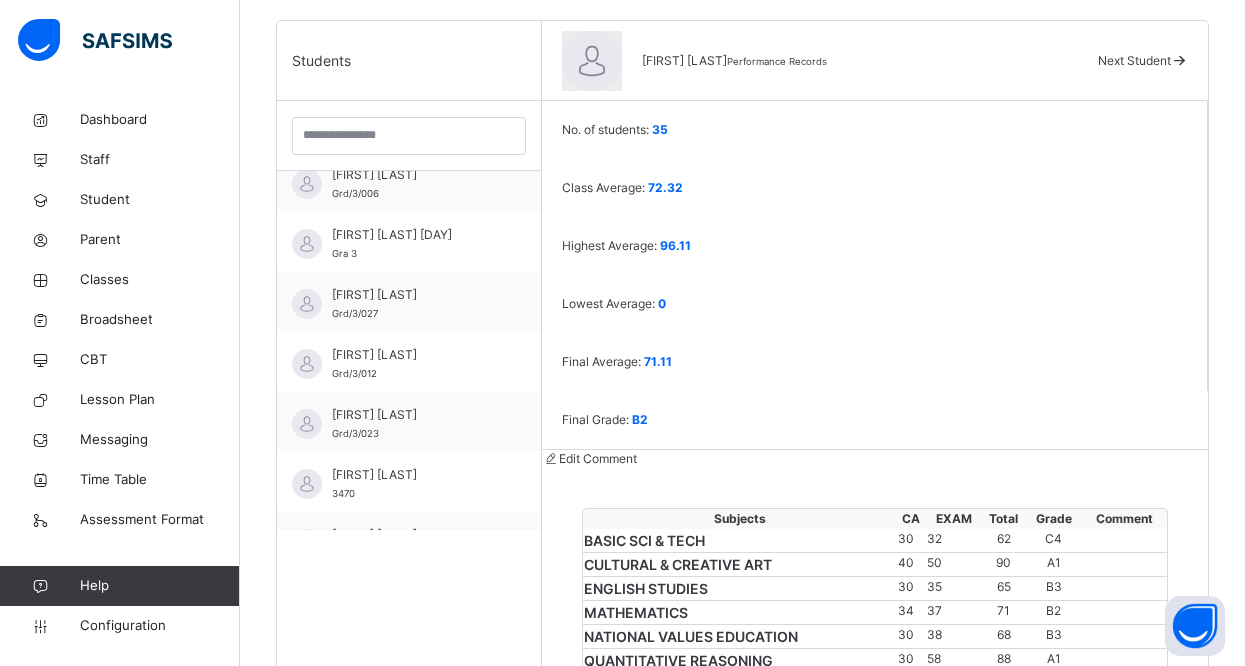 scroll, scrollTop: 498, scrollLeft: 0, axis: vertical 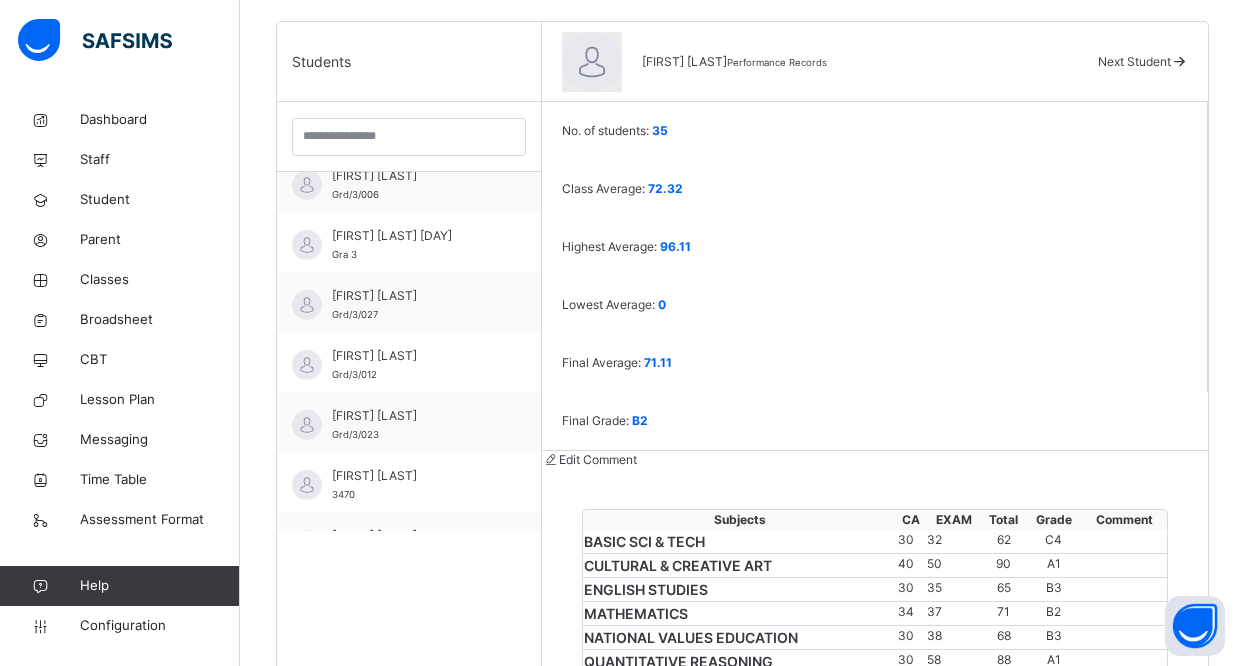 click at bounding box center [1179, 61] 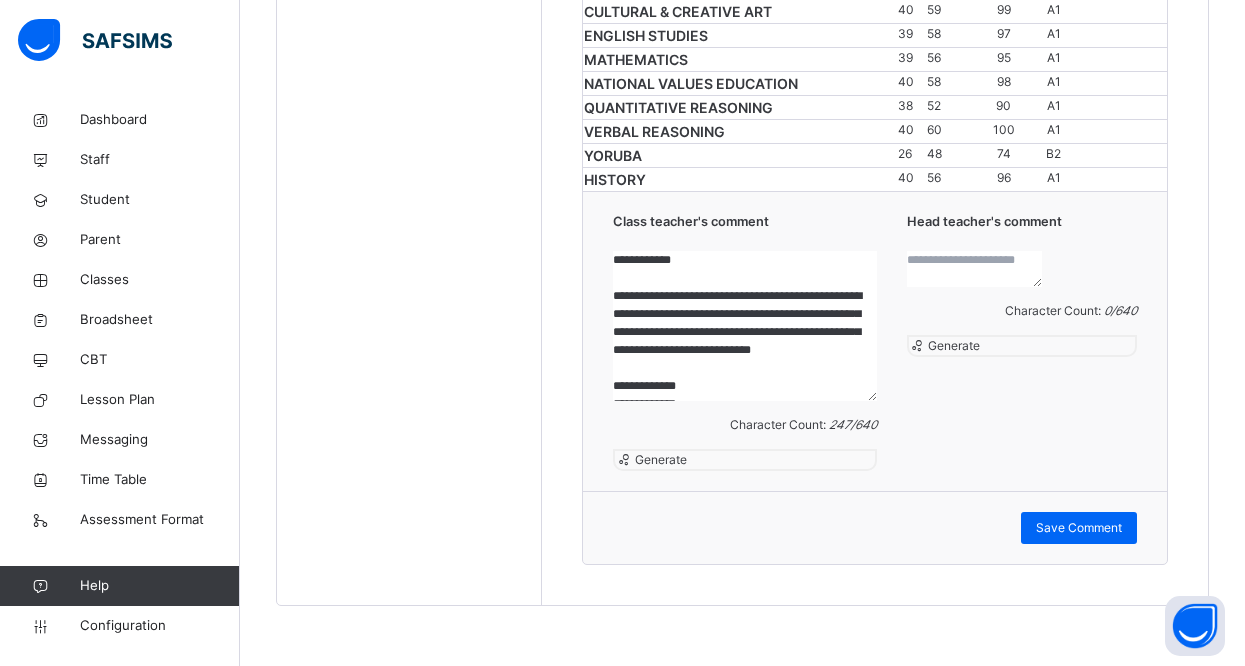 scroll, scrollTop: 1338, scrollLeft: 0, axis: vertical 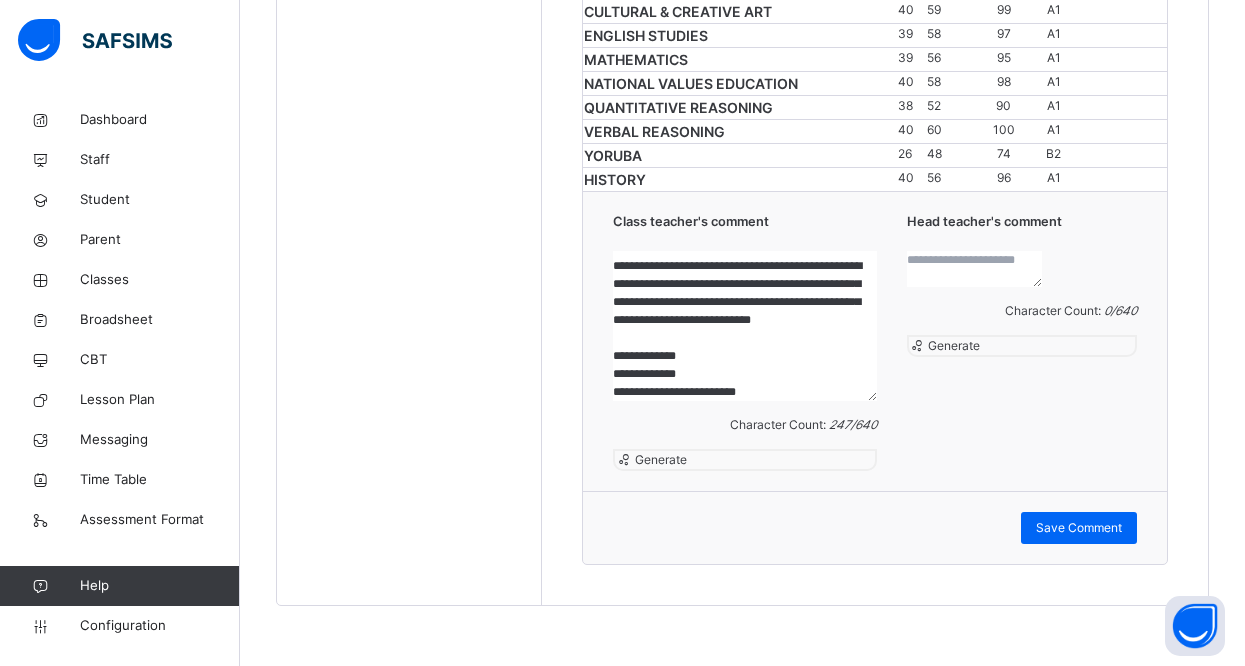 click on "**********" at bounding box center [744, 326] 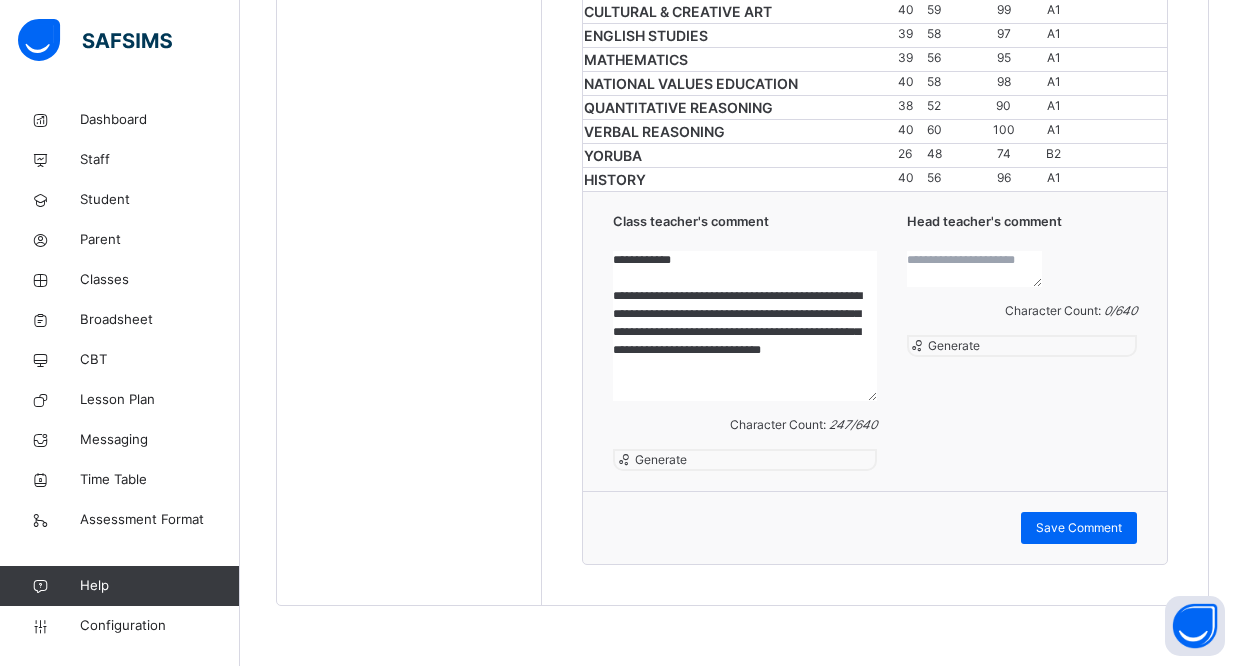 scroll, scrollTop: 34, scrollLeft: 0, axis: vertical 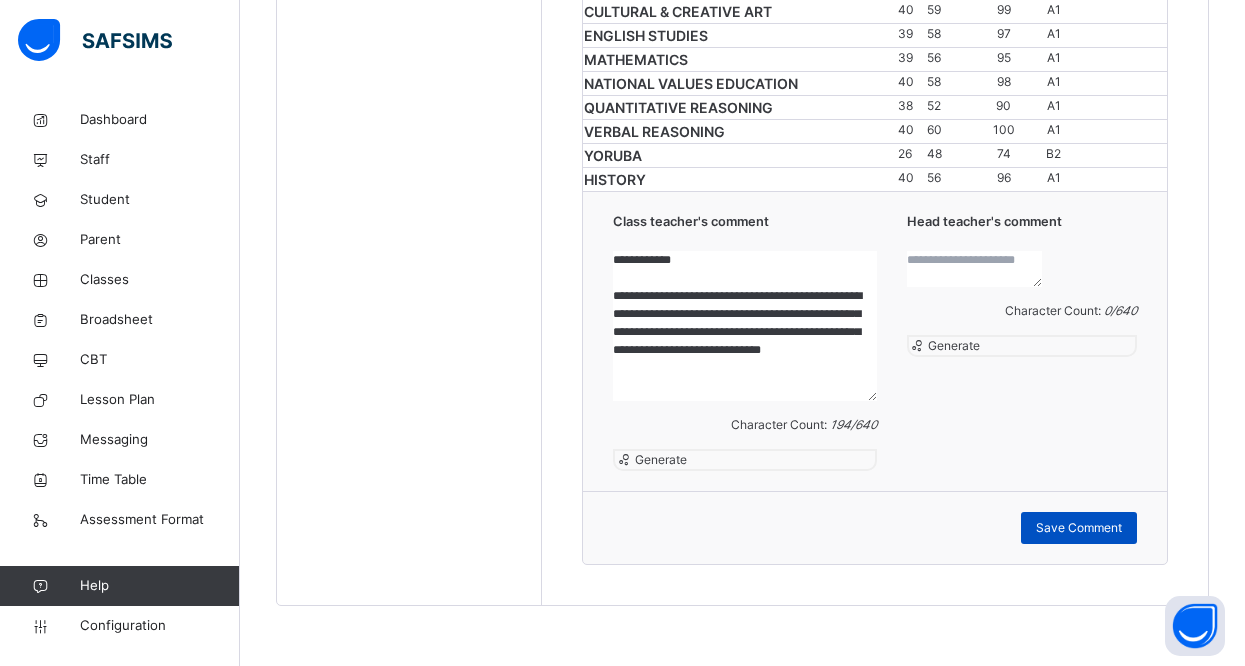 type on "**********" 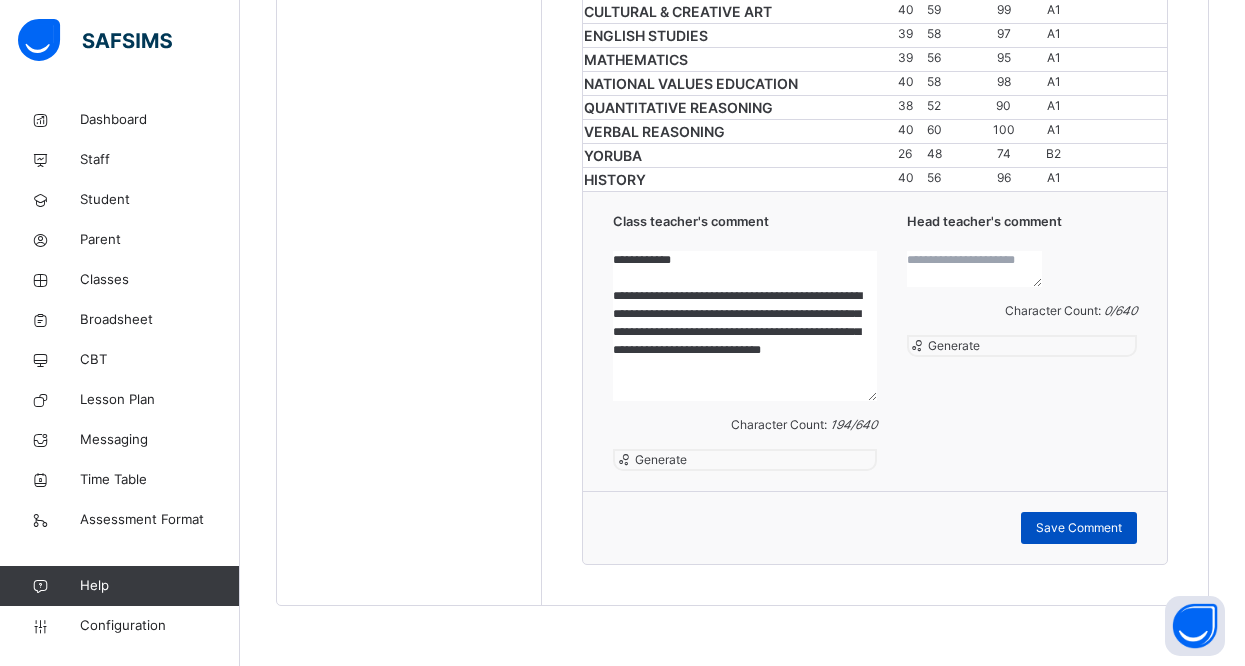 click on "Save Comment" at bounding box center [1079, 528] 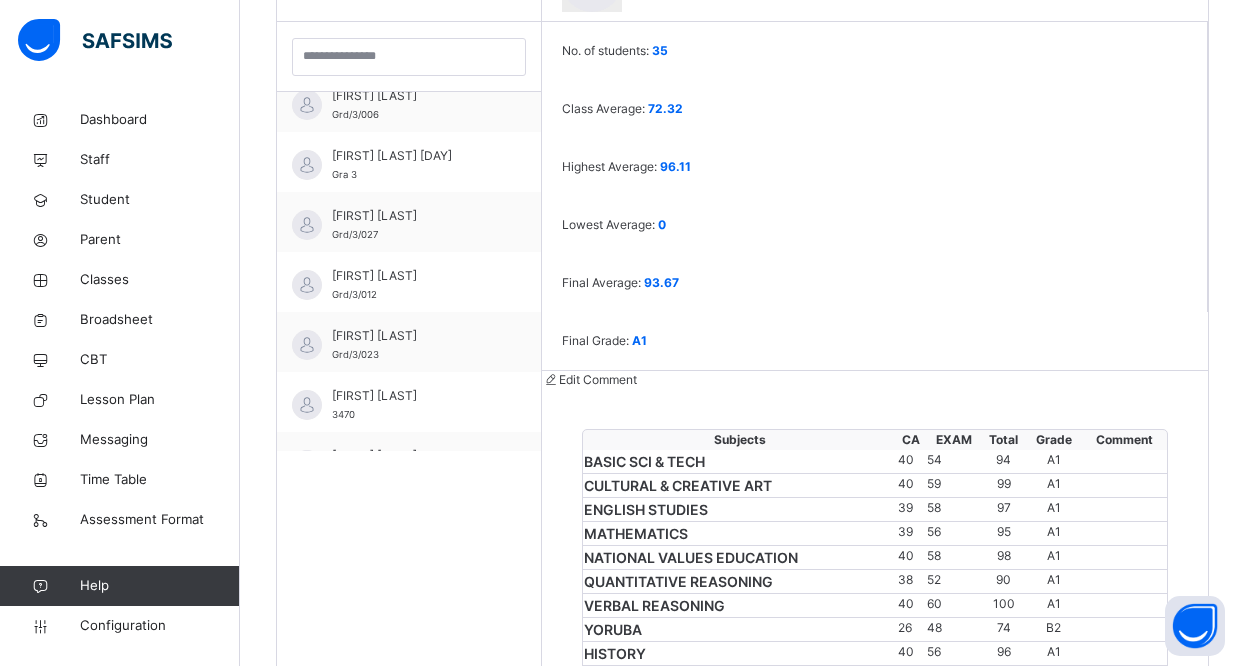 scroll, scrollTop: 458, scrollLeft: 0, axis: vertical 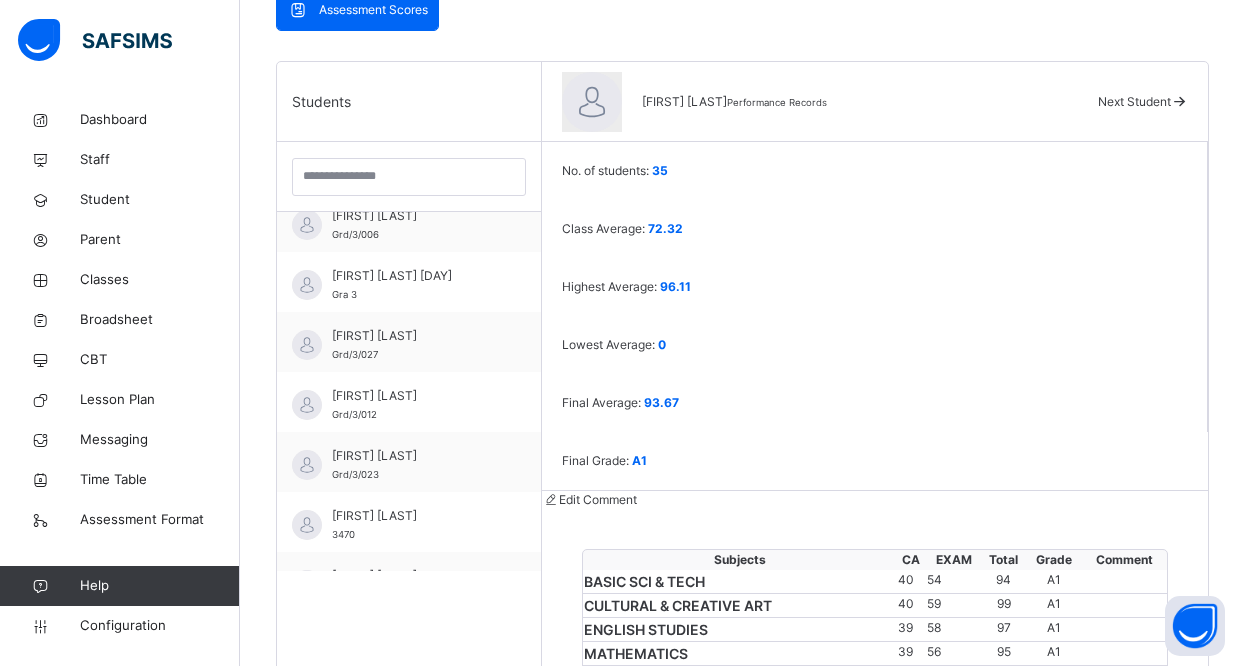 click at bounding box center [1179, 101] 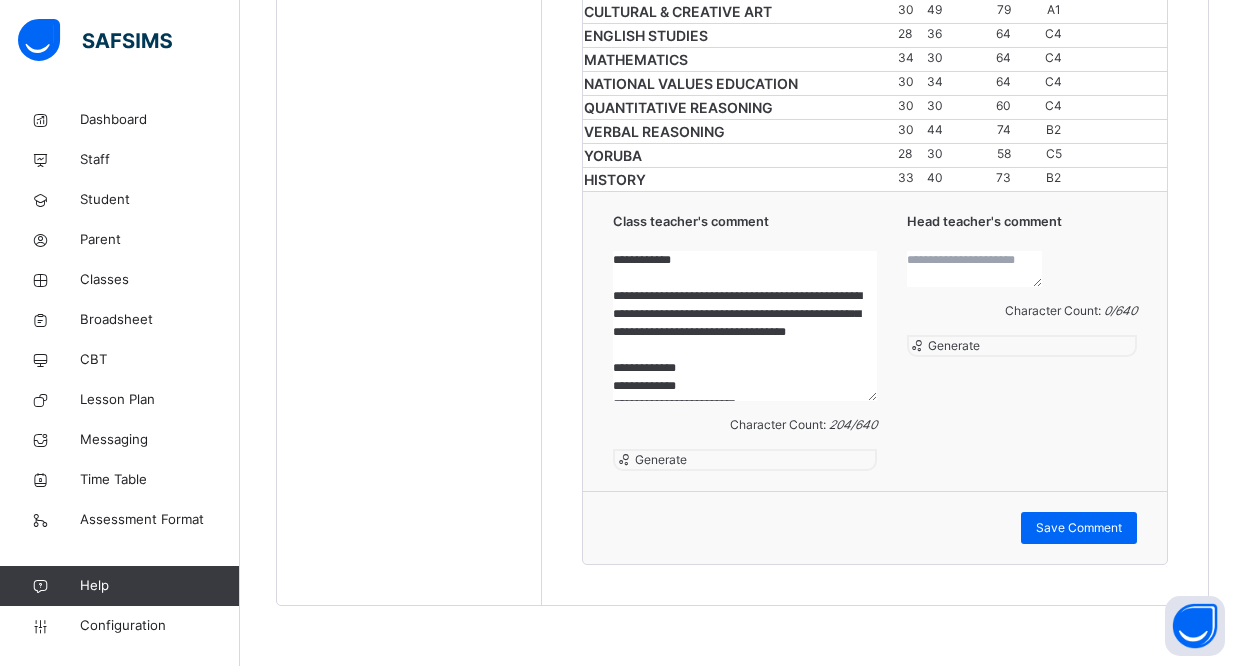 scroll, scrollTop: 1378, scrollLeft: 0, axis: vertical 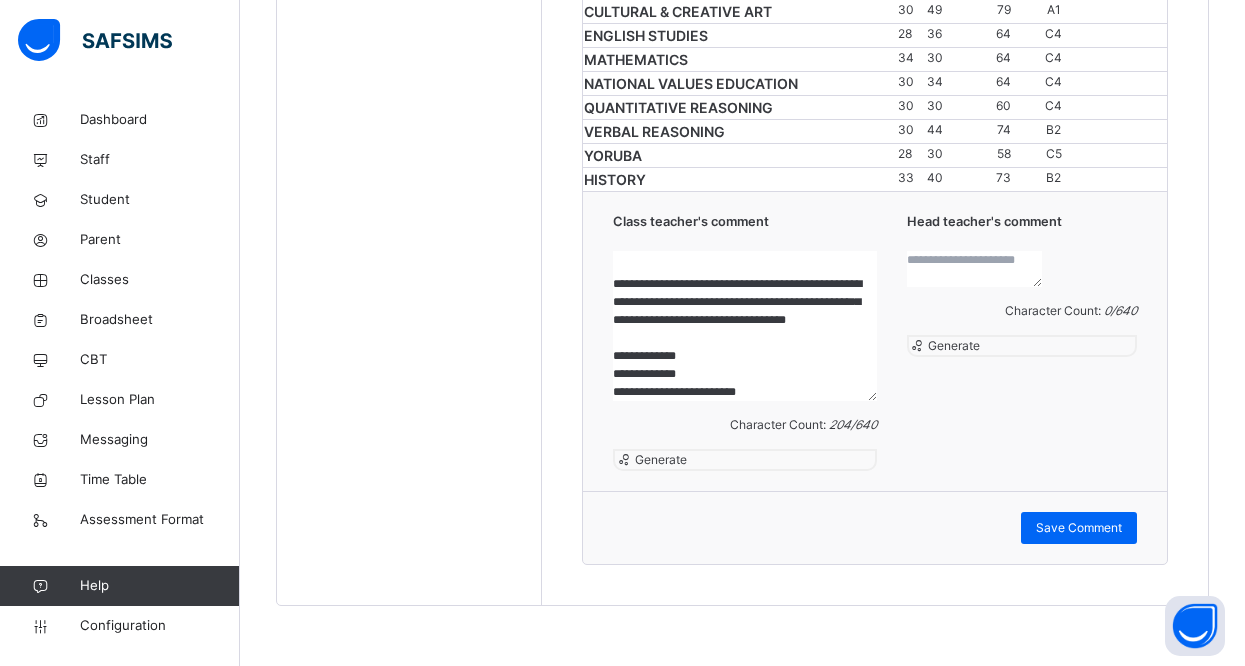click on "**********" at bounding box center [744, 326] 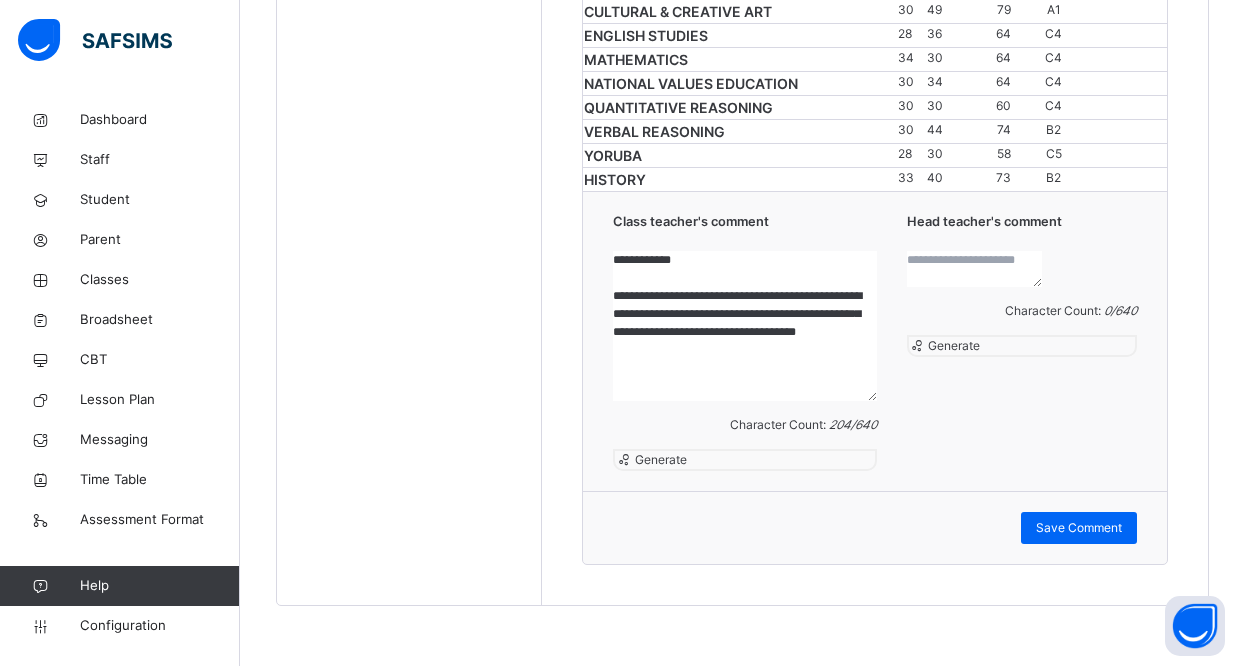 scroll, scrollTop: 5, scrollLeft: 0, axis: vertical 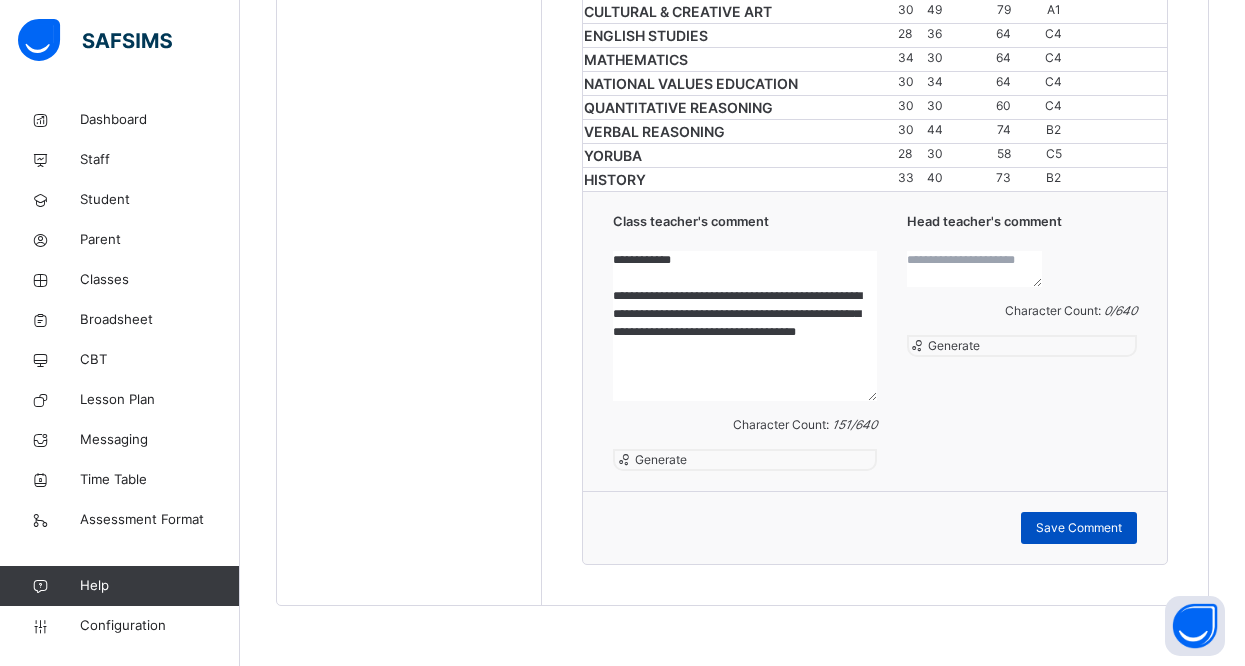 type on "**********" 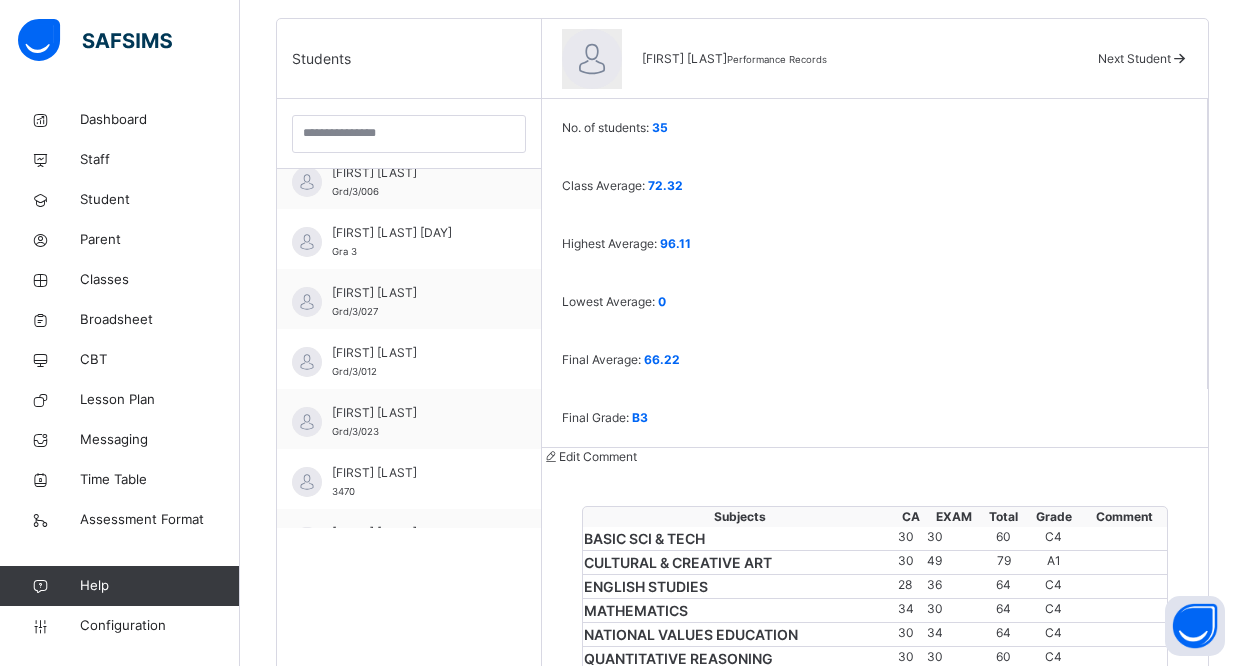scroll, scrollTop: 498, scrollLeft: 0, axis: vertical 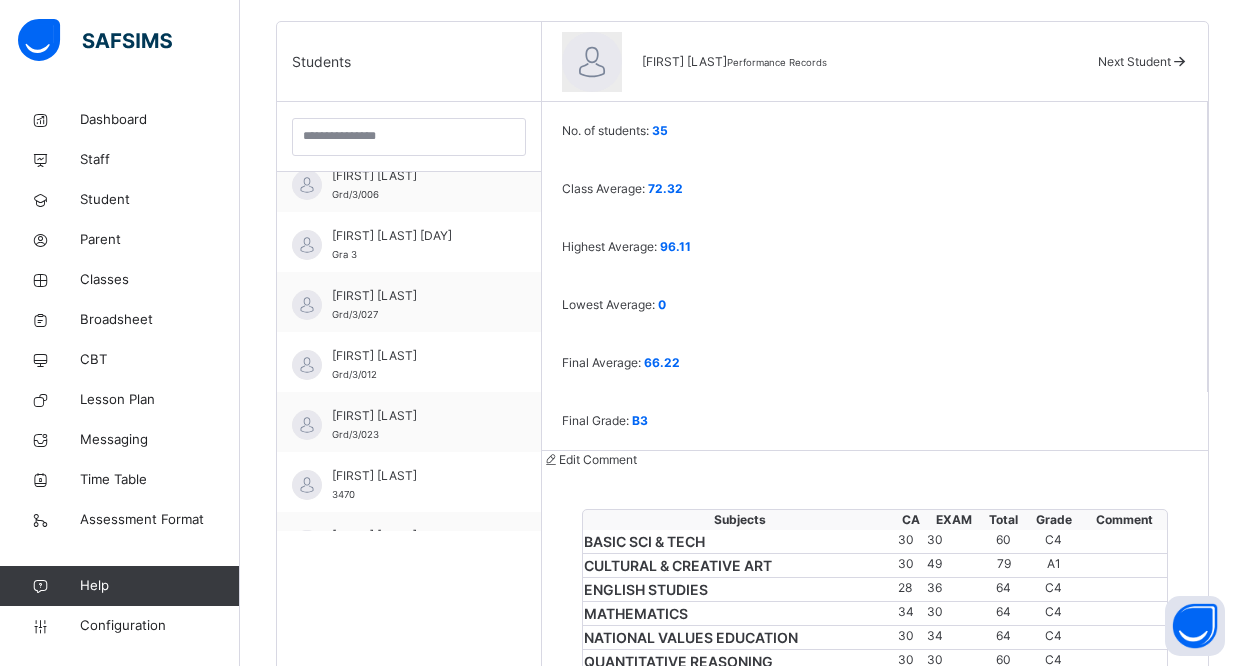 click at bounding box center (1179, 61) 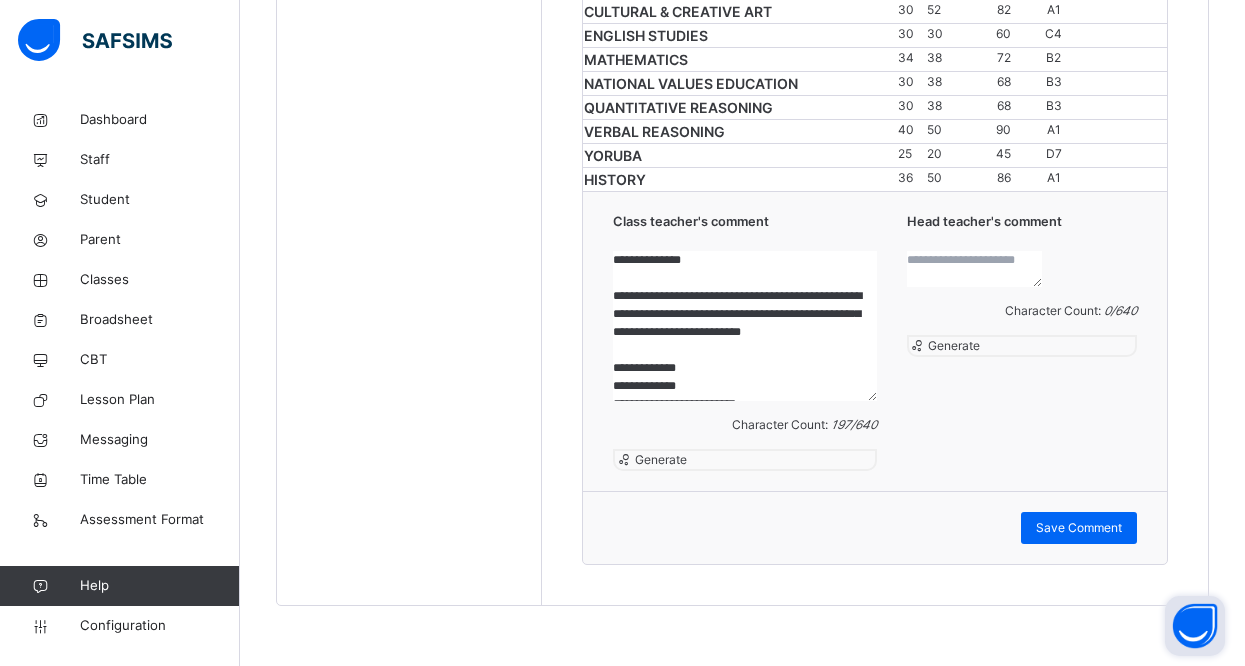 scroll, scrollTop: 1311, scrollLeft: 0, axis: vertical 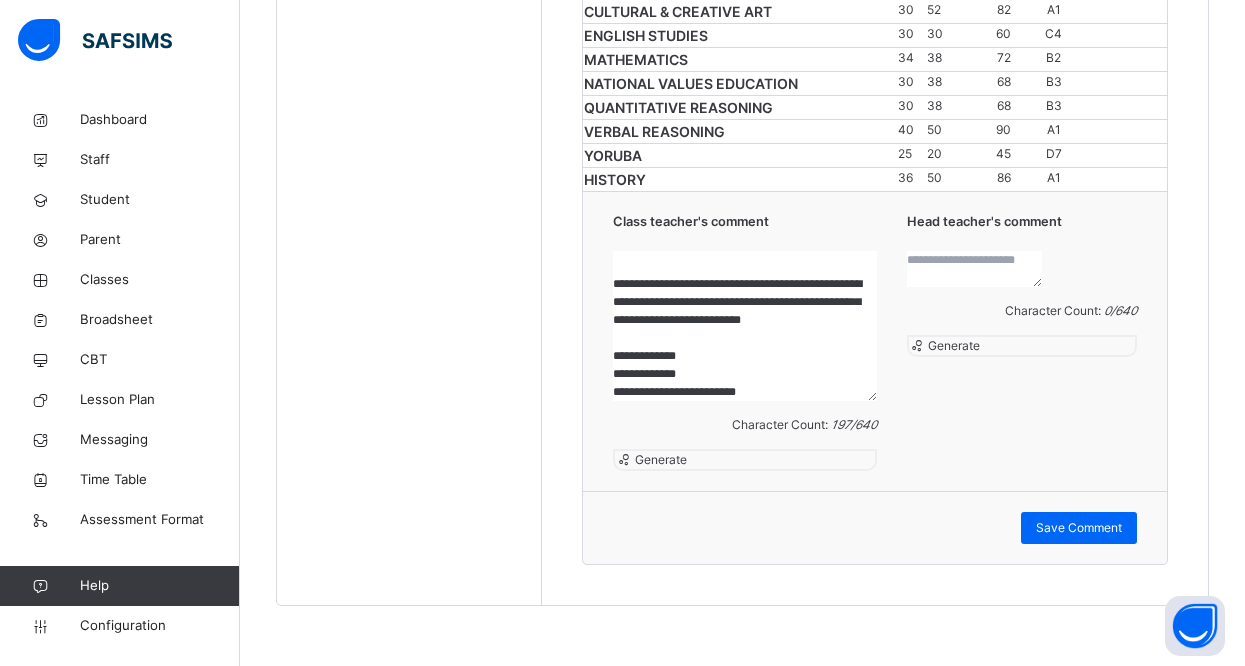 click on "**********" at bounding box center (744, 326) 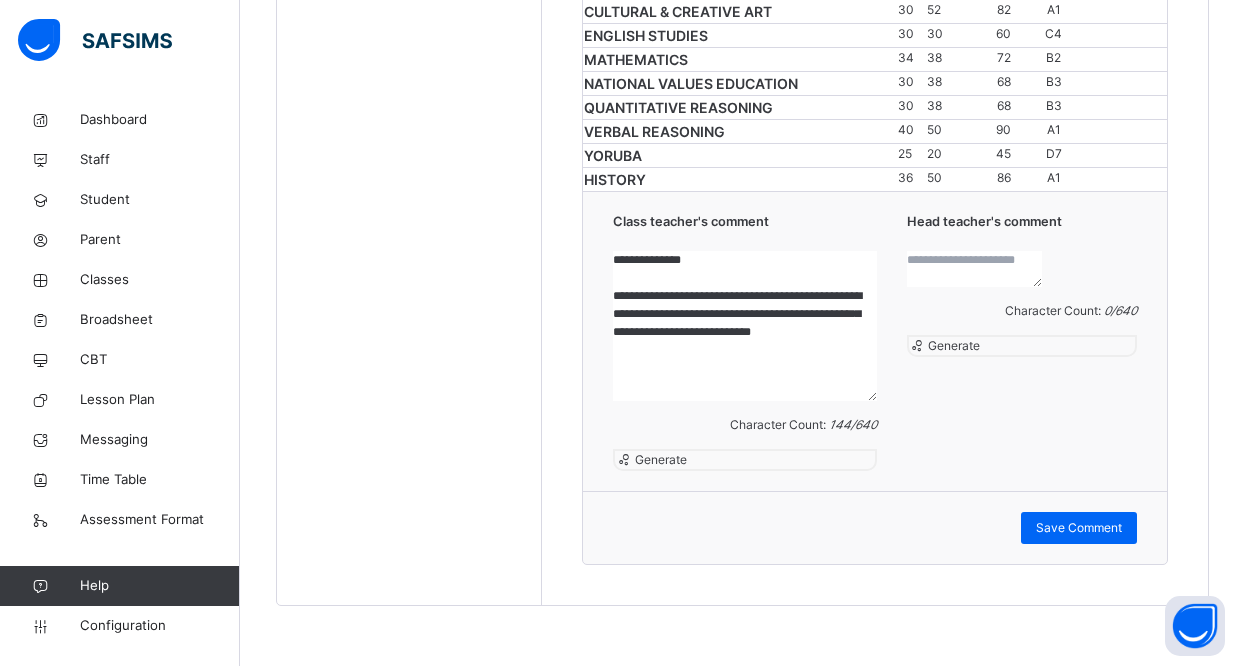 scroll, scrollTop: 5, scrollLeft: 0, axis: vertical 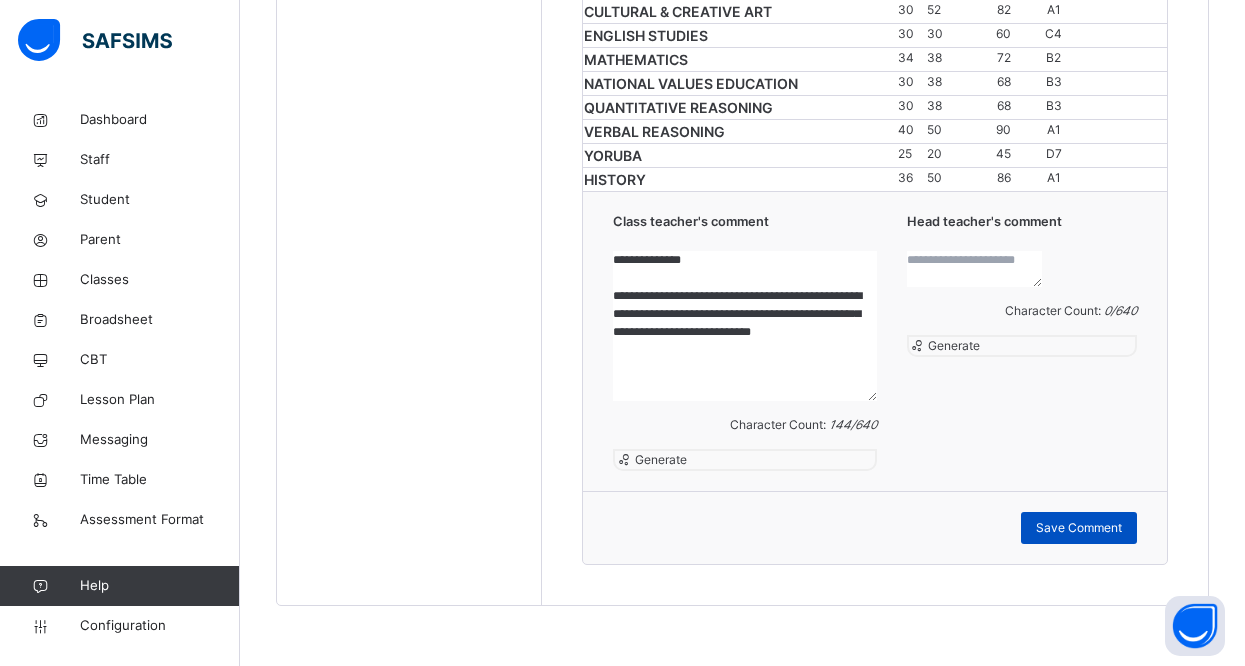 click on "Save Comment" at bounding box center (1079, 528) 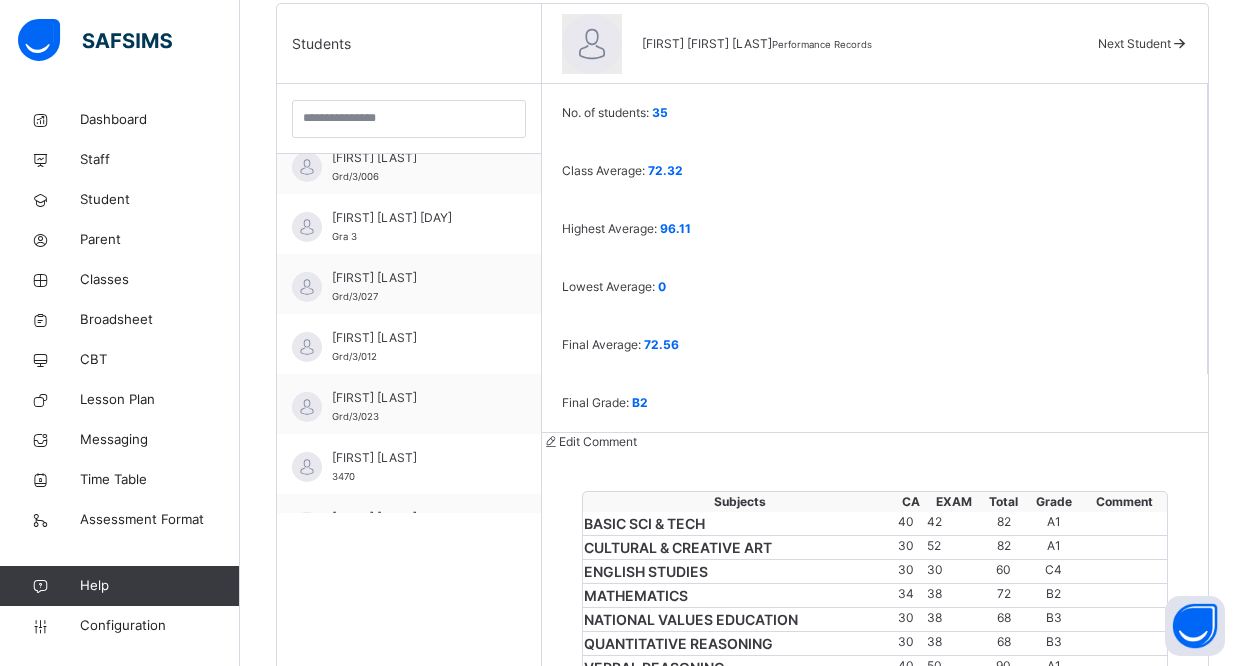 scroll, scrollTop: 511, scrollLeft: 0, axis: vertical 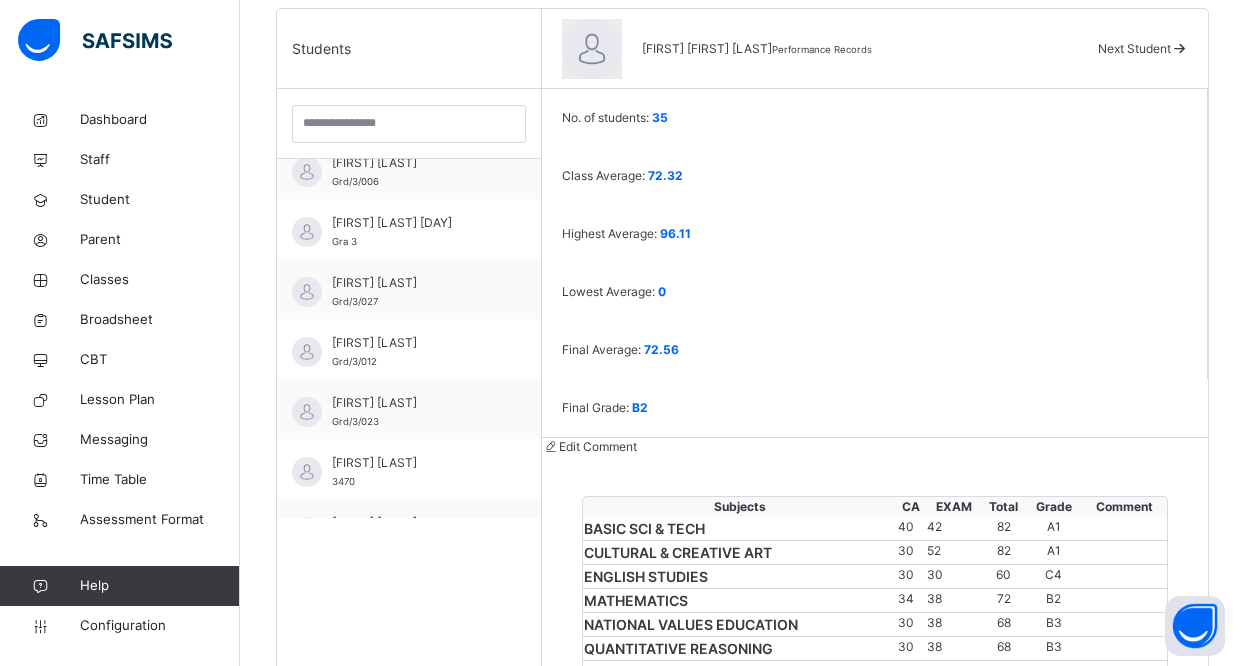 click at bounding box center [1179, 48] 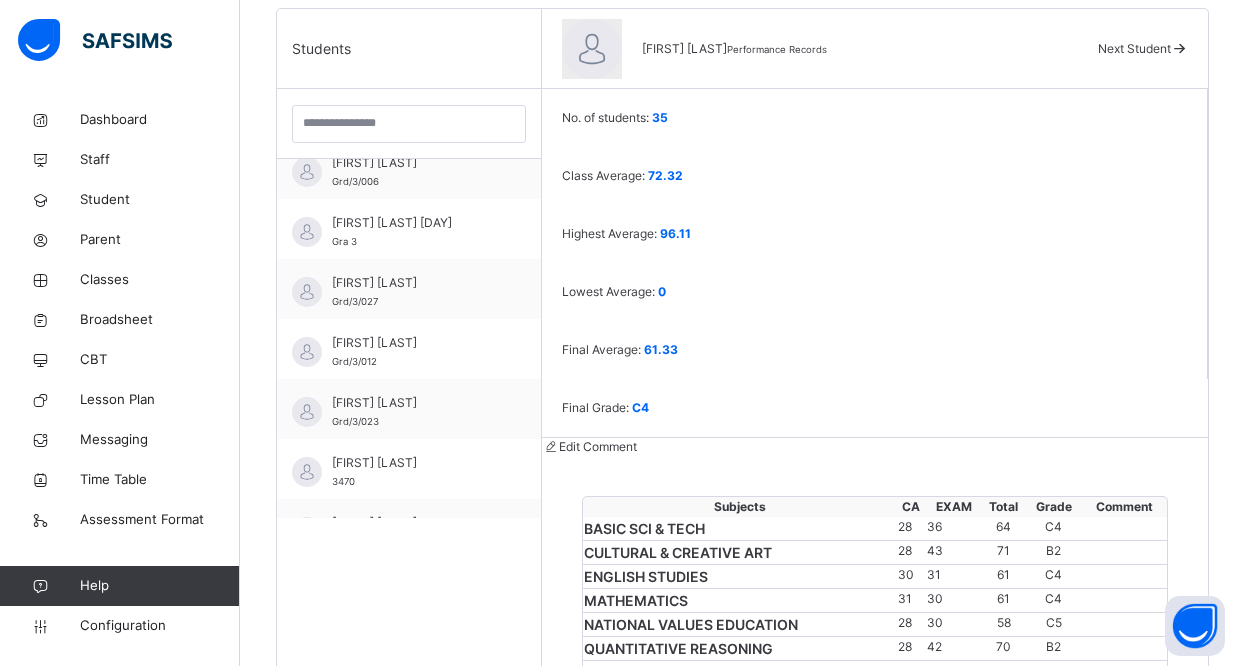 scroll, scrollTop: 1351, scrollLeft: 0, axis: vertical 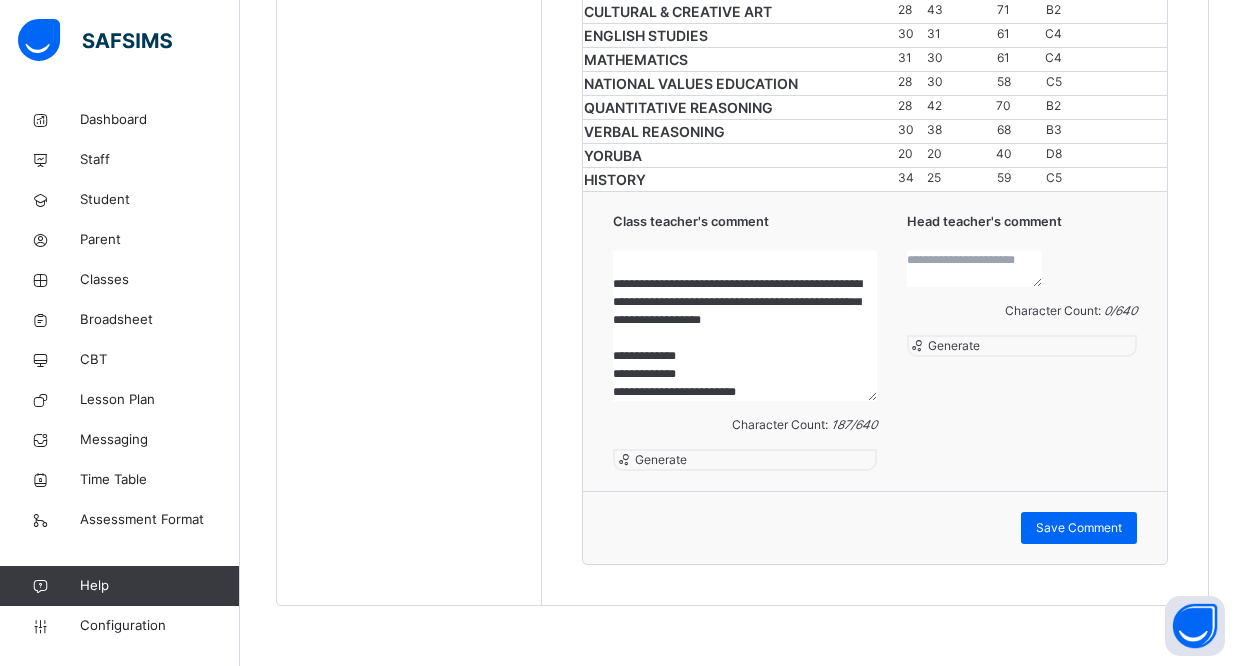 click on "**********" at bounding box center (744, 326) 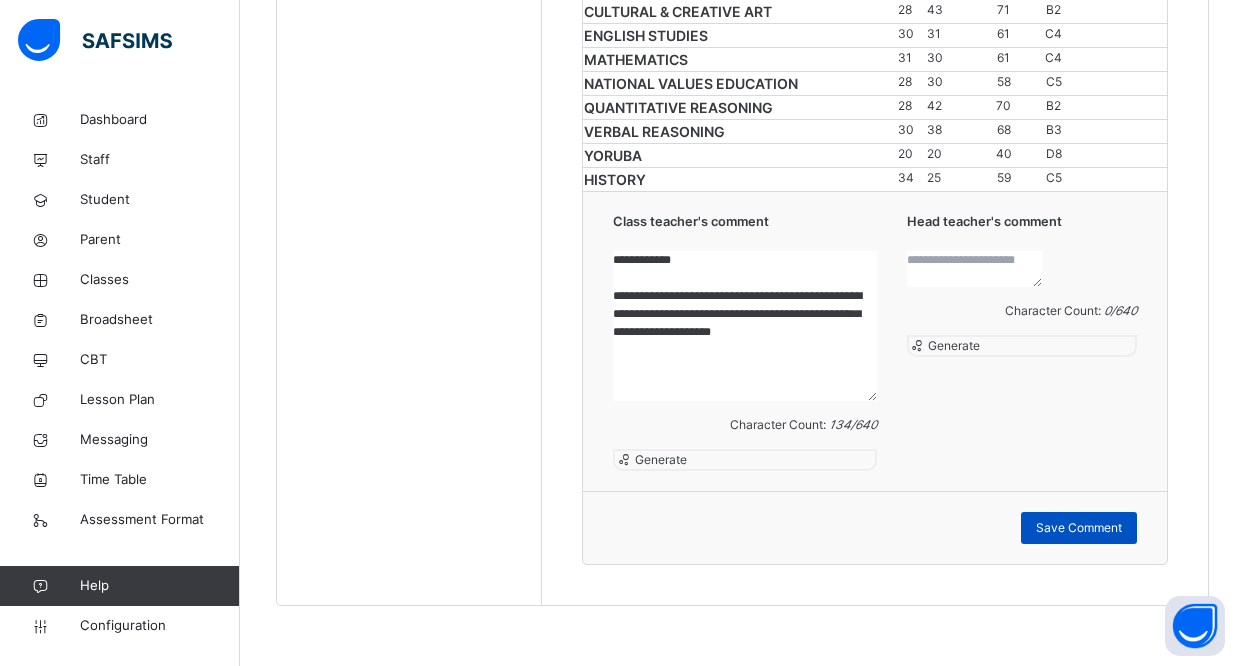 type on "**********" 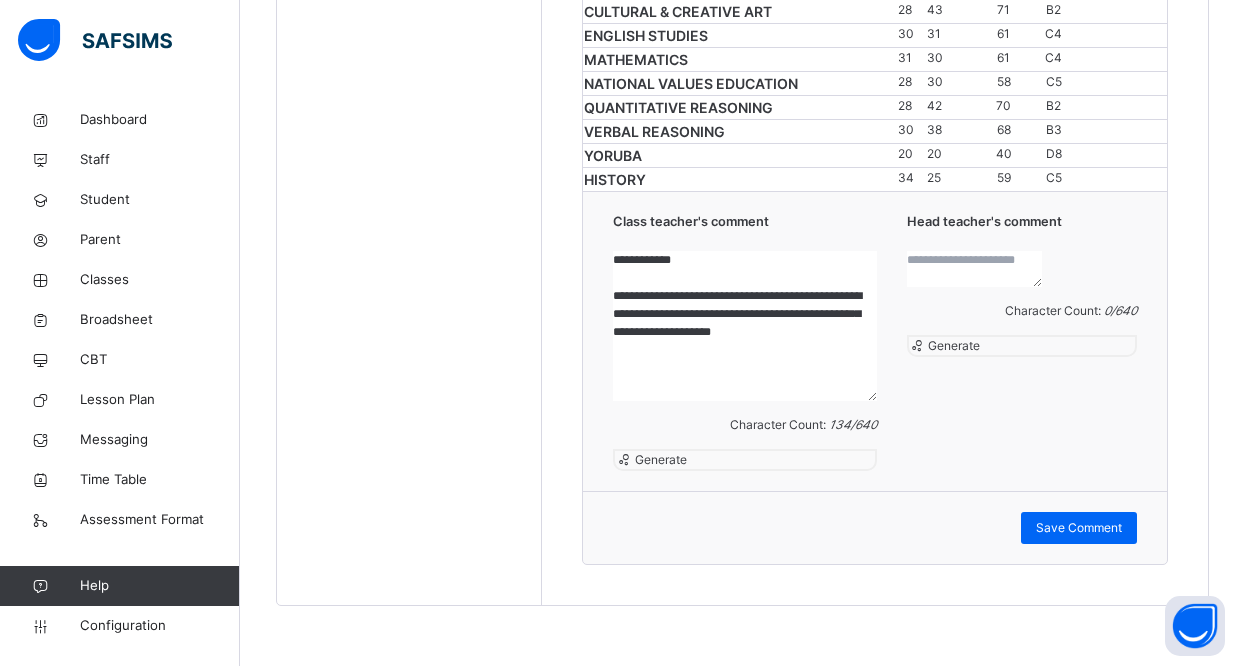click at bounding box center (974, 269) 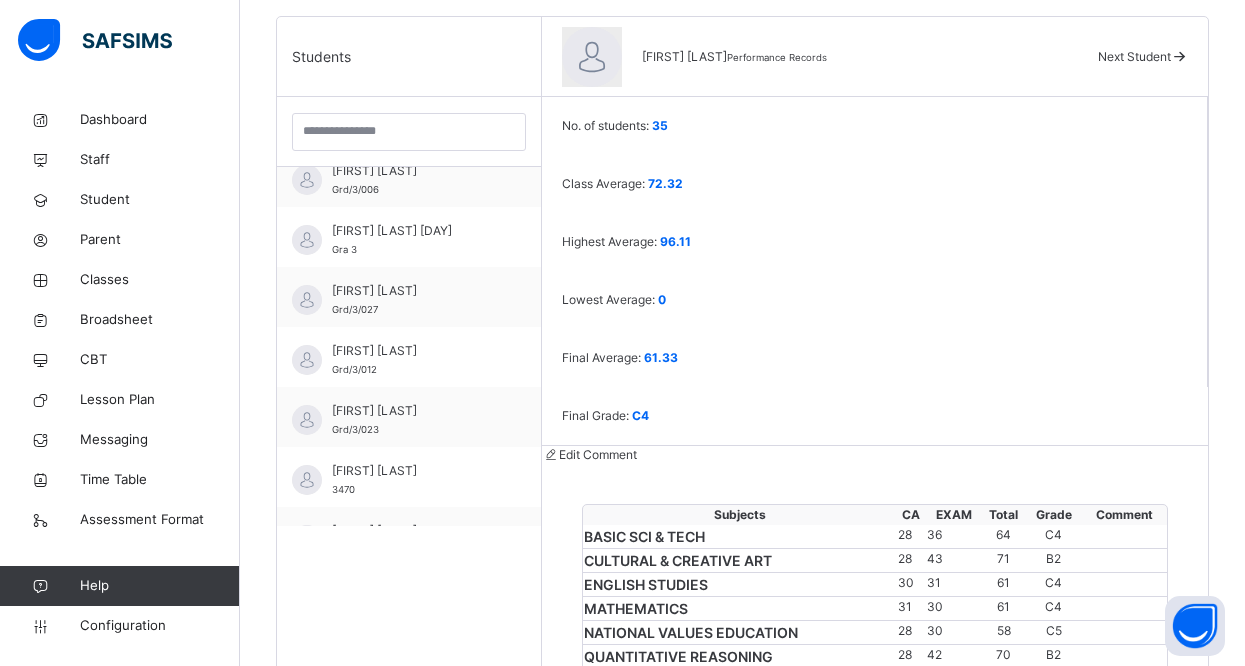 scroll, scrollTop: 471, scrollLeft: 0, axis: vertical 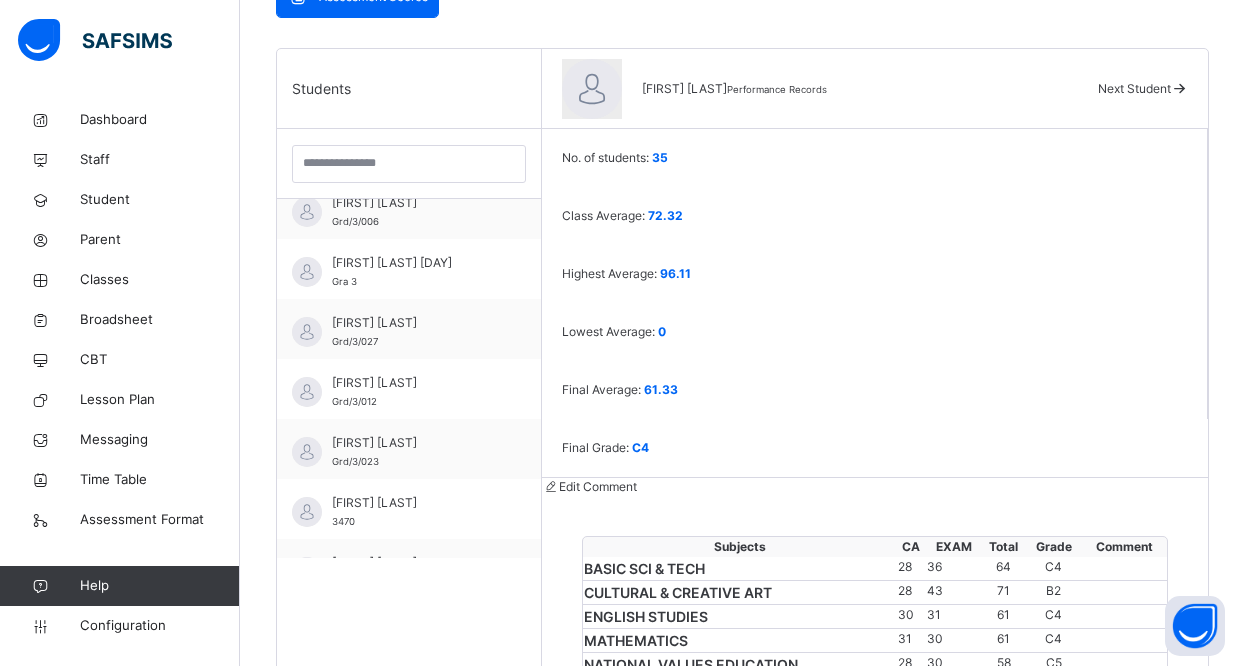 click at bounding box center [1179, 88] 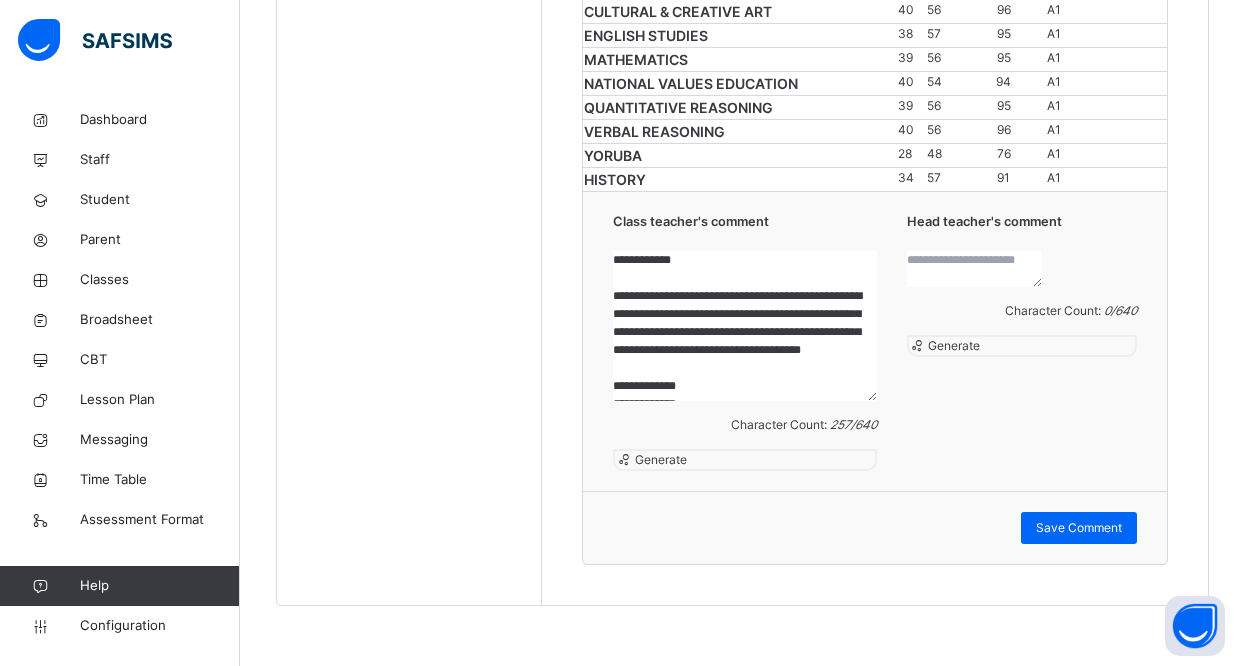 scroll, scrollTop: 1378, scrollLeft: 0, axis: vertical 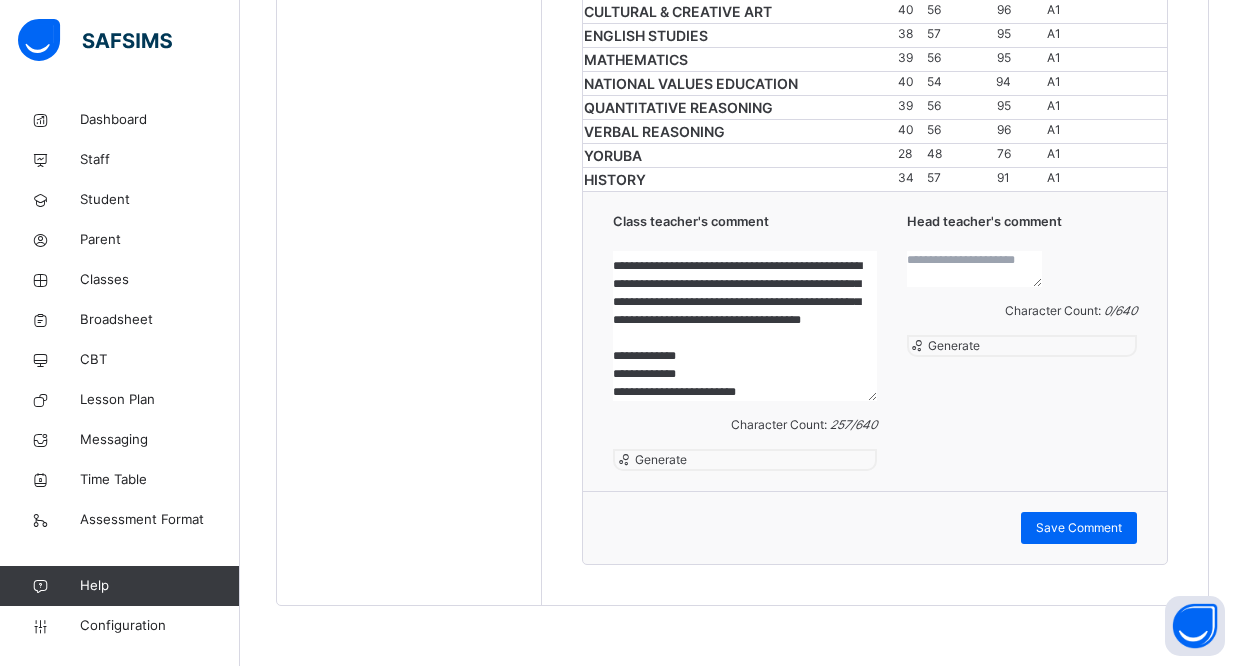 click on "**********" at bounding box center [744, 326] 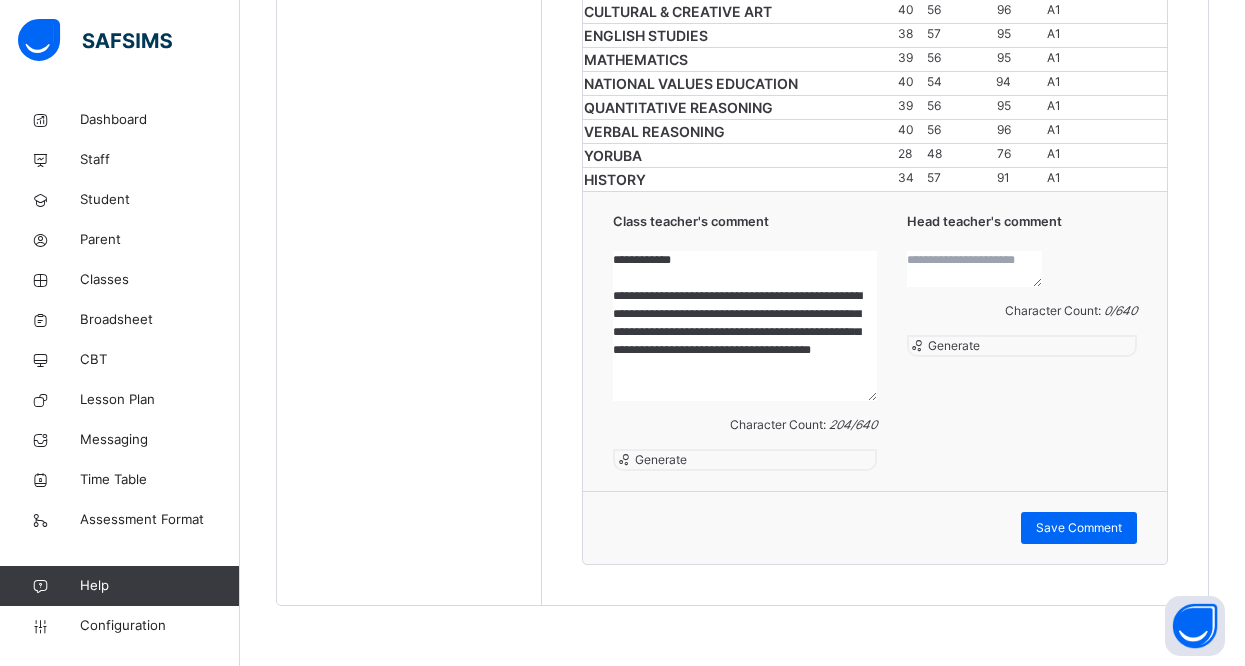 scroll, scrollTop: 34, scrollLeft: 0, axis: vertical 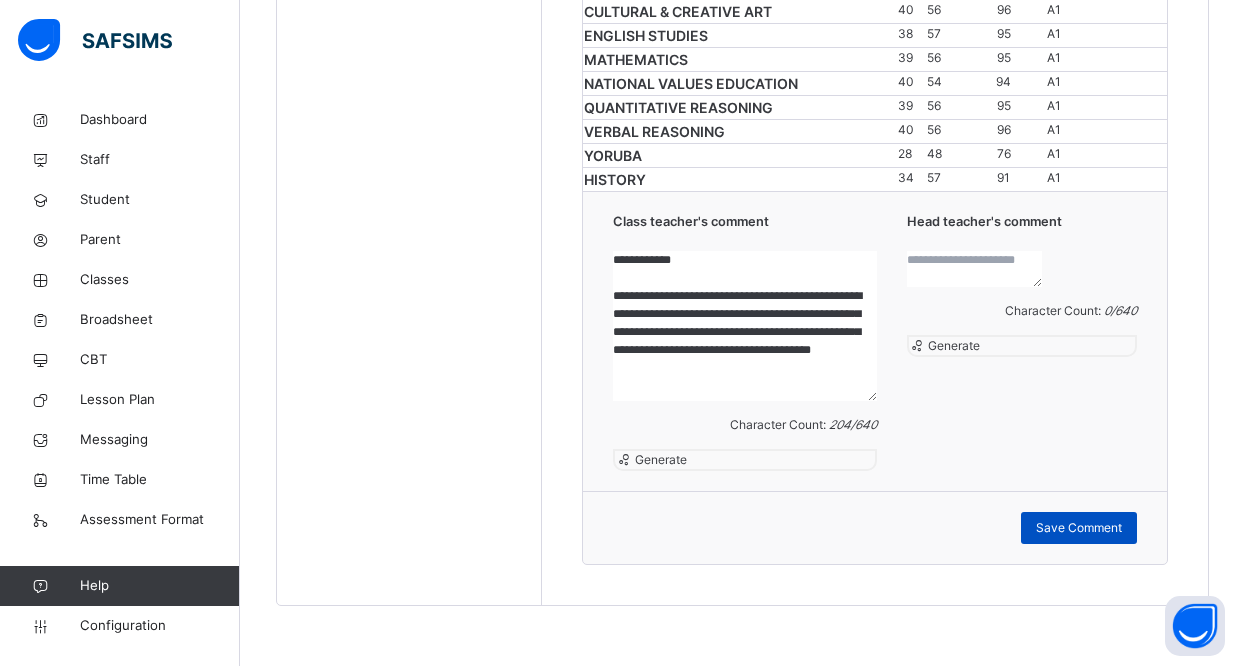 type on "**********" 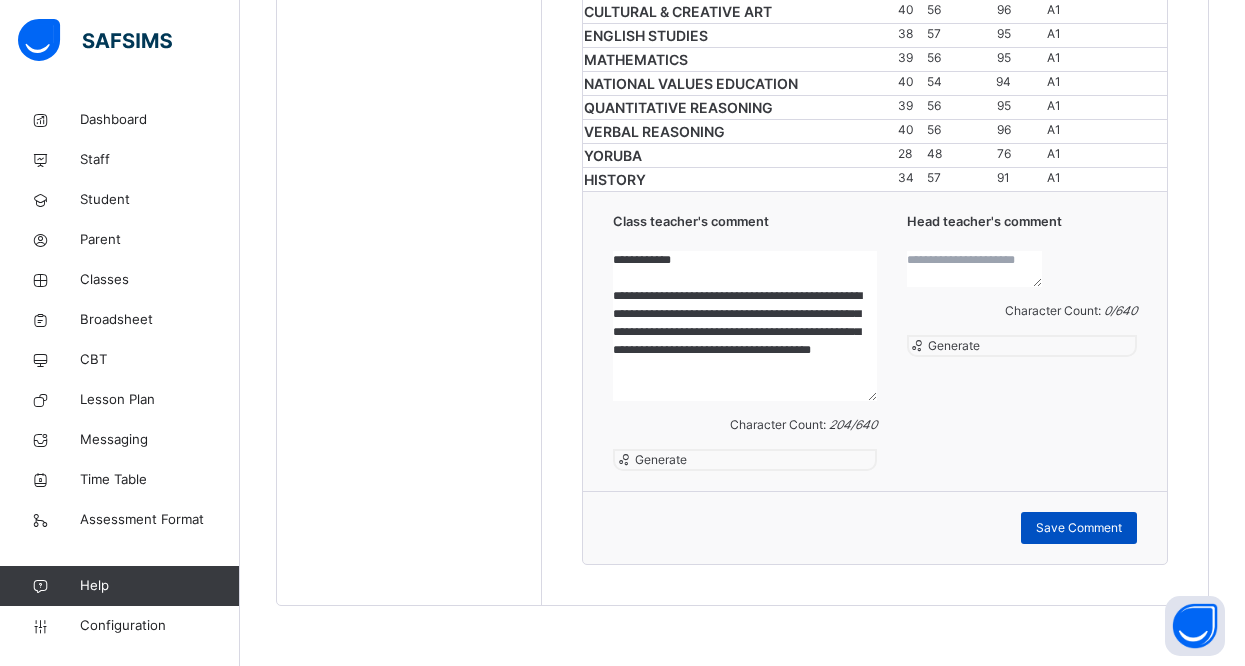 click on "Save Comment" at bounding box center [1079, 528] 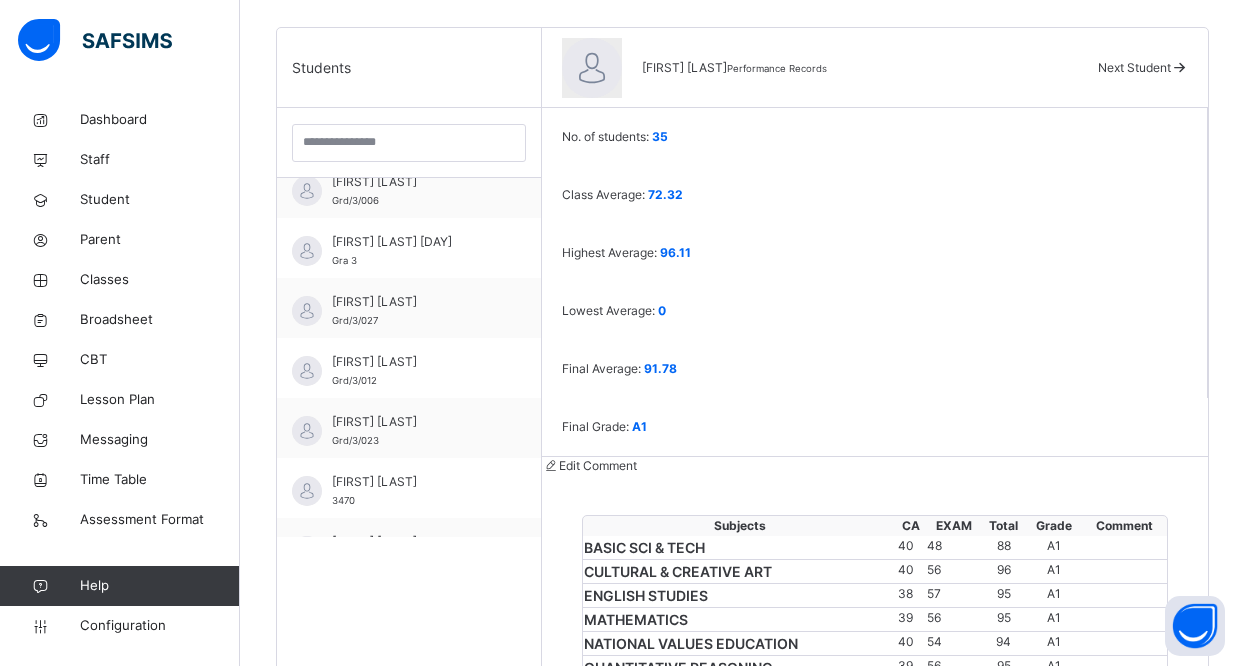 scroll, scrollTop: 458, scrollLeft: 0, axis: vertical 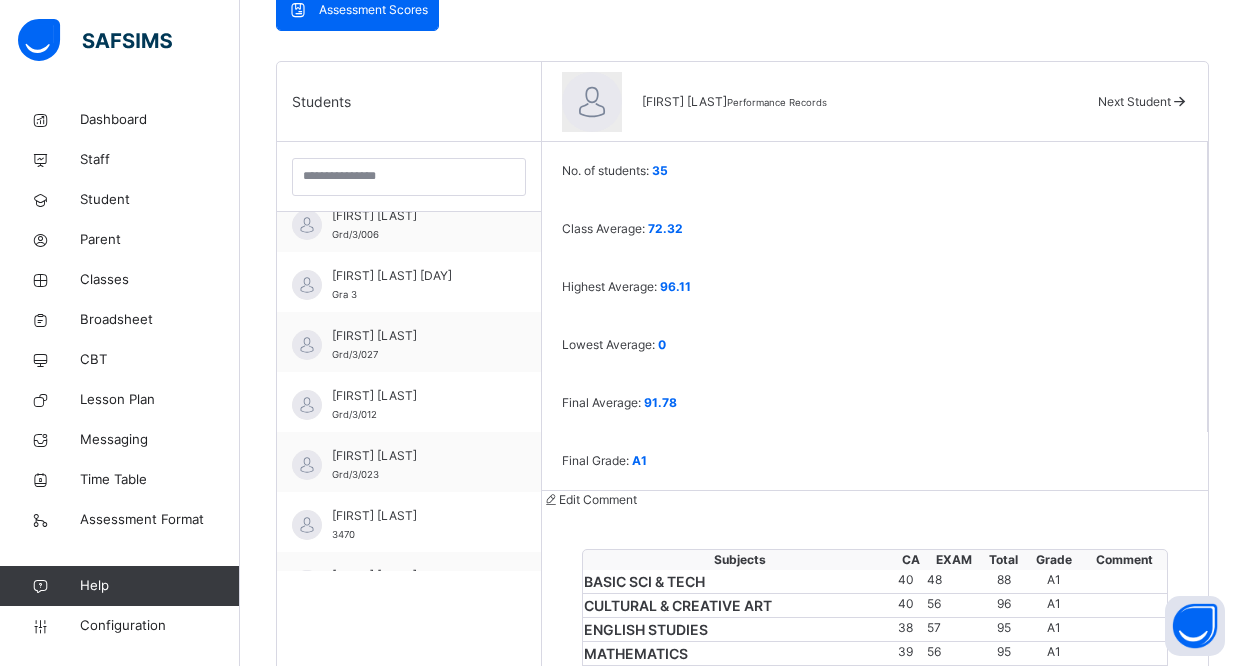 click at bounding box center [1179, 101] 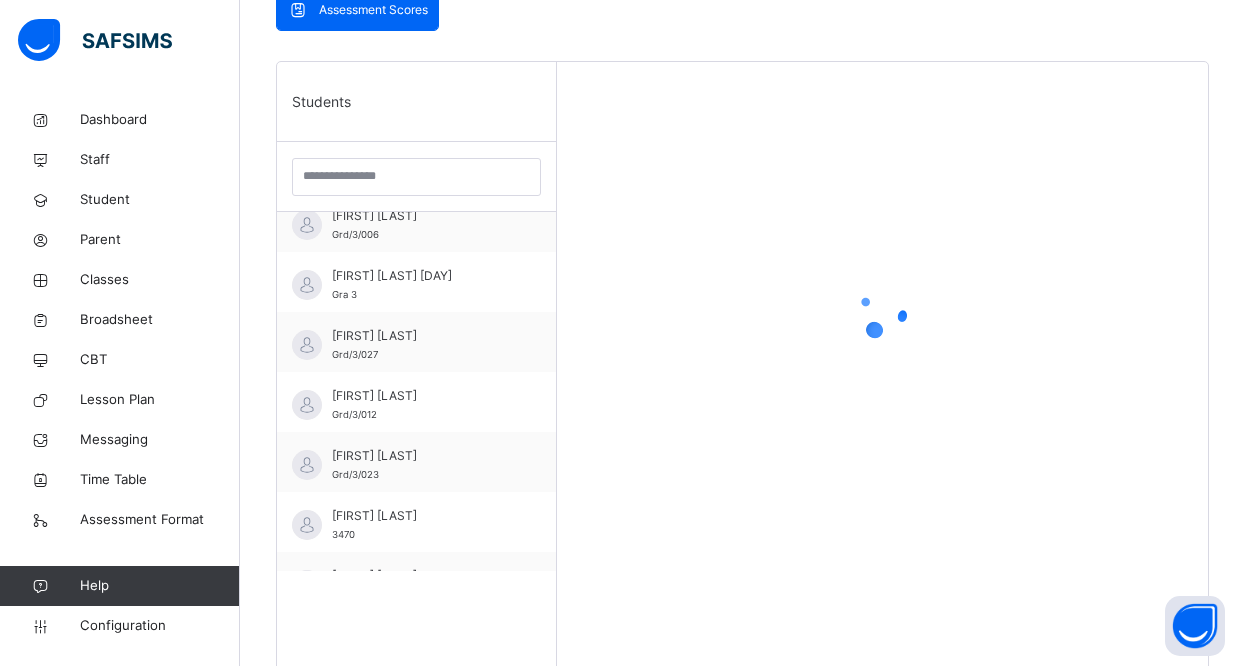 click at bounding box center (882, 312) 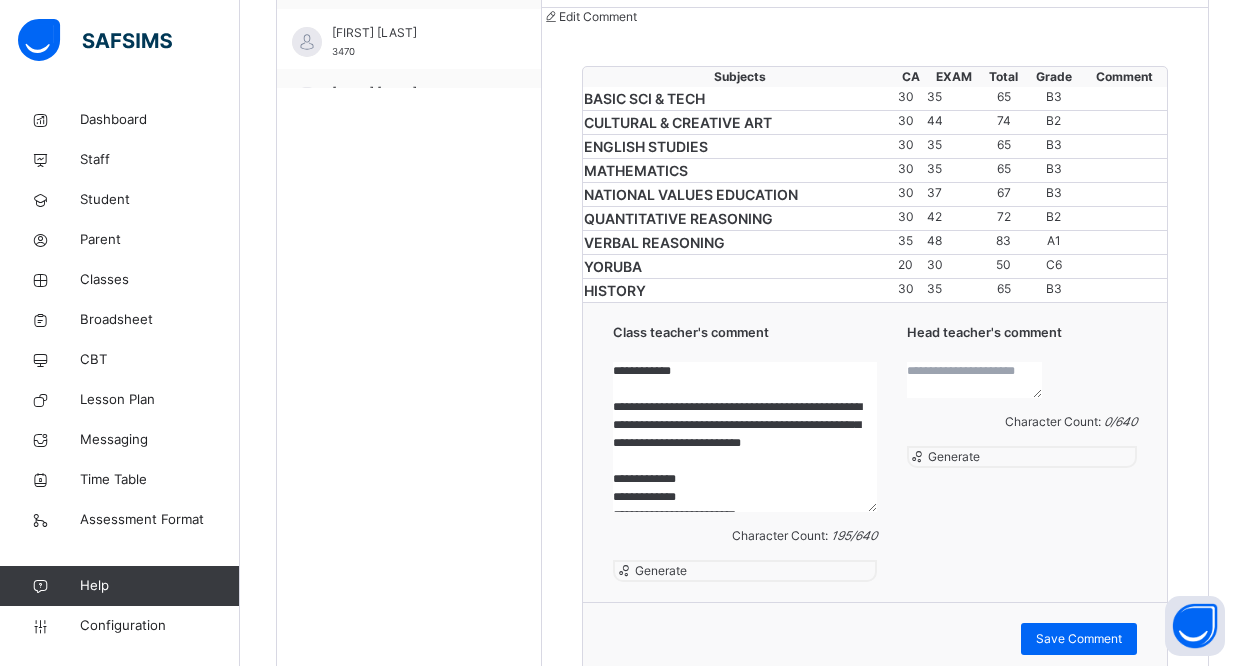 scroll, scrollTop: 968, scrollLeft: 0, axis: vertical 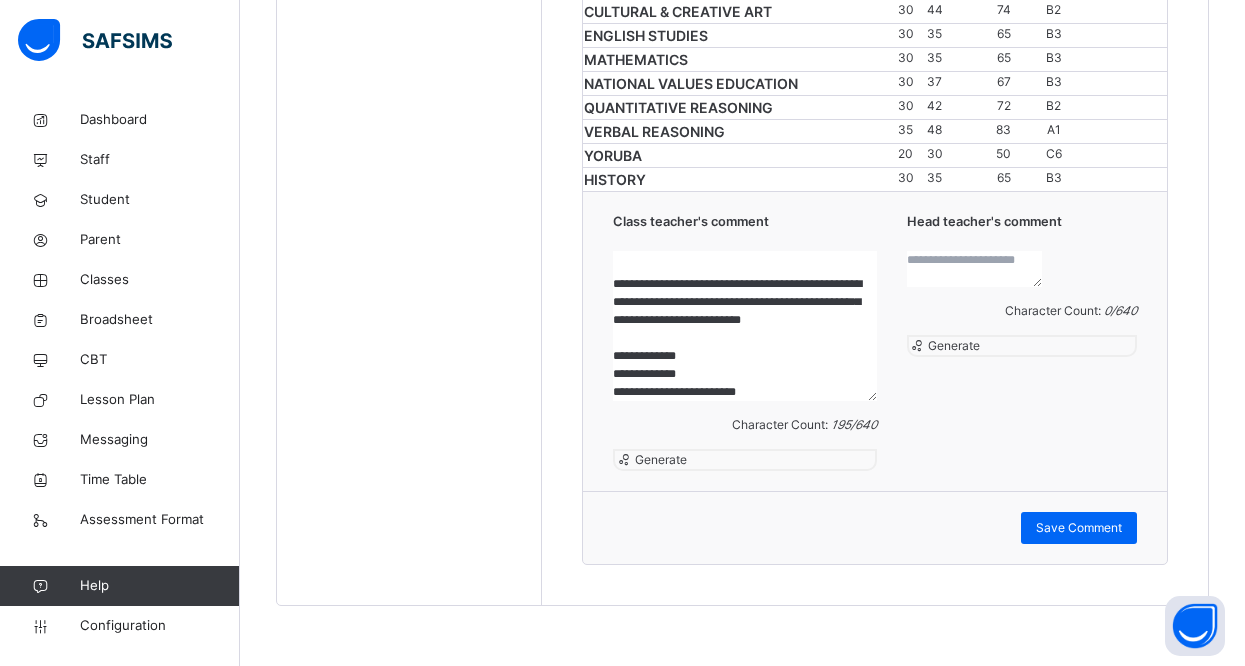 click on "**********" at bounding box center [744, 326] 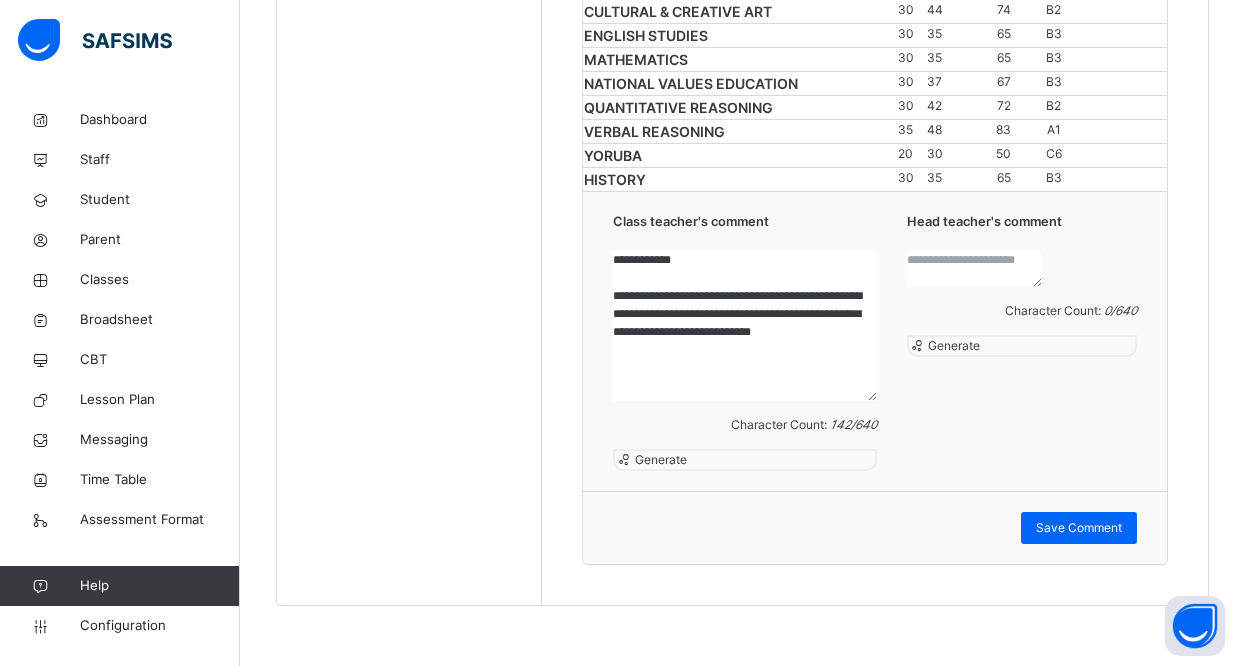 scroll, scrollTop: 5, scrollLeft: 0, axis: vertical 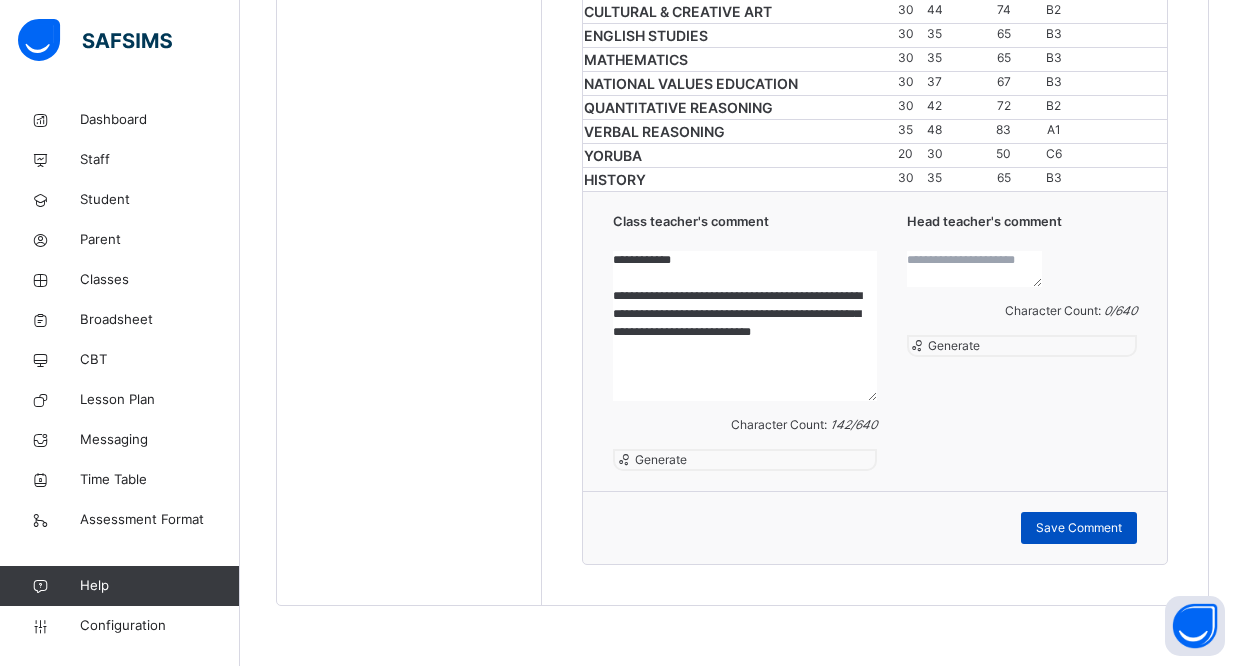 type on "**********" 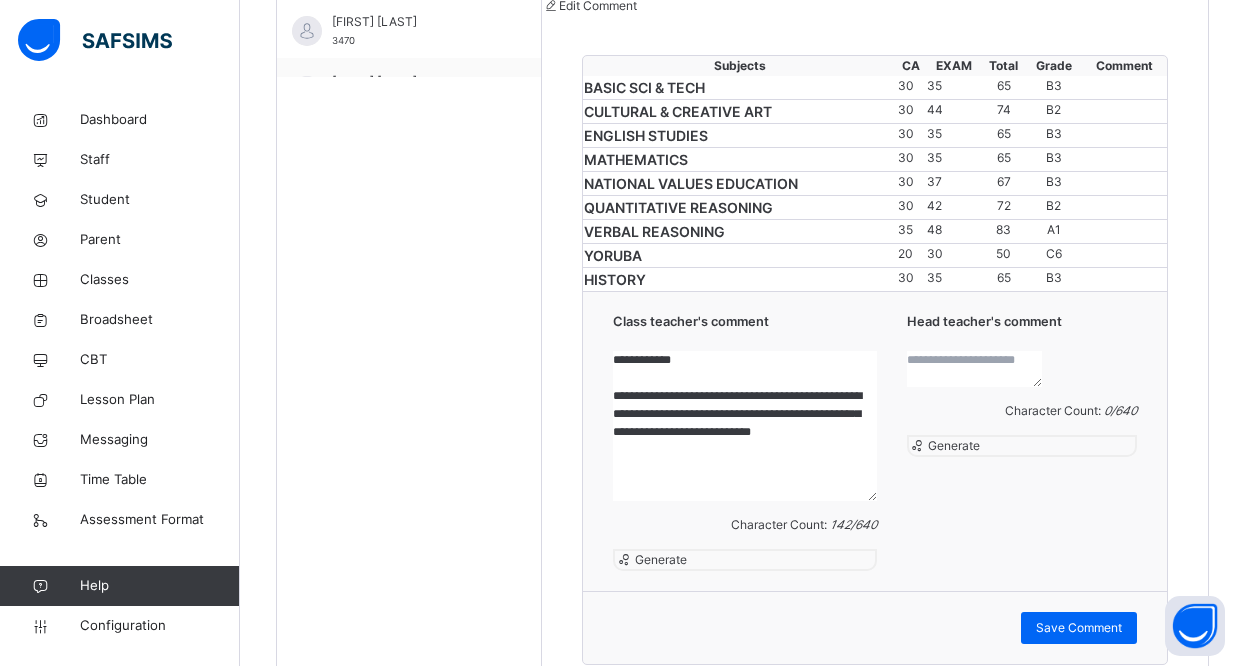 scroll, scrollTop: 938, scrollLeft: 0, axis: vertical 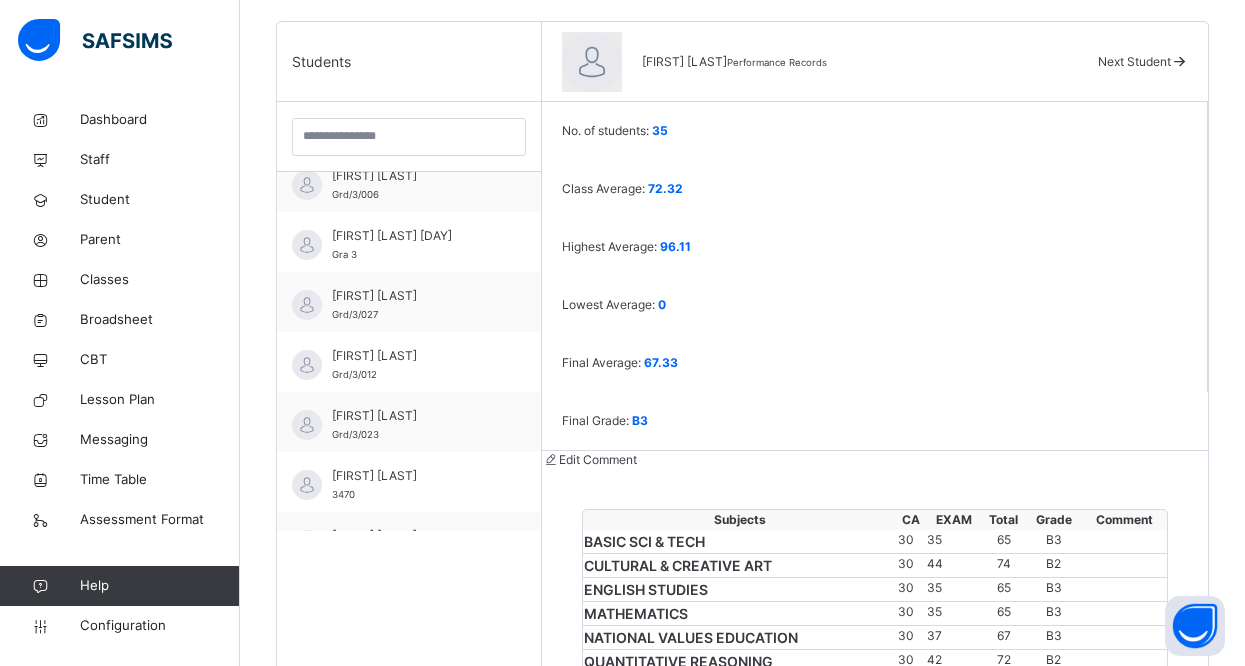 click at bounding box center (1179, 61) 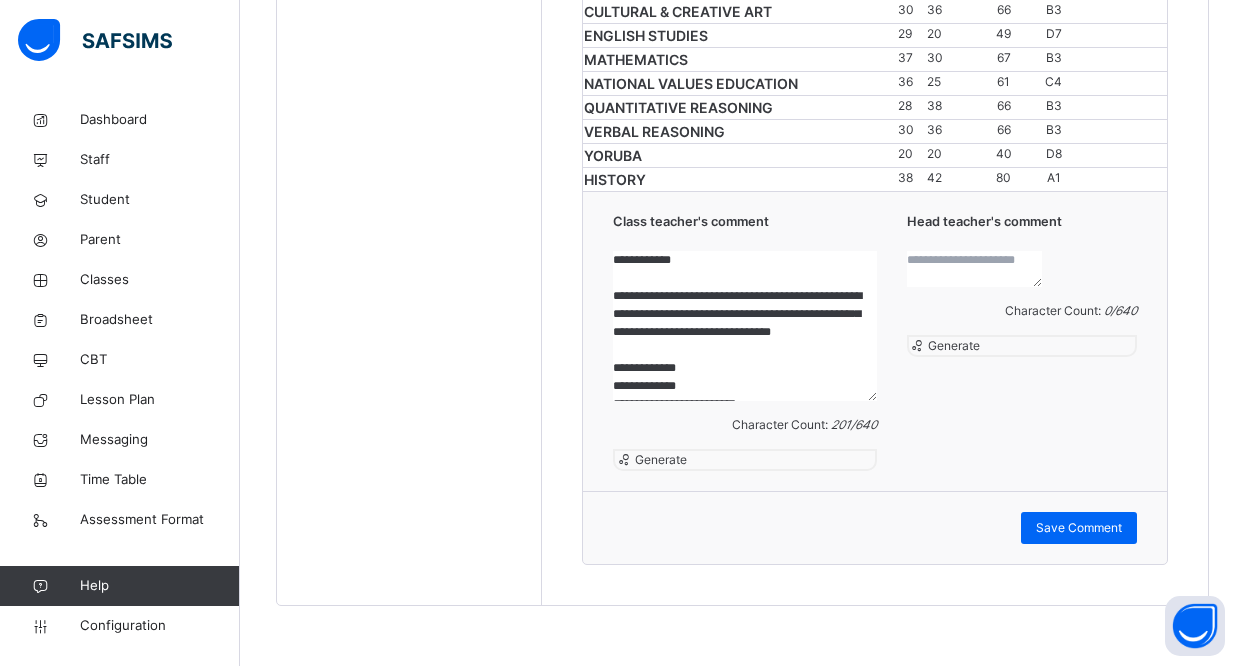 scroll, scrollTop: 1298, scrollLeft: 0, axis: vertical 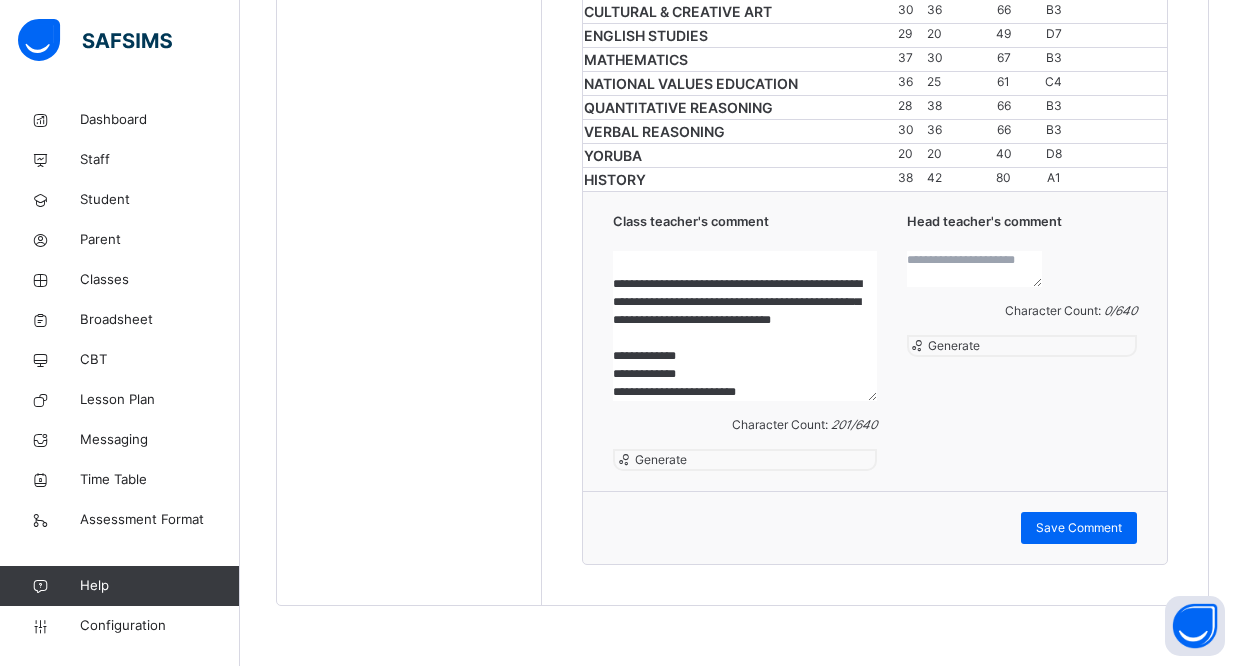 click on "**********" at bounding box center [744, 326] 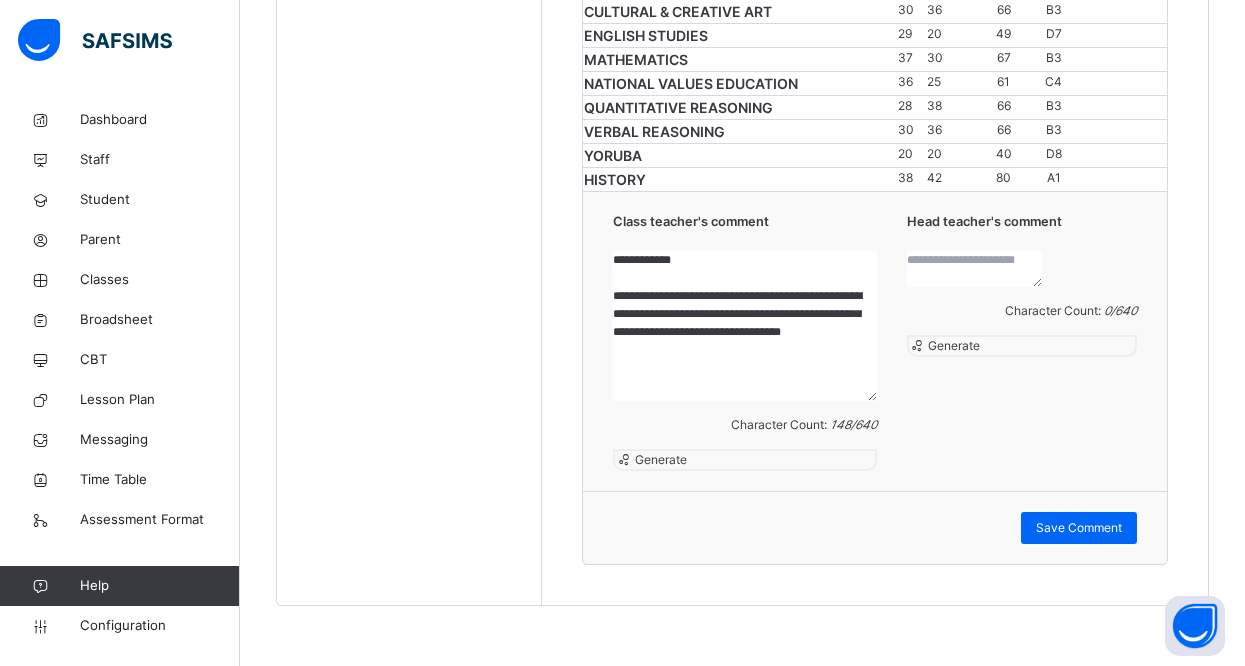 scroll, scrollTop: 5, scrollLeft: 0, axis: vertical 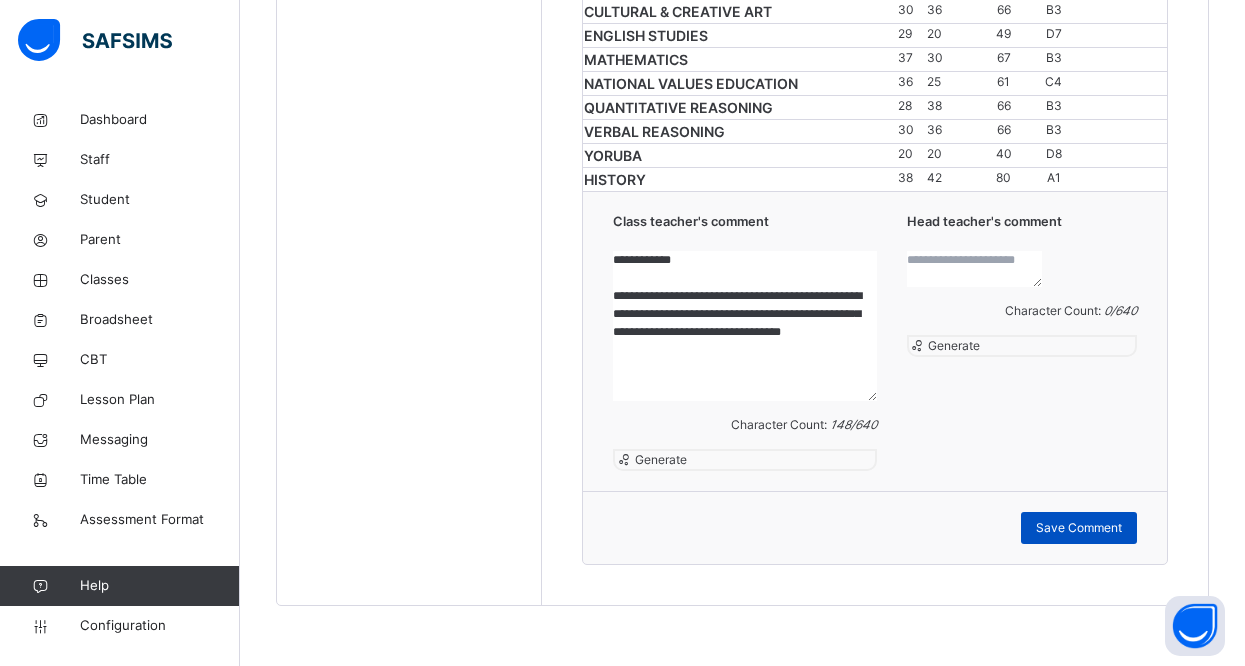 type on "**********" 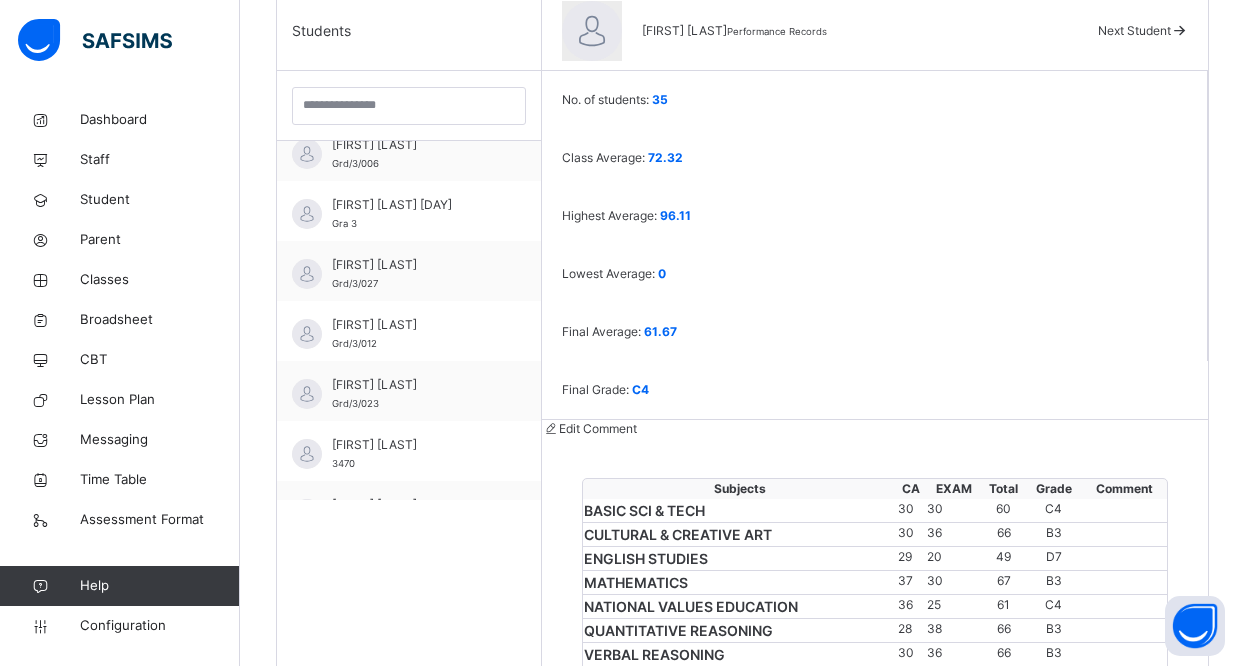 scroll, scrollTop: 133, scrollLeft: 0, axis: vertical 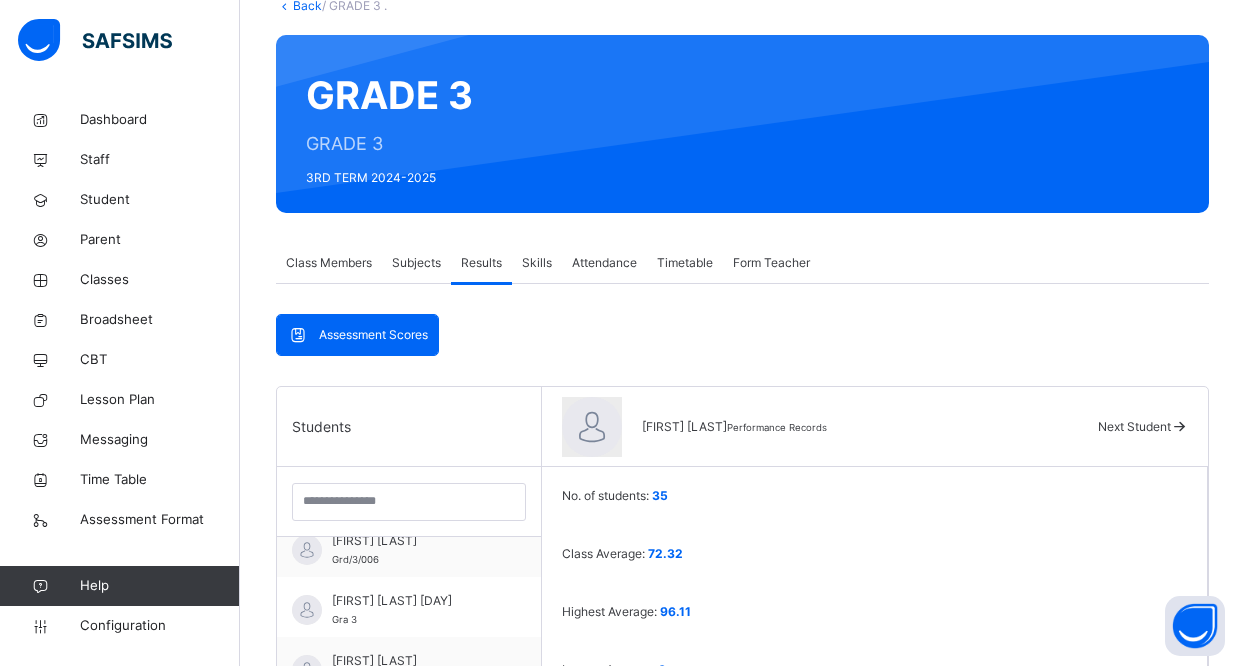 click at bounding box center [1179, 426] 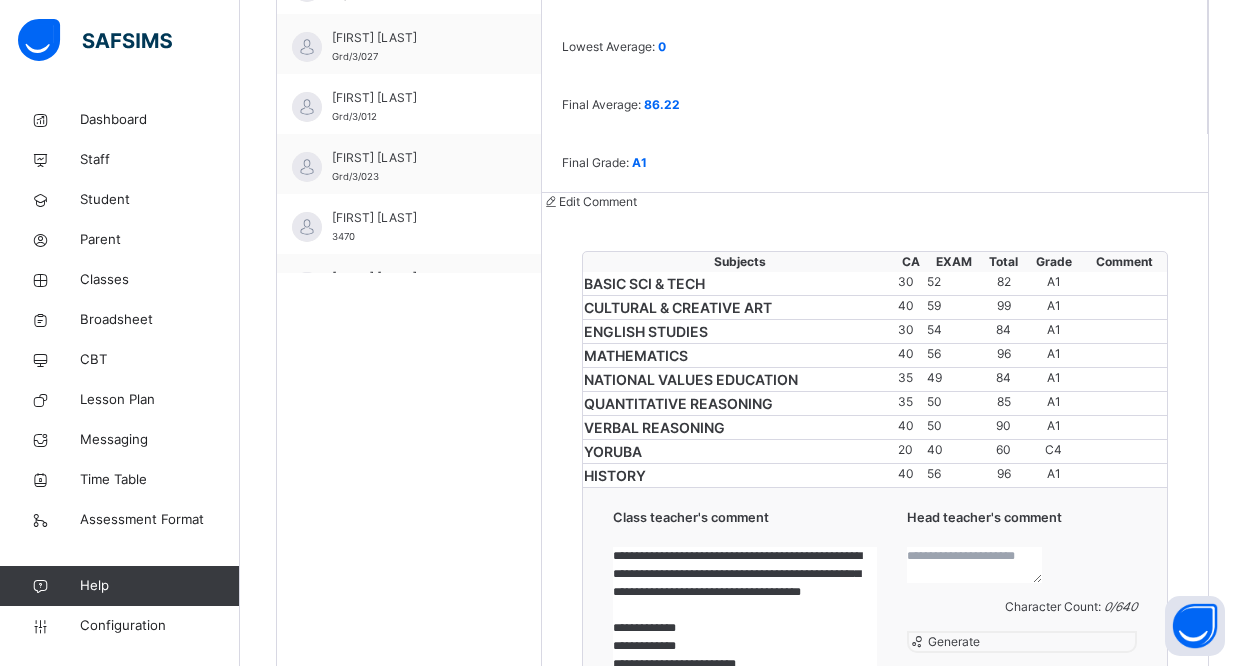 scroll, scrollTop: 1298, scrollLeft: 0, axis: vertical 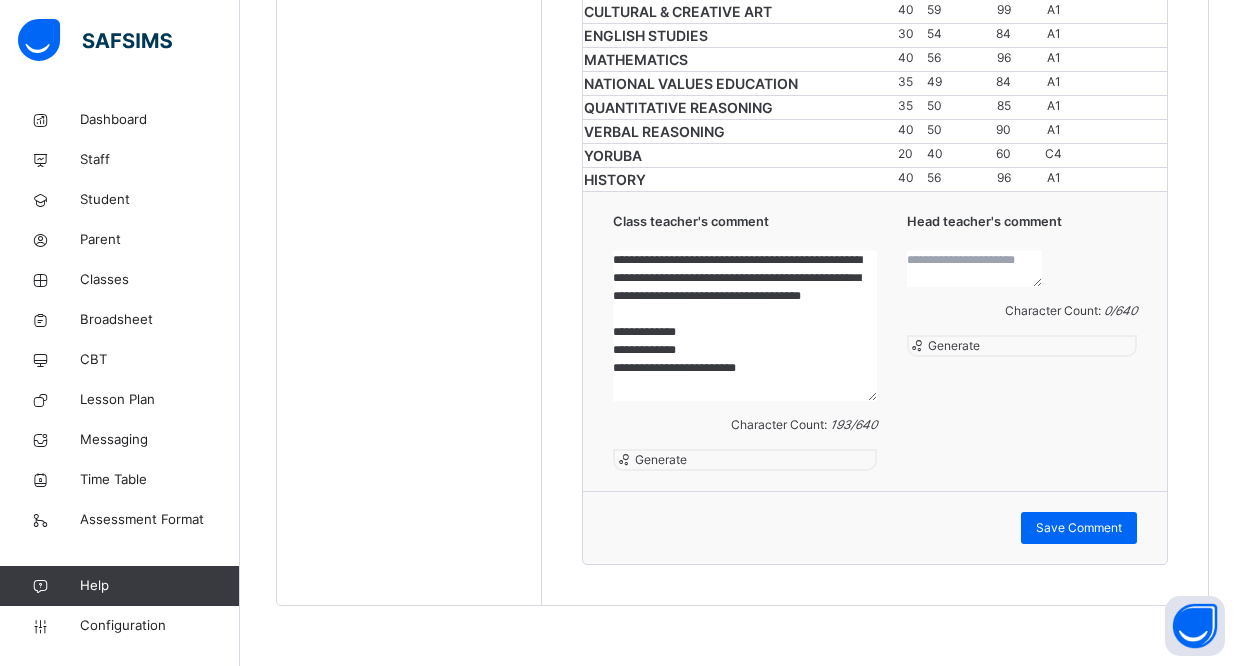 click on "**********" at bounding box center (744, 326) 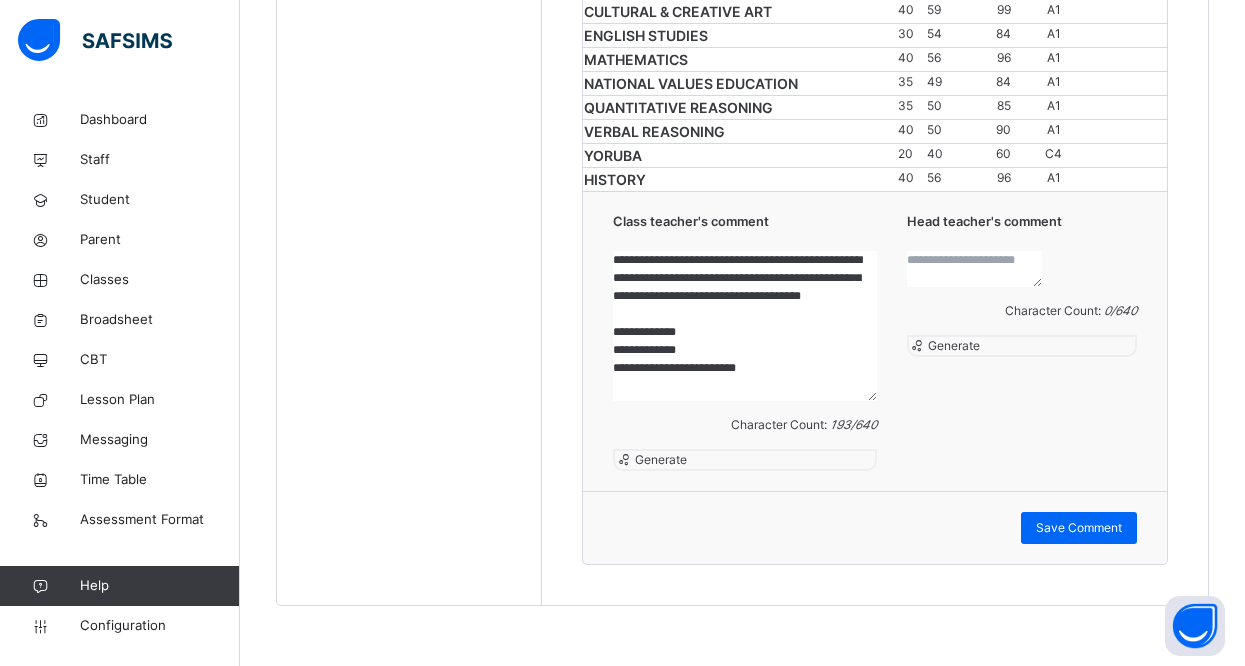 click on "**********" at bounding box center [744, 326] 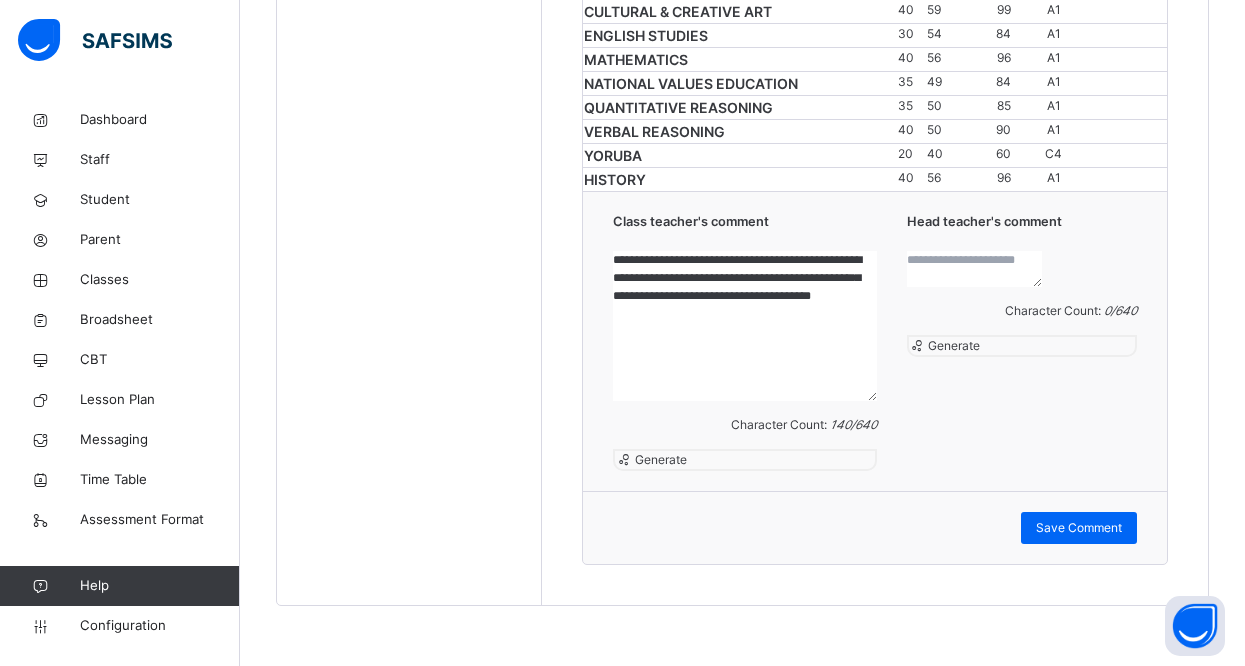 scroll, scrollTop: 0, scrollLeft: 0, axis: both 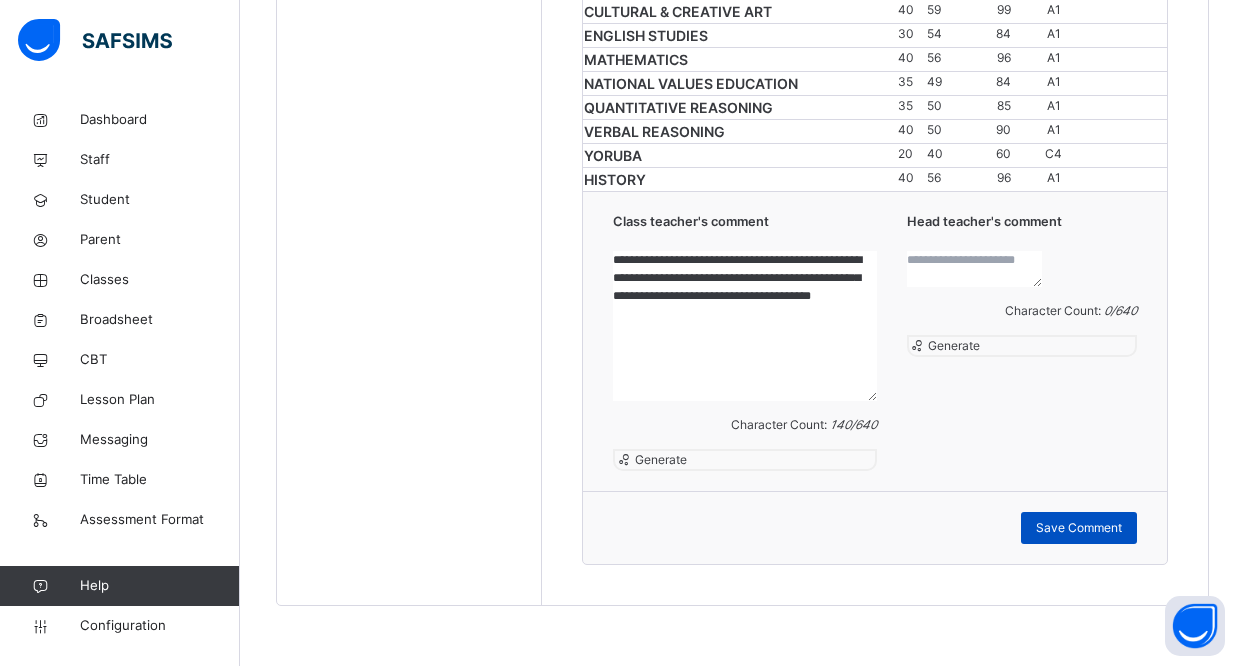 type on "**********" 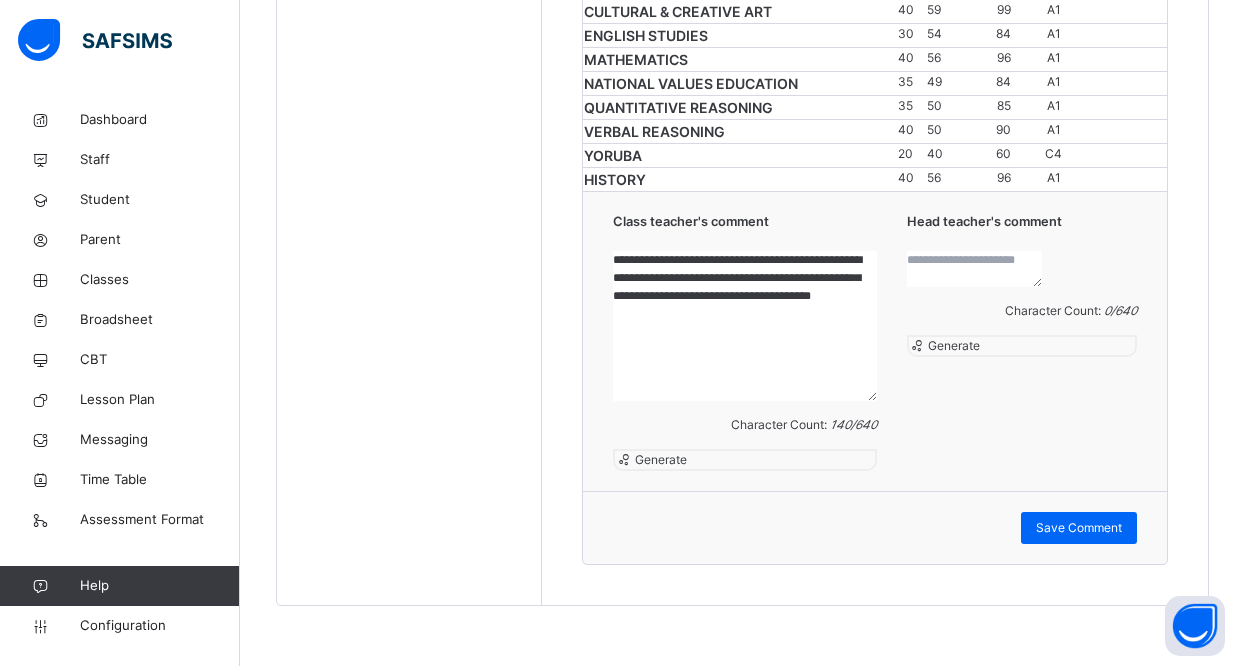 scroll, scrollTop: 133, scrollLeft: 0, axis: vertical 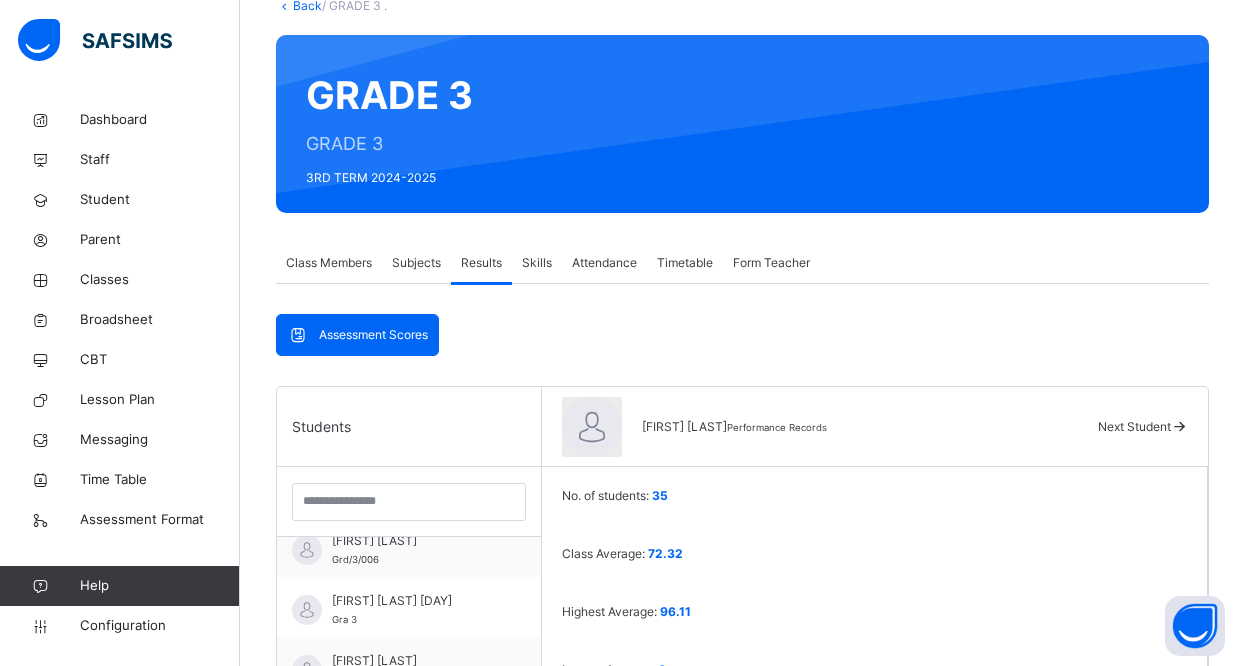 click at bounding box center (1179, 426) 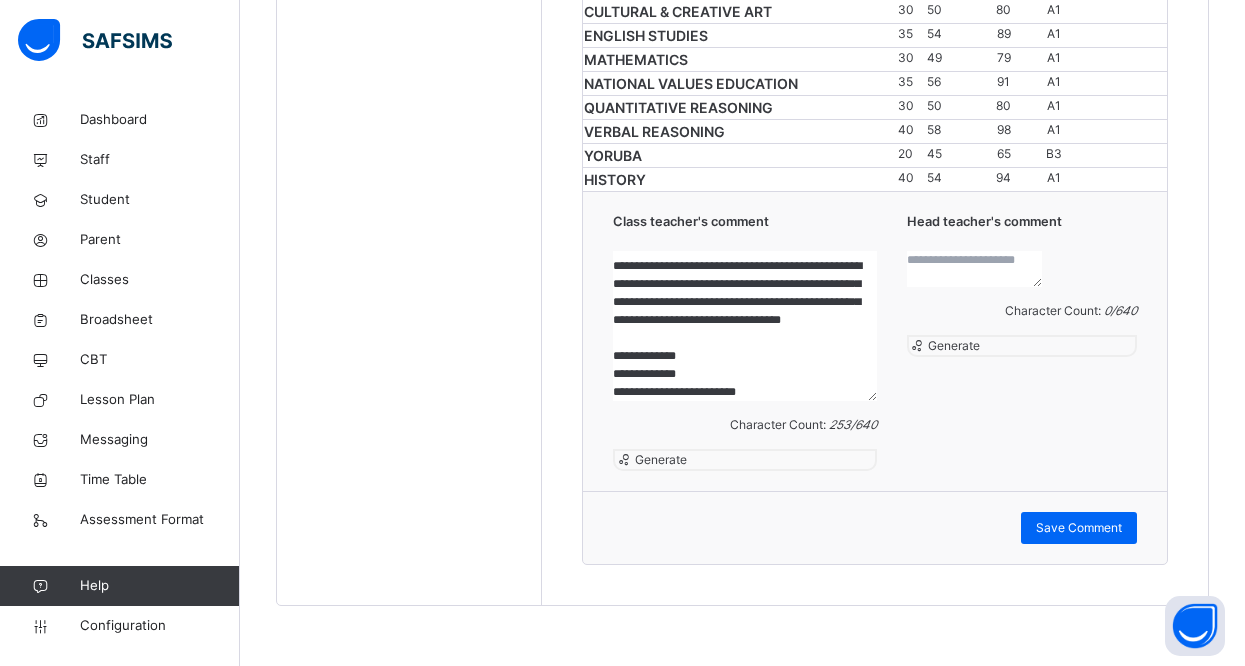 scroll, scrollTop: 88, scrollLeft: 0, axis: vertical 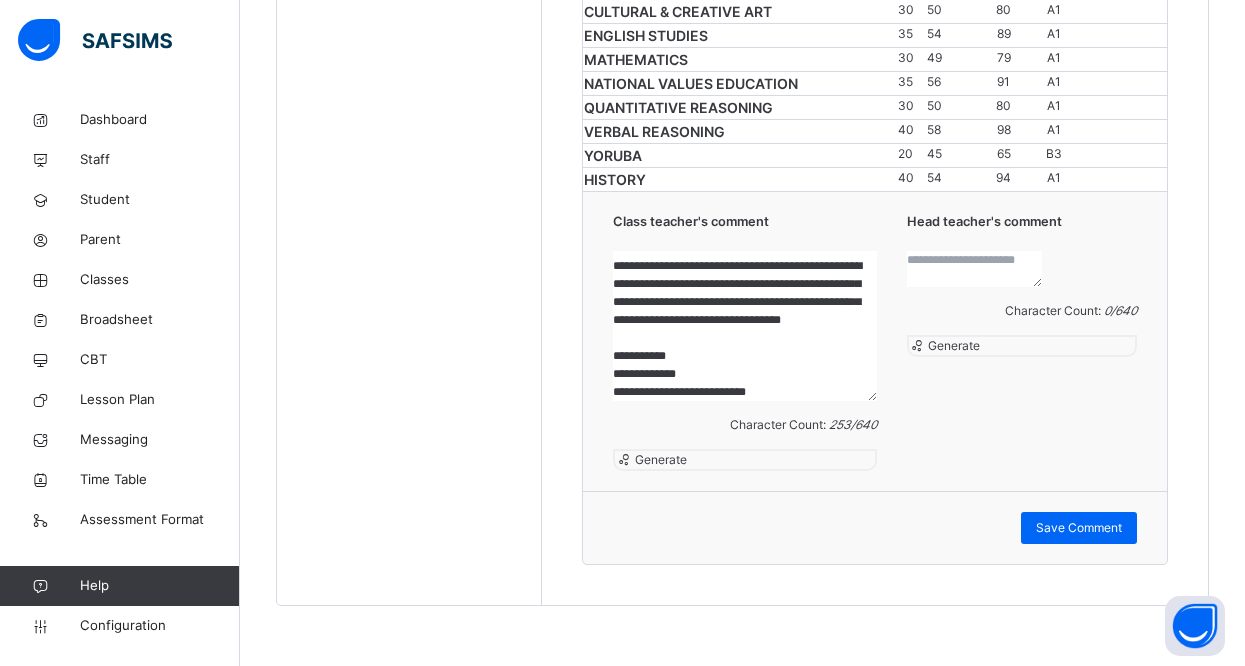 click on "**********" at bounding box center (744, 326) 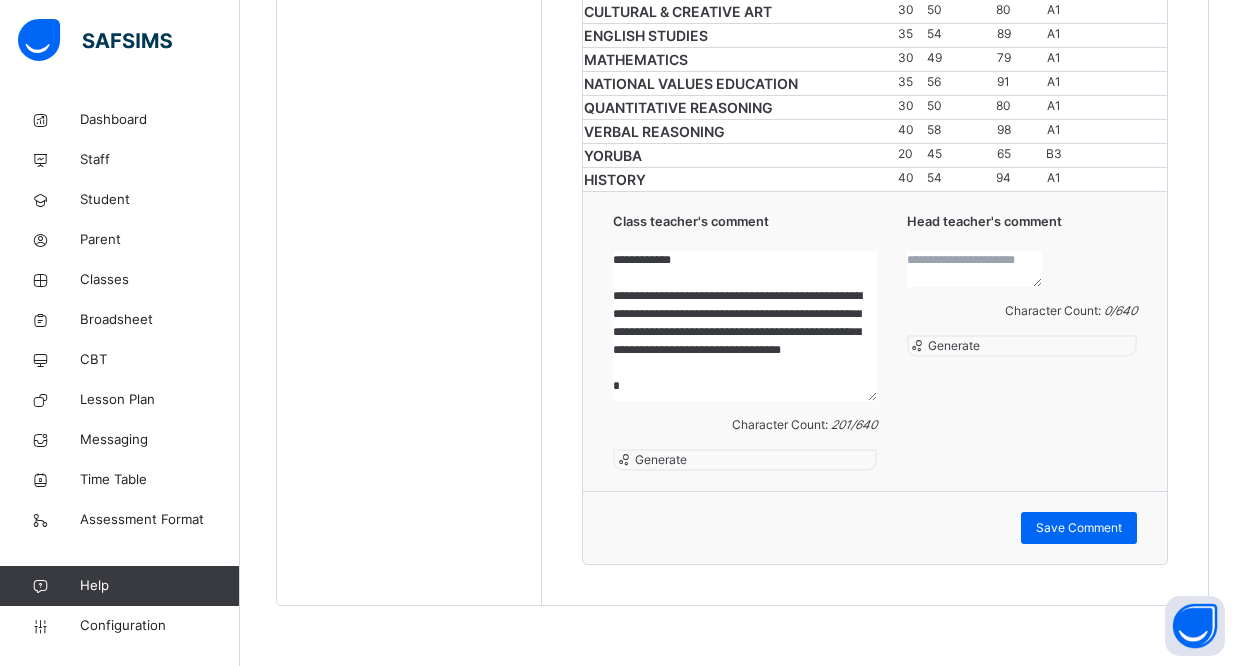 scroll, scrollTop: 52, scrollLeft: 0, axis: vertical 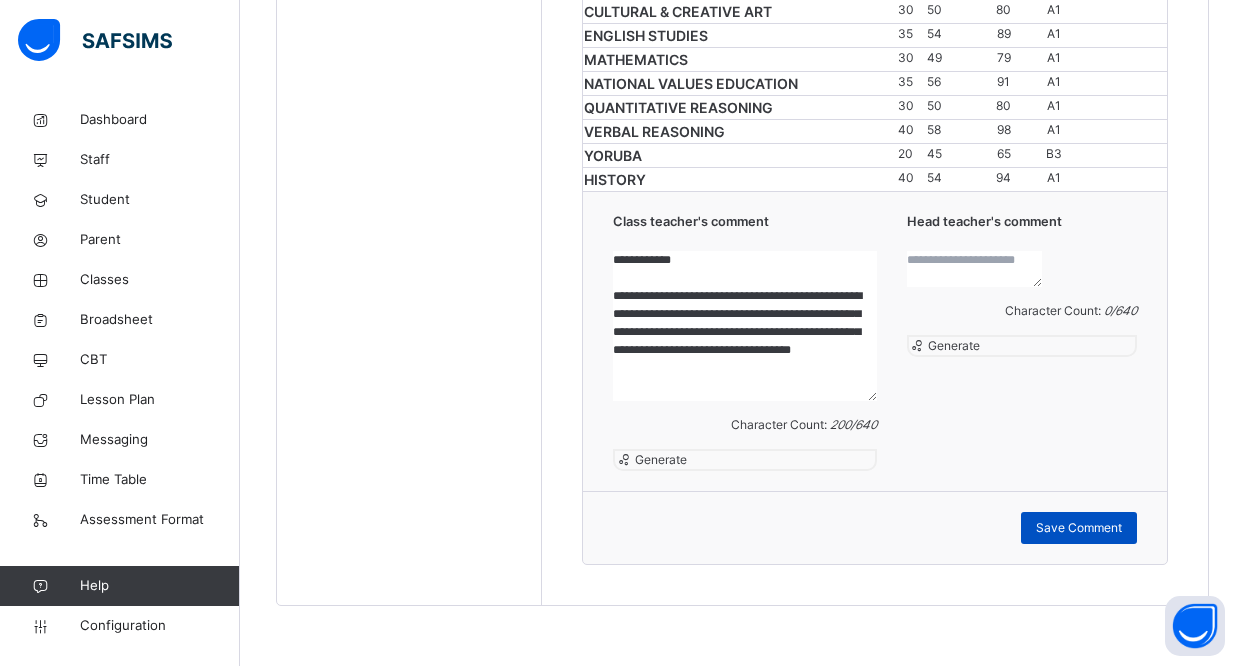 type on "**********" 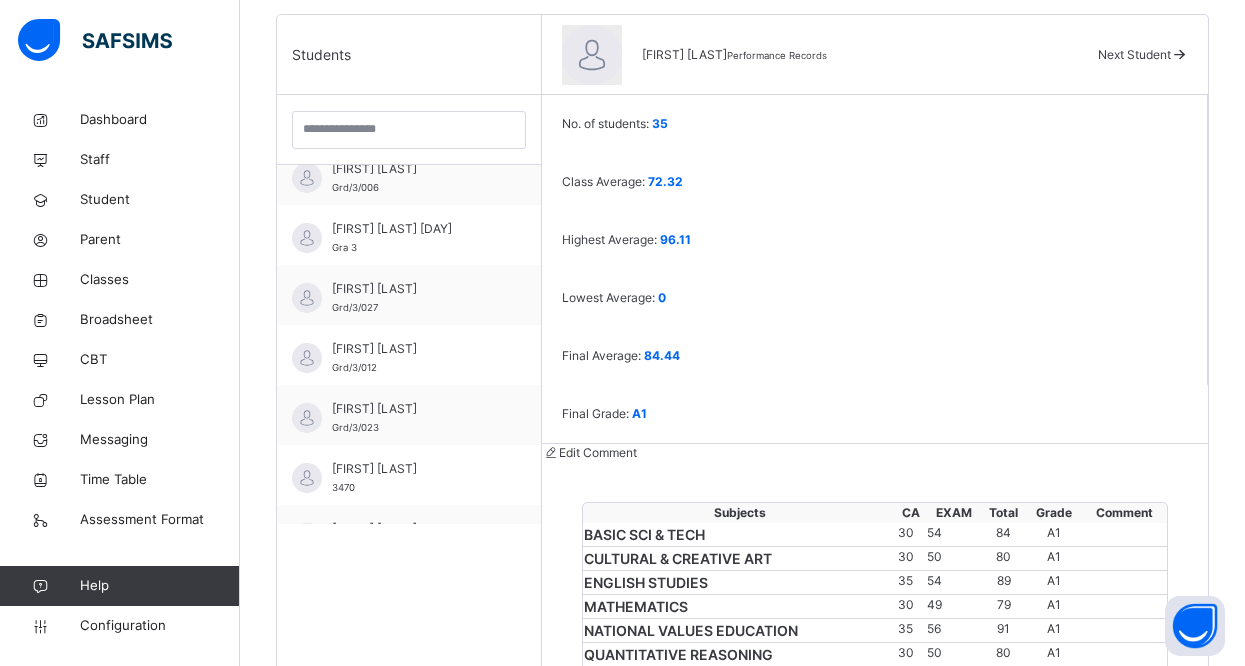 scroll, scrollTop: 498, scrollLeft: 0, axis: vertical 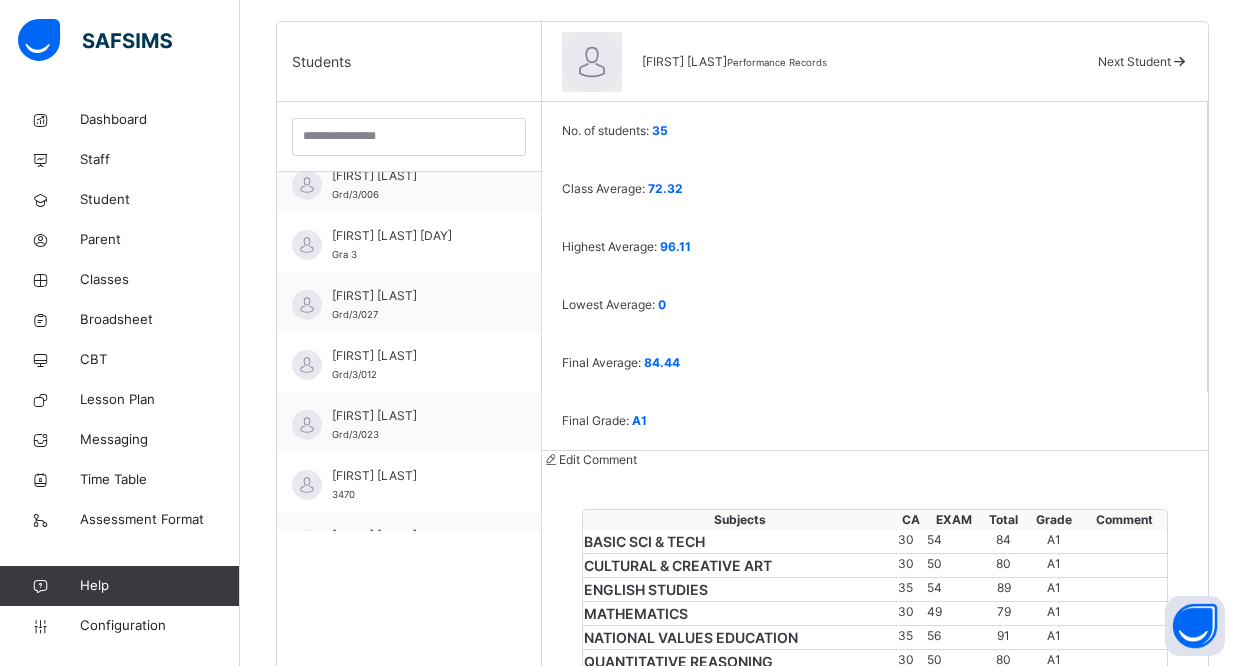 click at bounding box center (1179, 61) 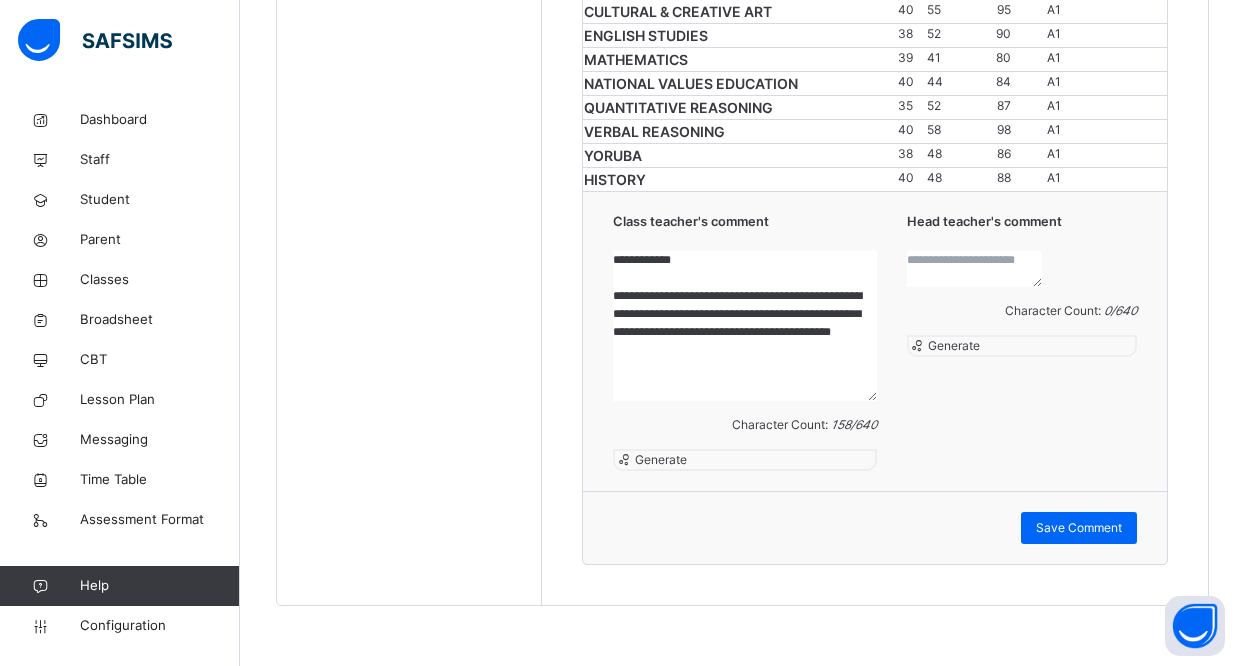 scroll, scrollTop: 213, scrollLeft: 0, axis: vertical 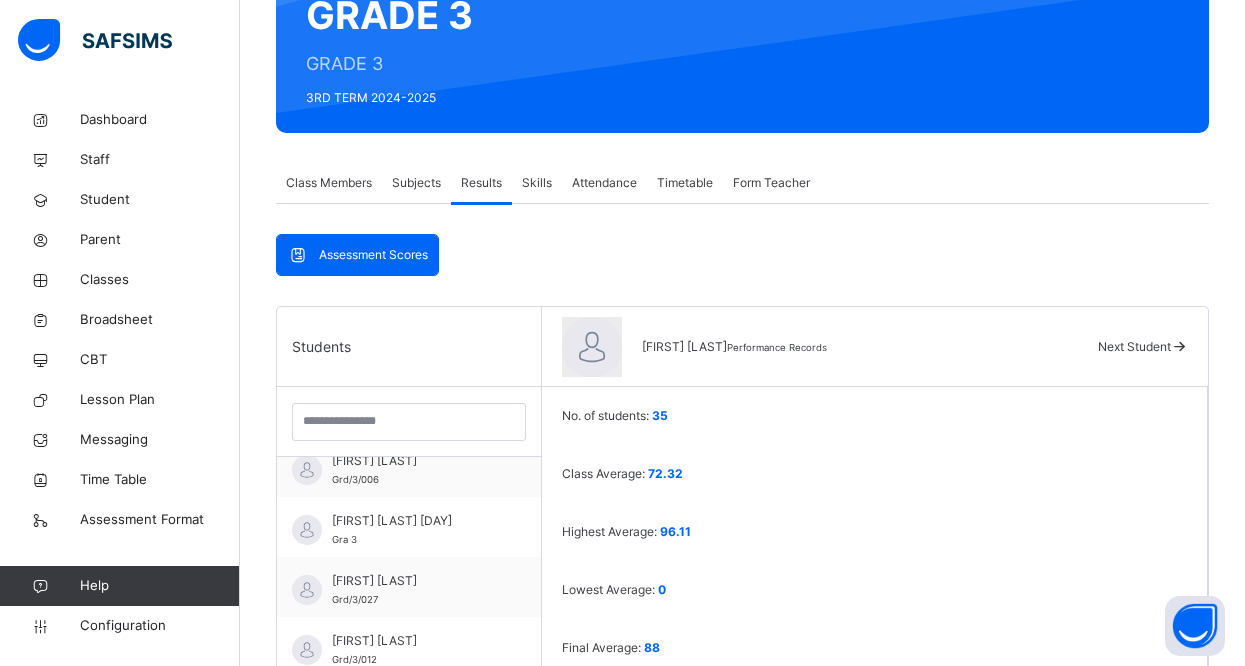 click at bounding box center [1179, 346] 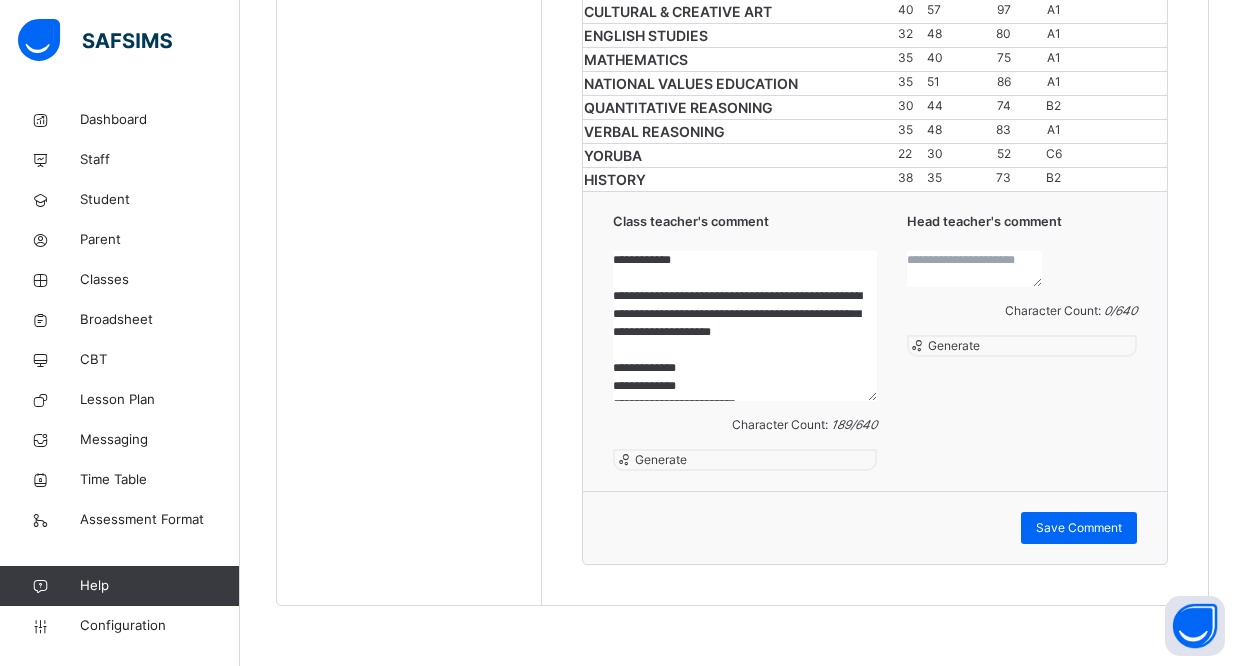 scroll, scrollTop: 1378, scrollLeft: 0, axis: vertical 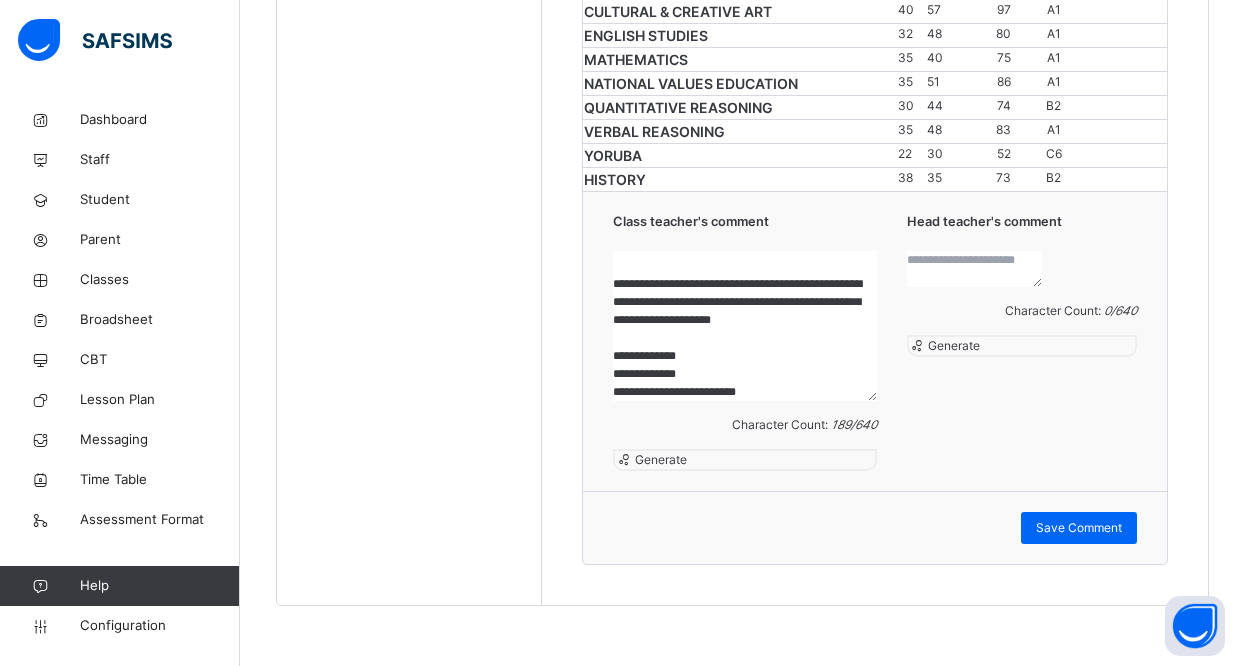 drag, startPoint x: 608, startPoint y: 319, endPoint x: 846, endPoint y: 365, distance: 242.40462 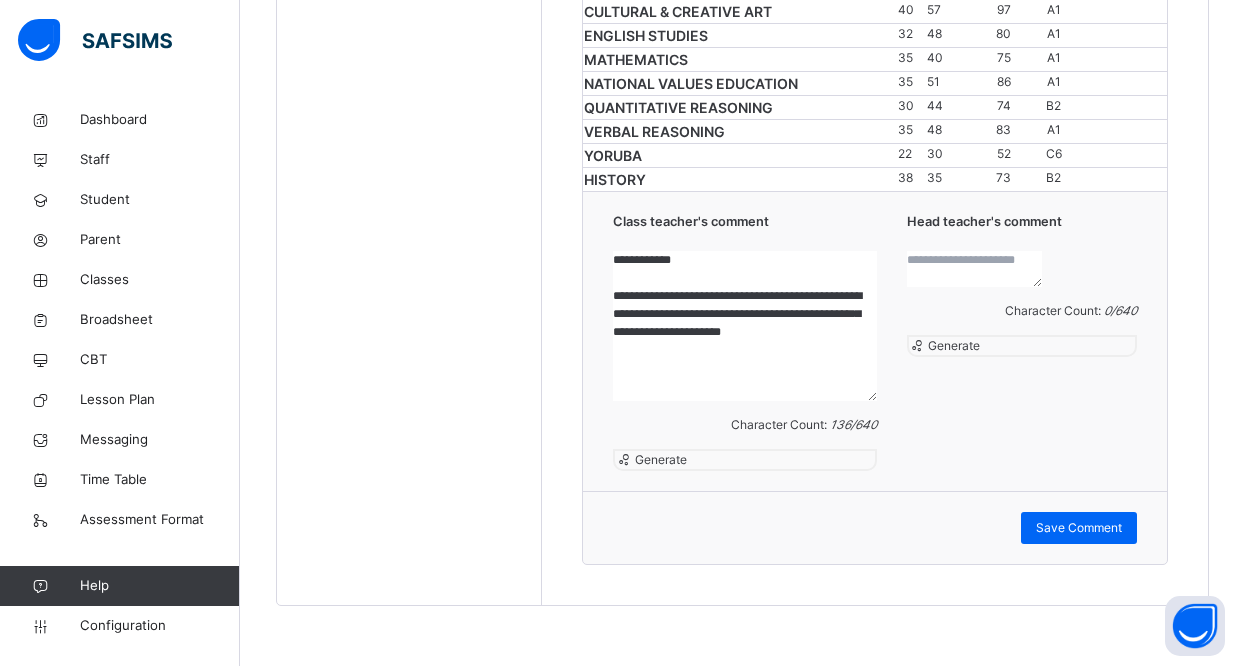 scroll, scrollTop: 0, scrollLeft: 0, axis: both 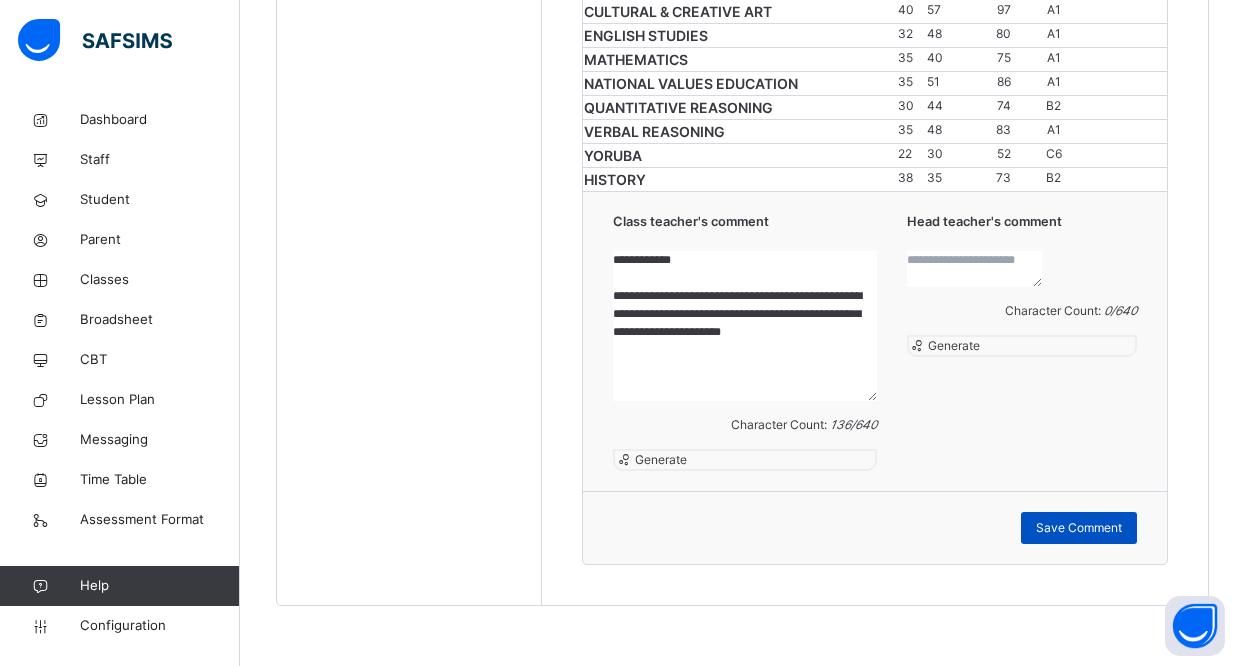 type on "**********" 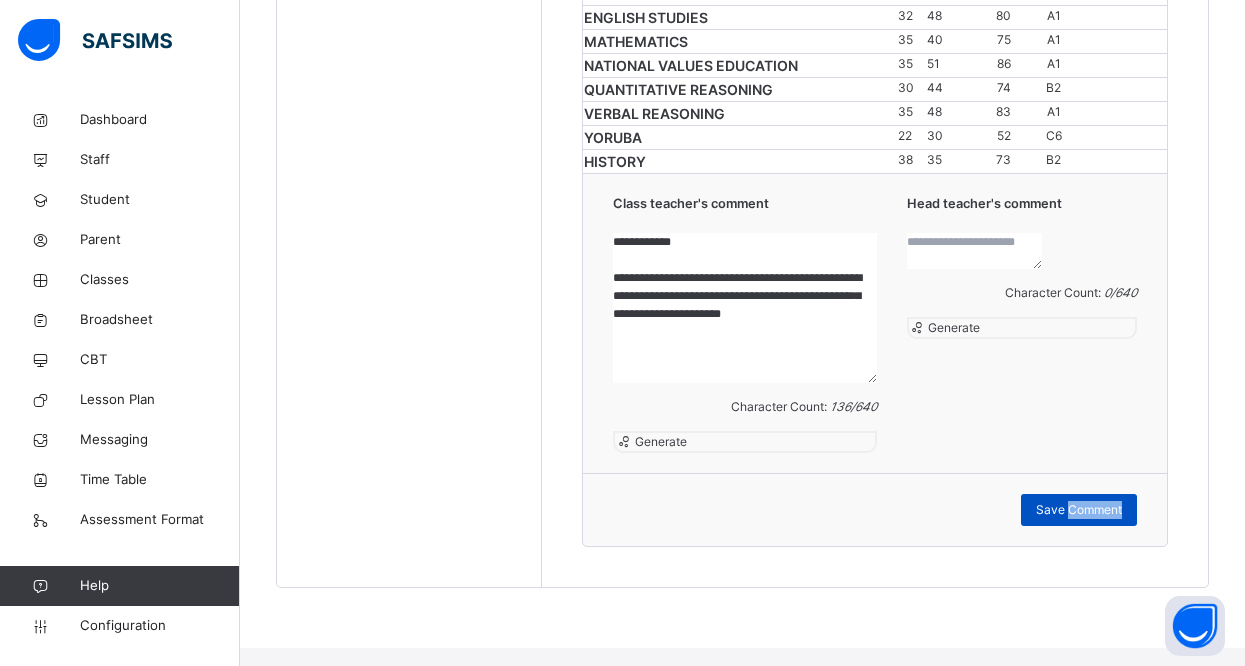 click on "Save Comment" at bounding box center (1079, 510) 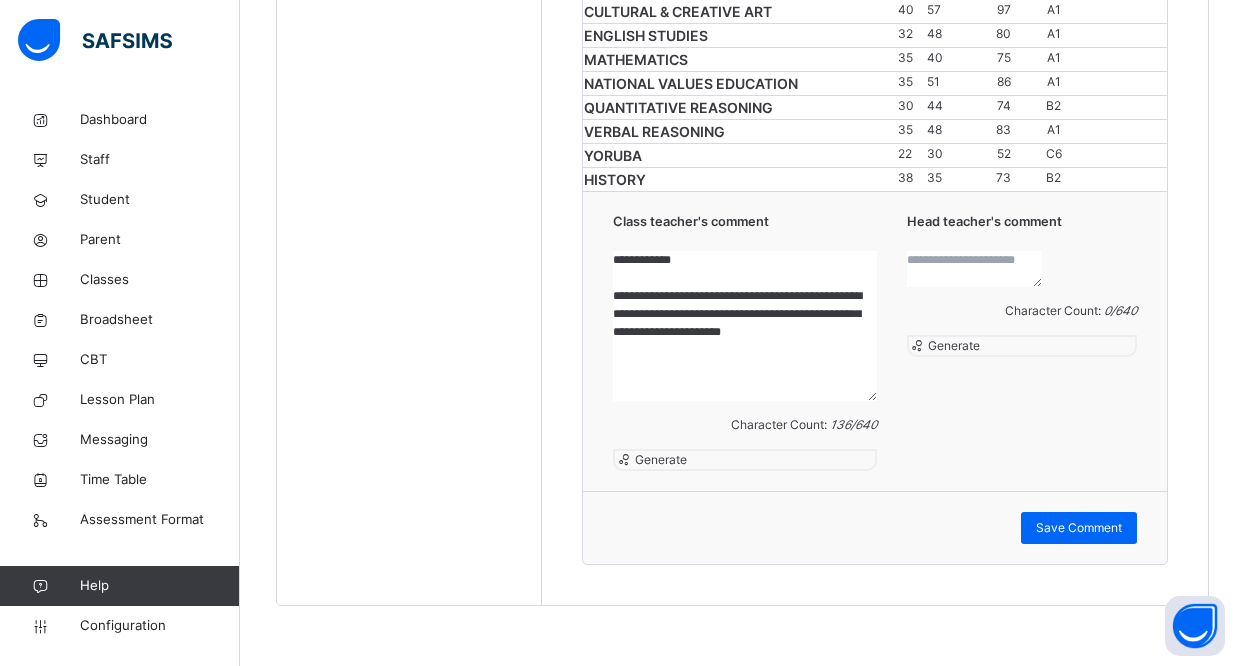 click on "Back  / GRADE 3 . GRADE 3  GRADE 3 3RD TERM 2024-2025 Class Members Subjects Results Skills Attendance Timetable Form Teacher Results More Options   35  Students in class Download Pdf Report Excel Report View subject profile Bulk upload Add Class Members Star Learners Nursery & Primary School Date: [DATE], [TIME] Class Members Class:  GRADE 3 . Total no. of Students:  35 Term:  3RD TERM Session:  2024-2025 S/NO Admission No. Last Name First Name Other Name 1 Grd/3/010 [LAST] [FIRST] 2 Grd/3/006 [LAST] [FIRST] 3 Gra 3 [LAST] [FIRST]  [LAST] 4 Grd/3/027 [LAST] [FIRST] 5 Grd/3/012 [LAST] [FIRST] 6 Grd/3/023 [LAST] [FIRST] 7 3470 [LAST] [FIRST] 8 Grd/3/028 [LAST] [FIRST] 9 Grd/3/009 [FIRST] [FIRST] 10 Grd/3/017 [LAST] [FIRST] 11 Grd/3/007 [LAST] [FIRST] 12 Grd/3/030 [LAST] [FIRST] 13 Grd/3/020 [LAST] [FIRST] 14 Grd/3/022 [LAST] [FIRST] 15 1900 [LAST] [FIRST] 16 Grd/3/004 [LAST] [FIRST] 17 Grd/3/011 [LAST] [FIRST] 18 Grd/3/026 [LAST] [FIRST] 19 Grd/3/024 [LAST] [FIRST] 20 Grd/3/025 [LAST] [FIRST] 21" at bounding box center [742, -143] 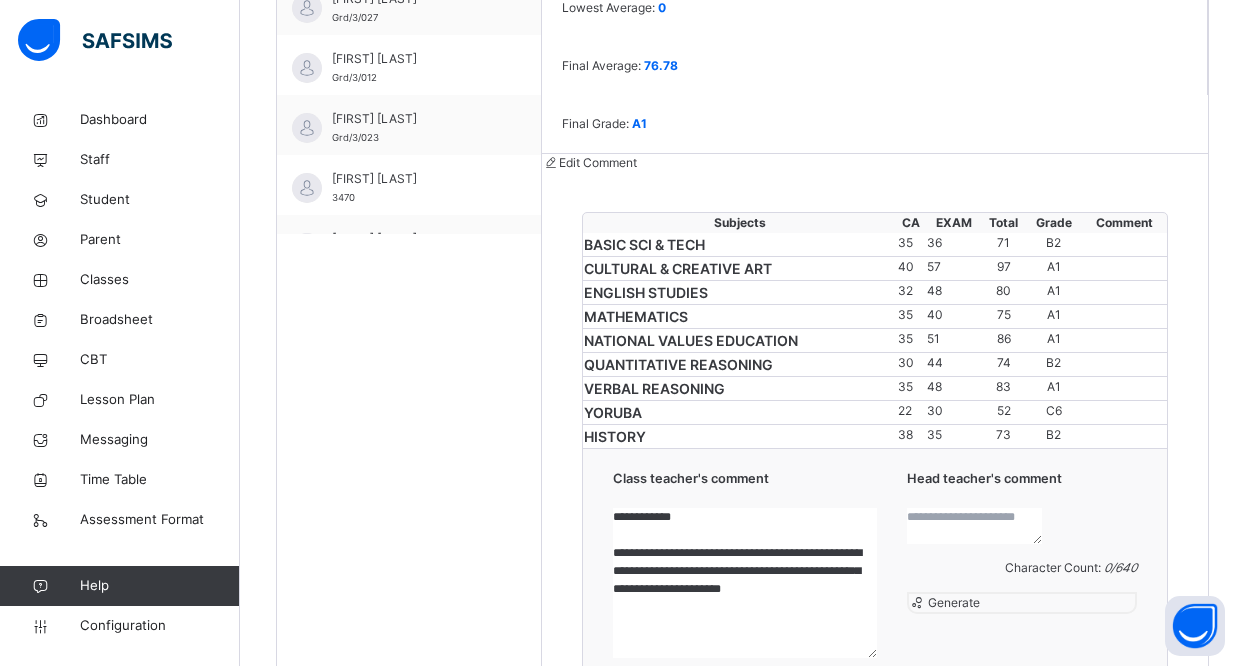 scroll, scrollTop: 213, scrollLeft: 0, axis: vertical 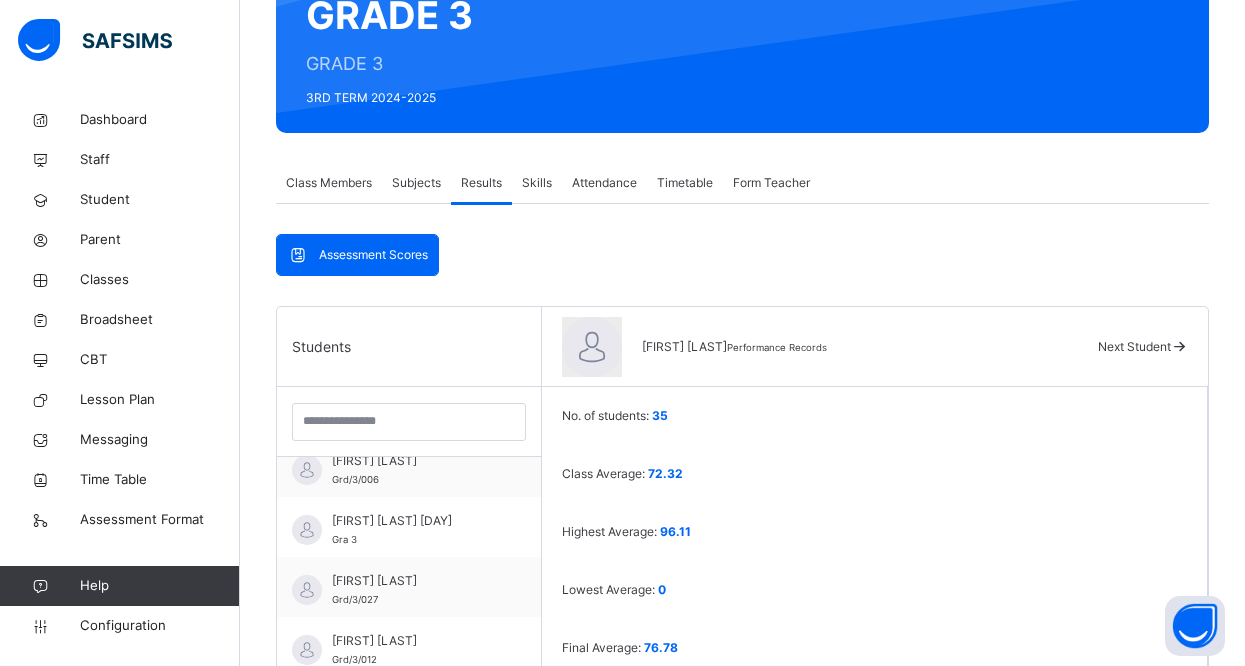 click at bounding box center [1179, 346] 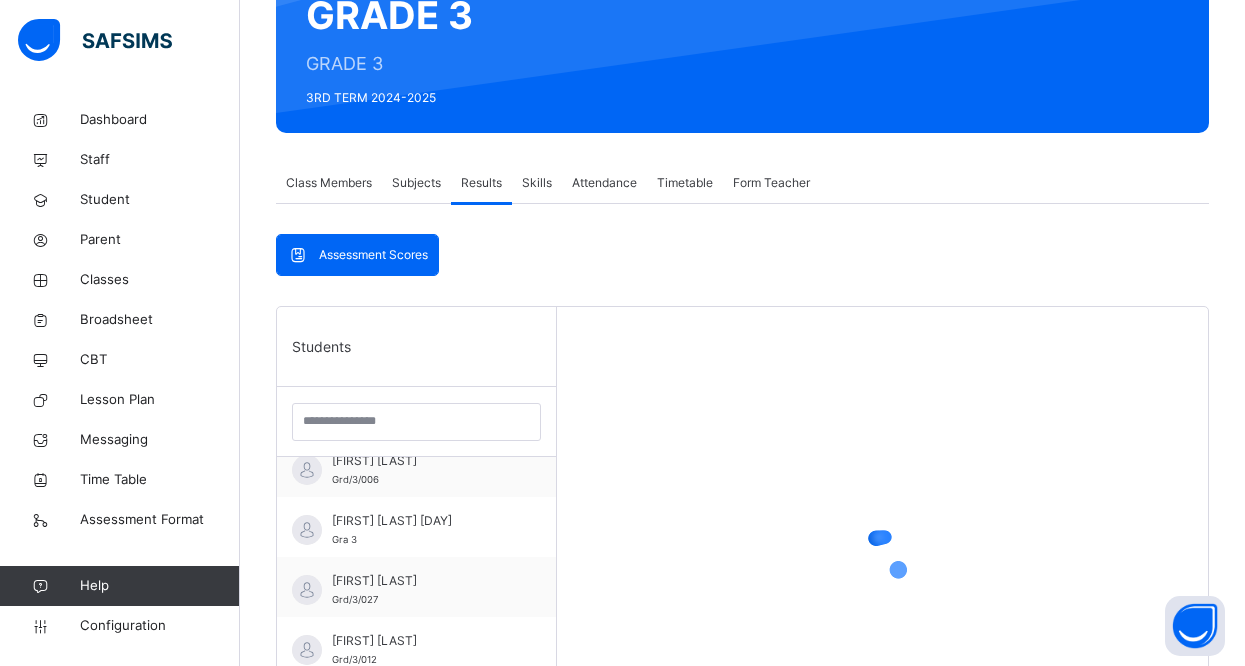 scroll, scrollTop: 581, scrollLeft: 0, axis: vertical 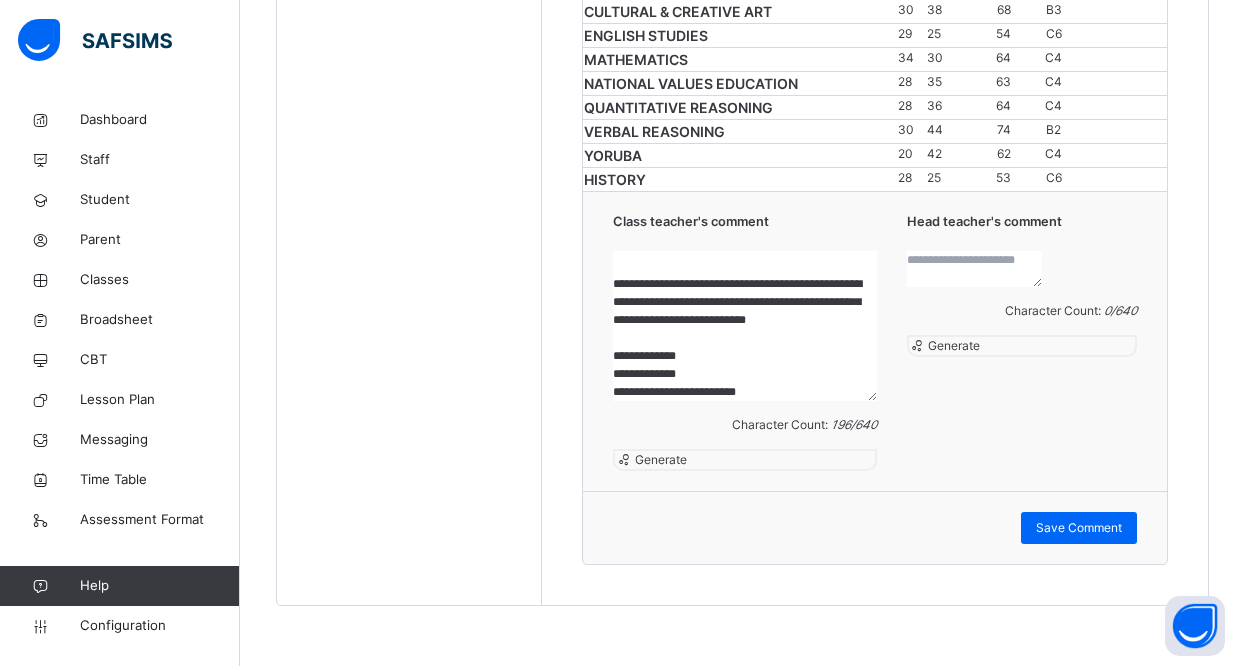 click on "**********" at bounding box center (744, 326) 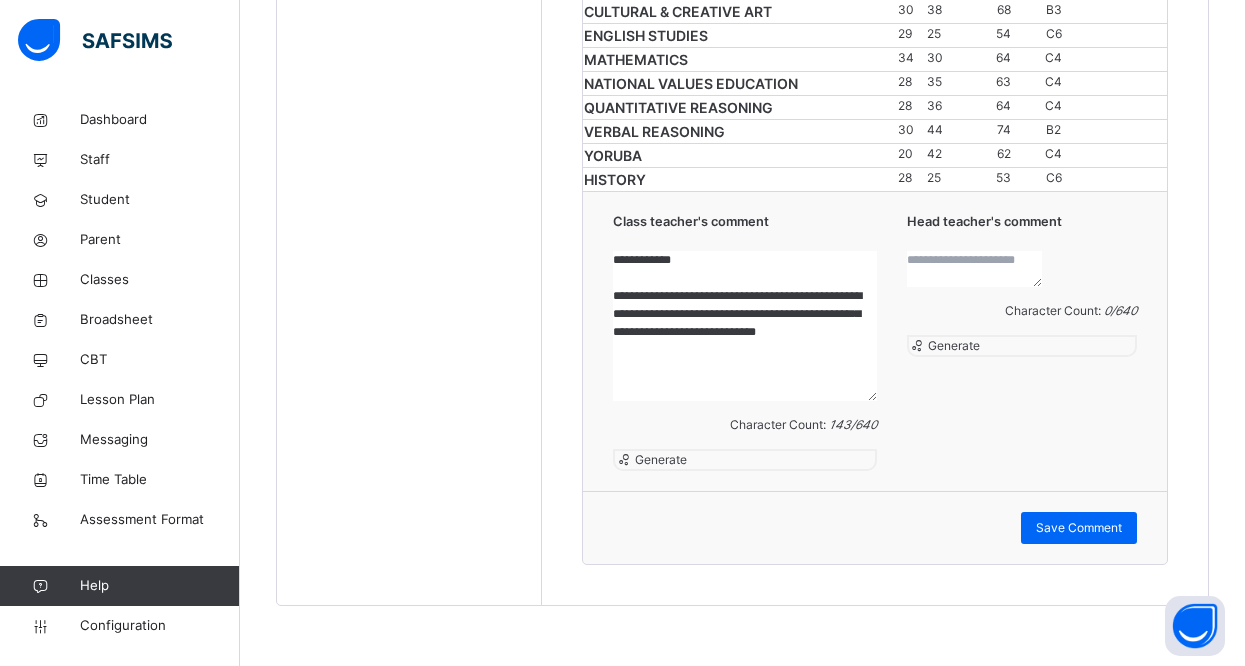 scroll, scrollTop: 5, scrollLeft: 0, axis: vertical 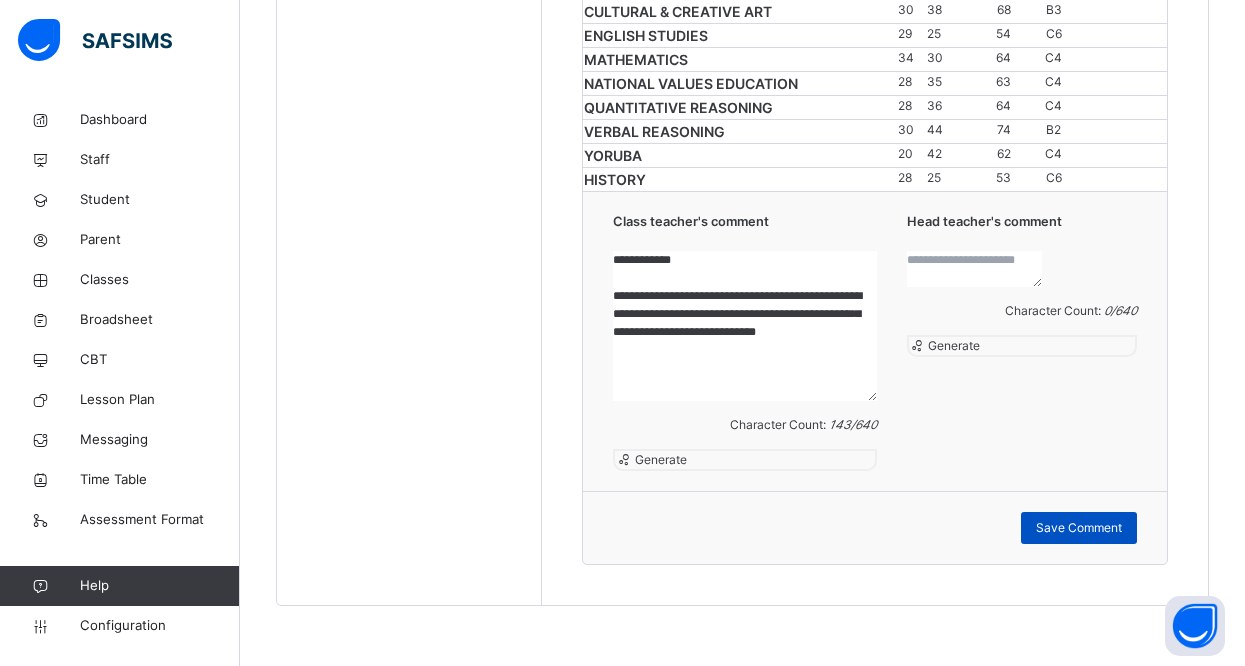 type on "**********" 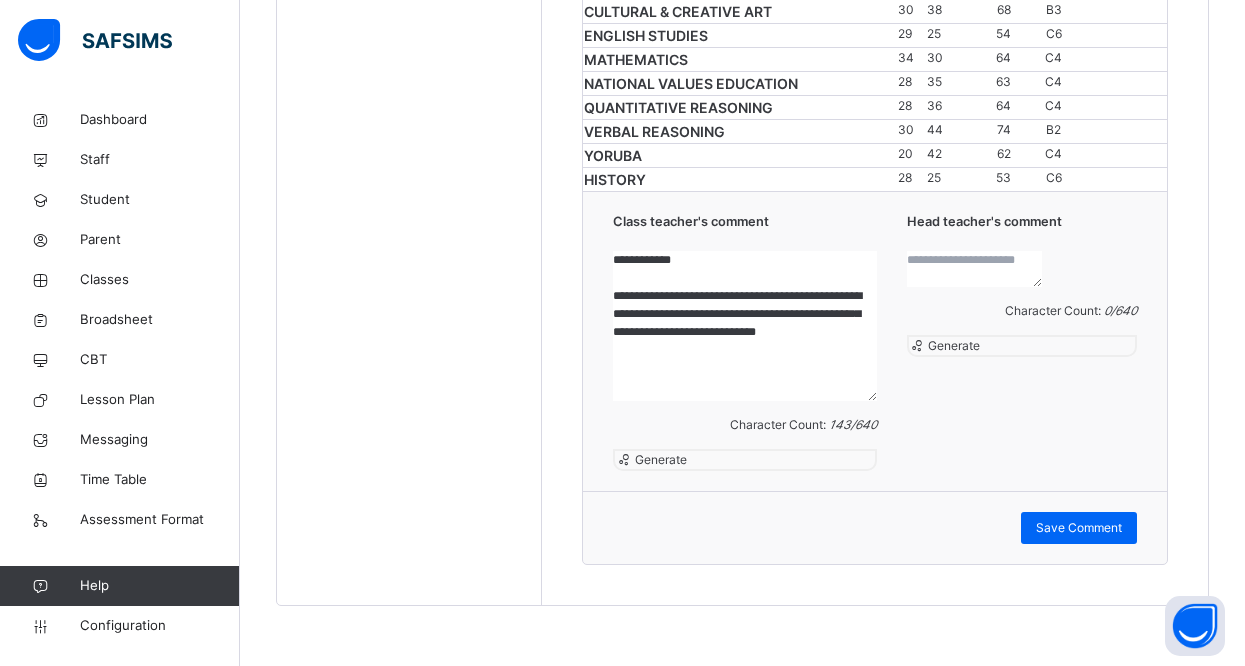 scroll, scrollTop: 213, scrollLeft: 0, axis: vertical 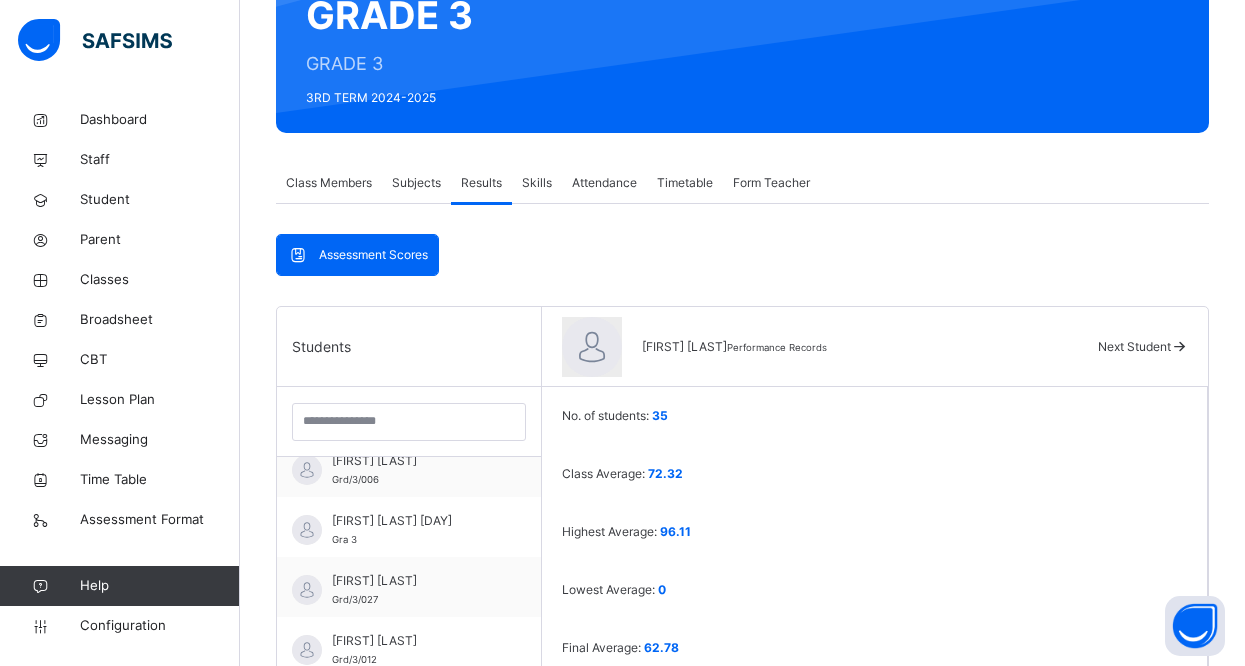 click at bounding box center (1179, 346) 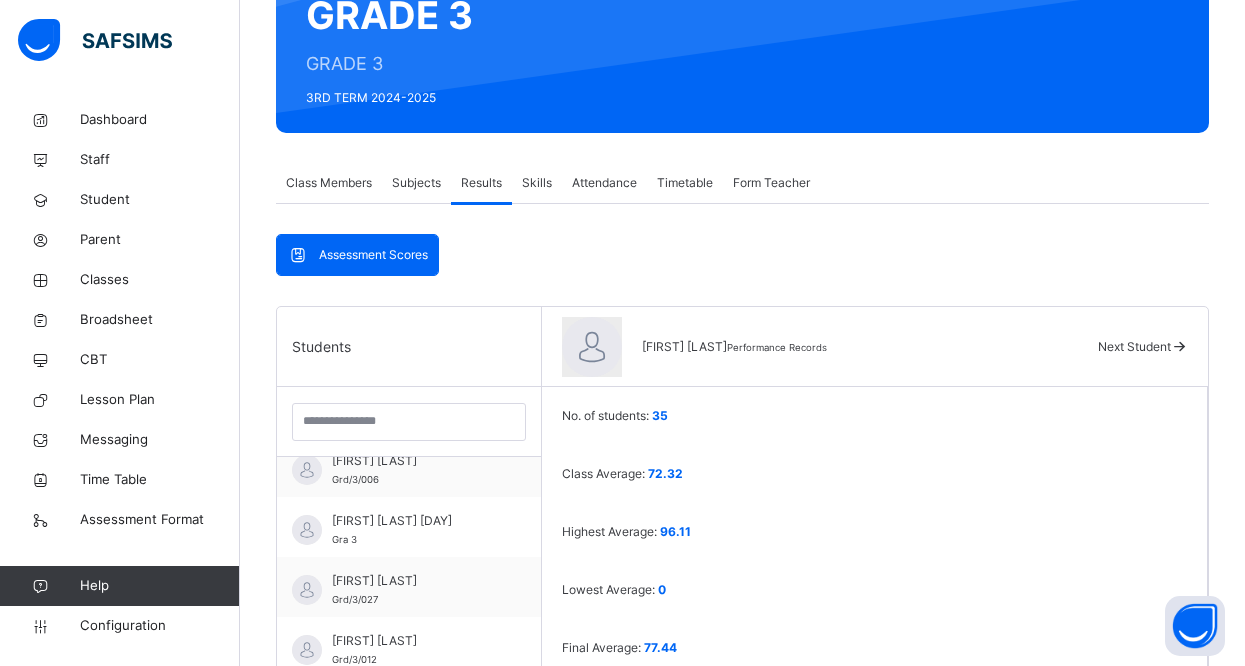 scroll, scrollTop: 1378, scrollLeft: 0, axis: vertical 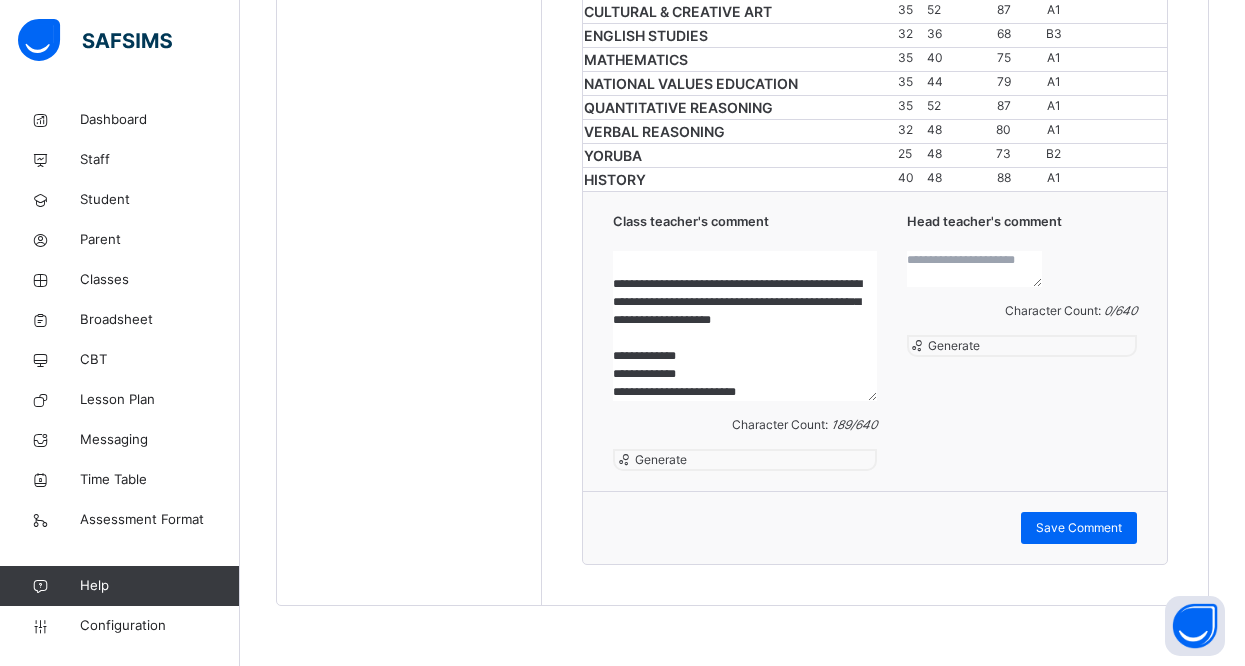click on "**********" at bounding box center [744, 326] 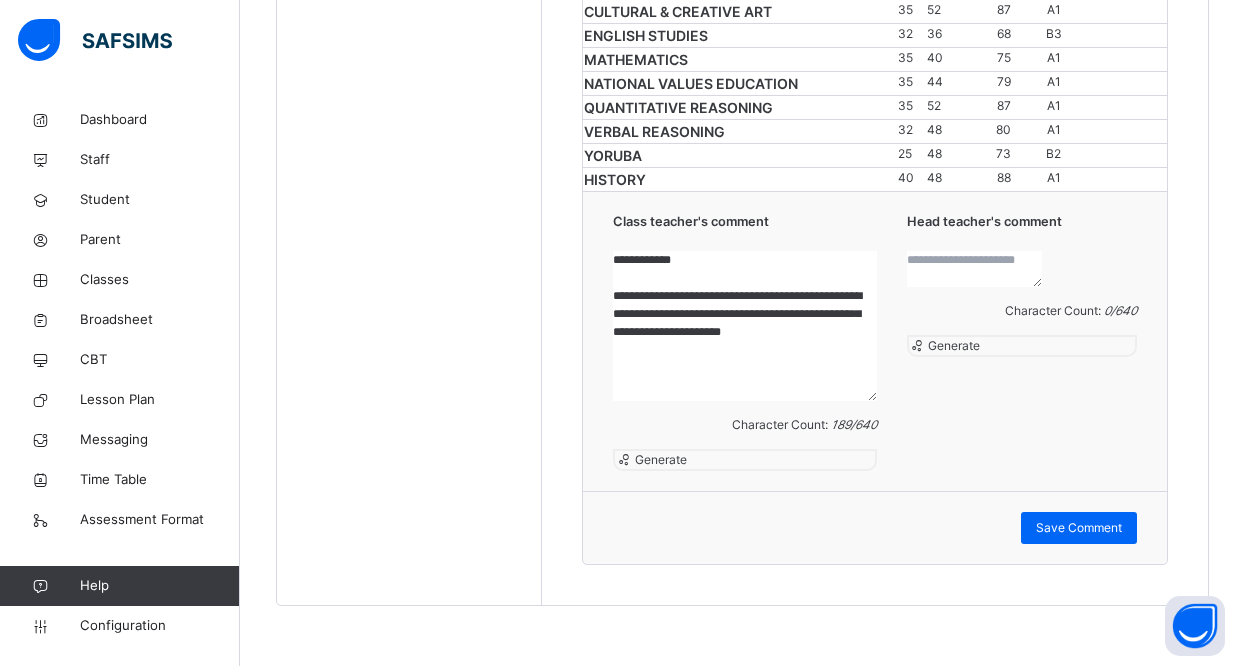 scroll, scrollTop: 0, scrollLeft: 0, axis: both 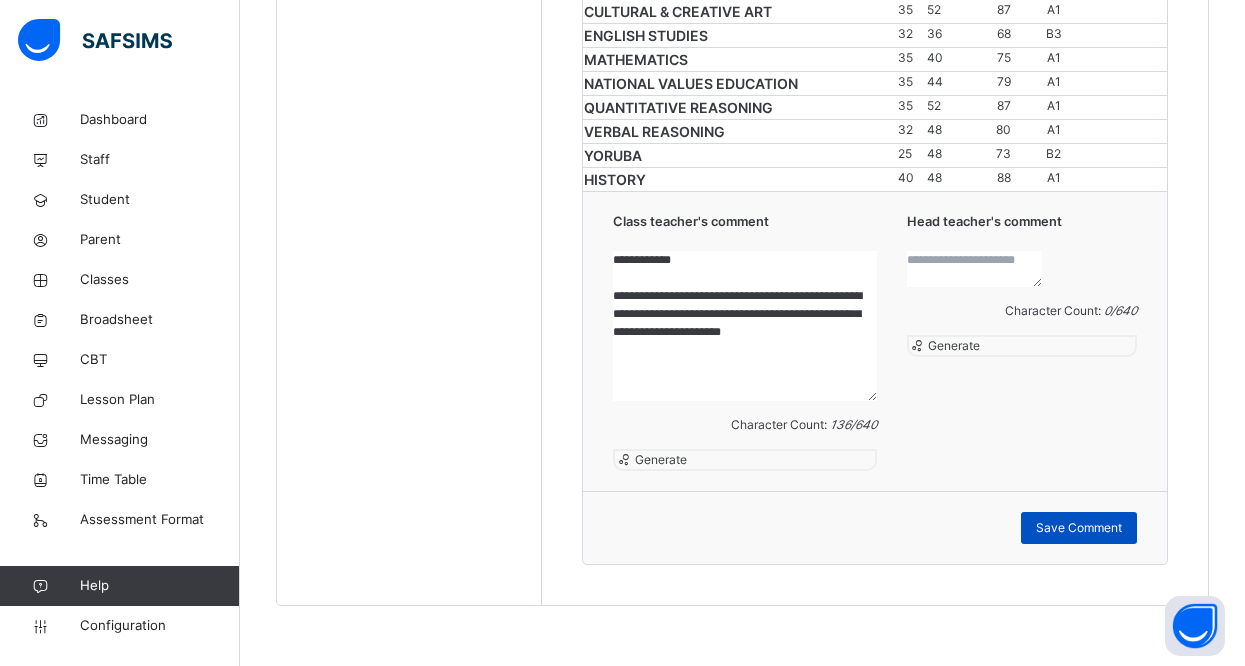 type on "**********" 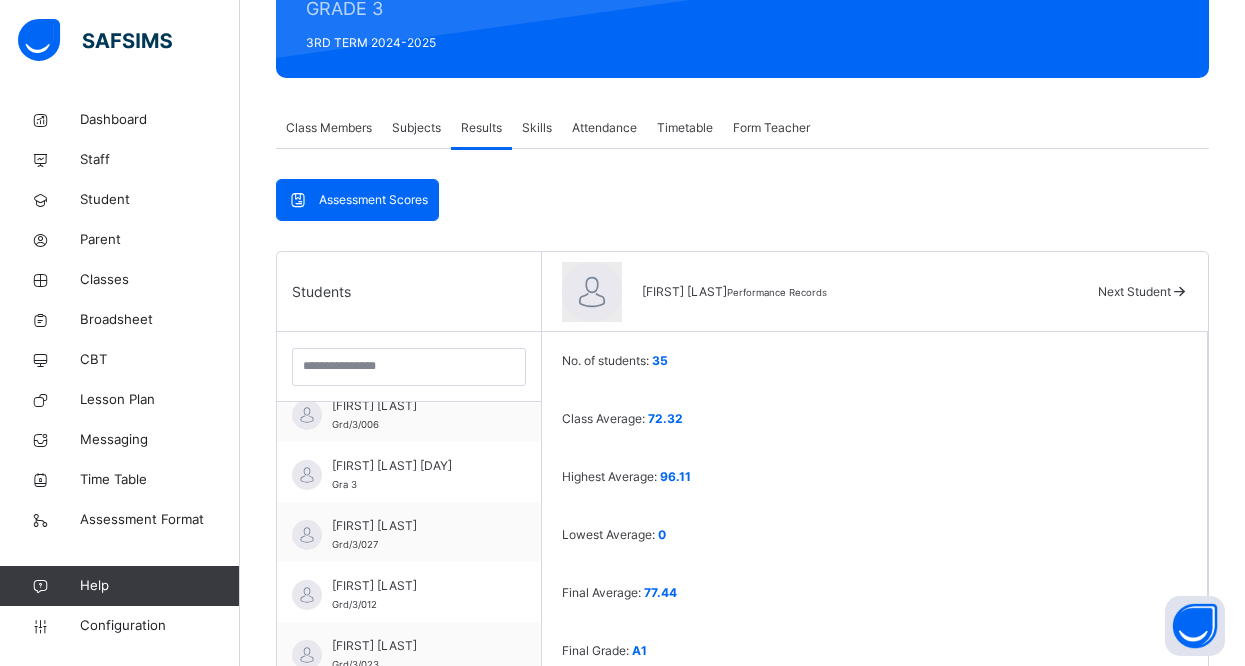 scroll, scrollTop: 213, scrollLeft: 0, axis: vertical 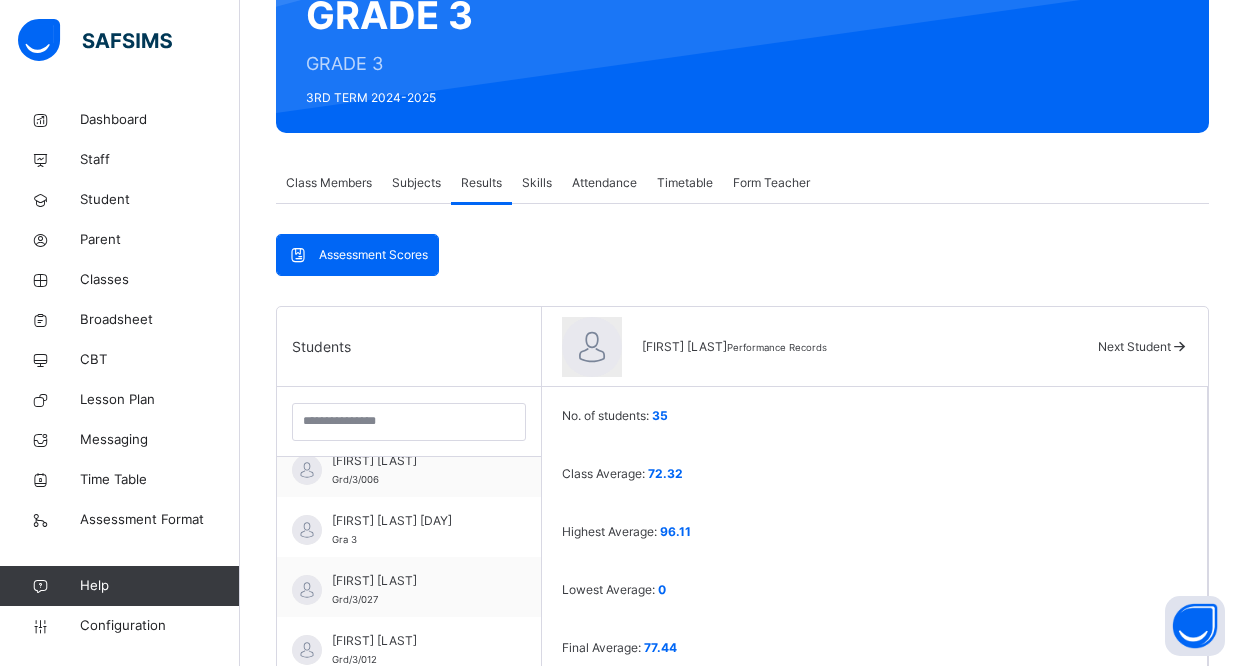click at bounding box center [1179, 346] 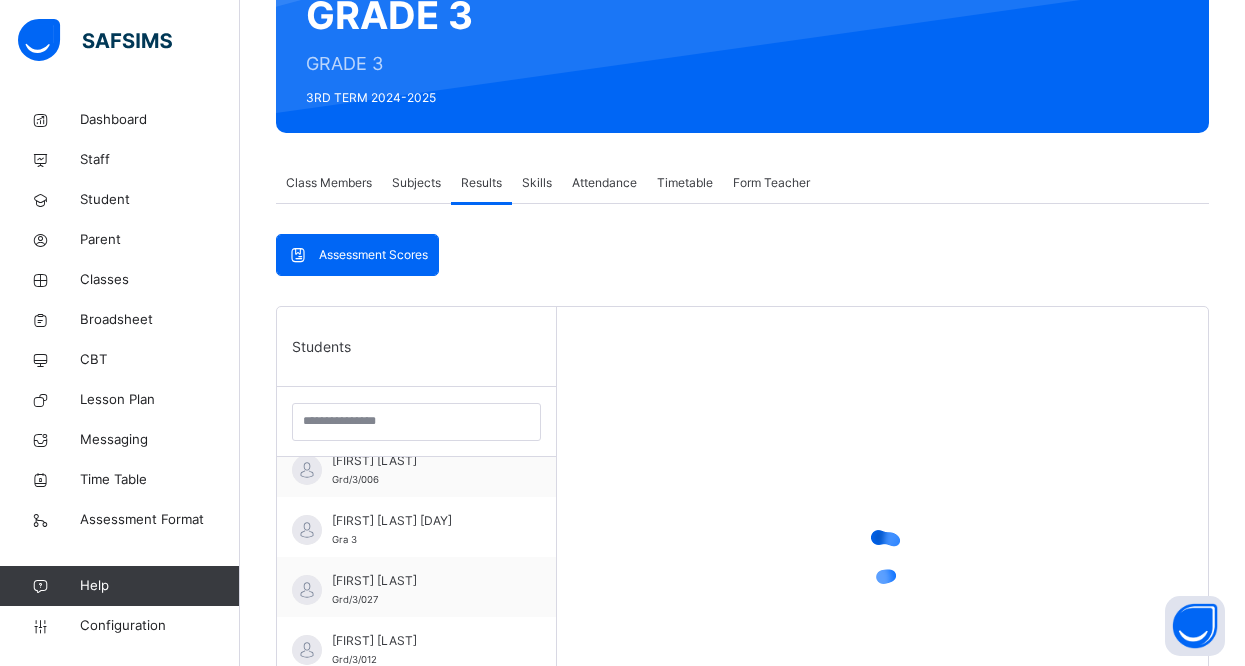 click at bounding box center (882, 557) 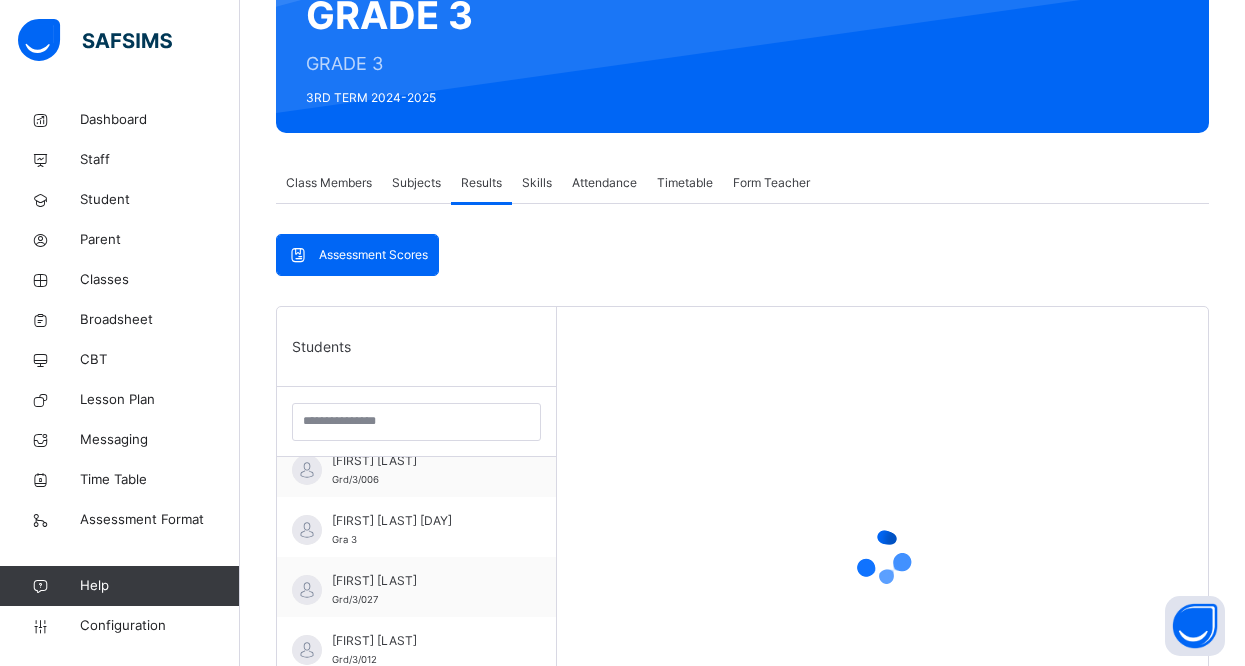 click at bounding box center (882, 557) 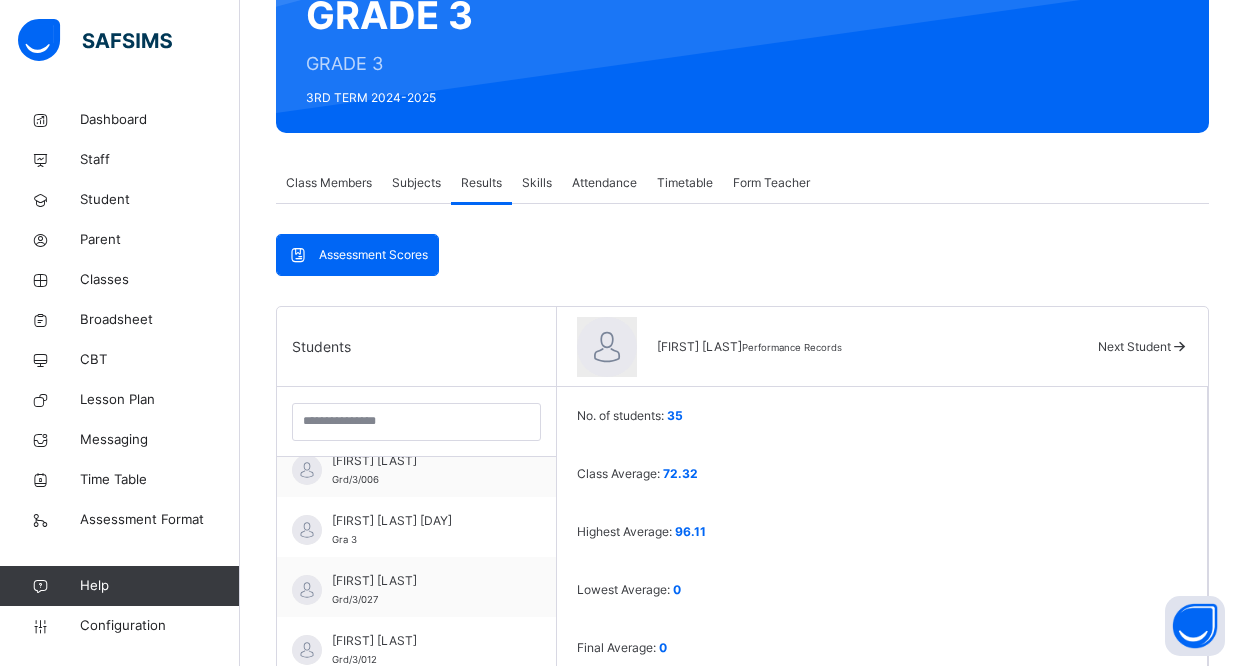 scroll, scrollTop: 754, scrollLeft: 0, axis: vertical 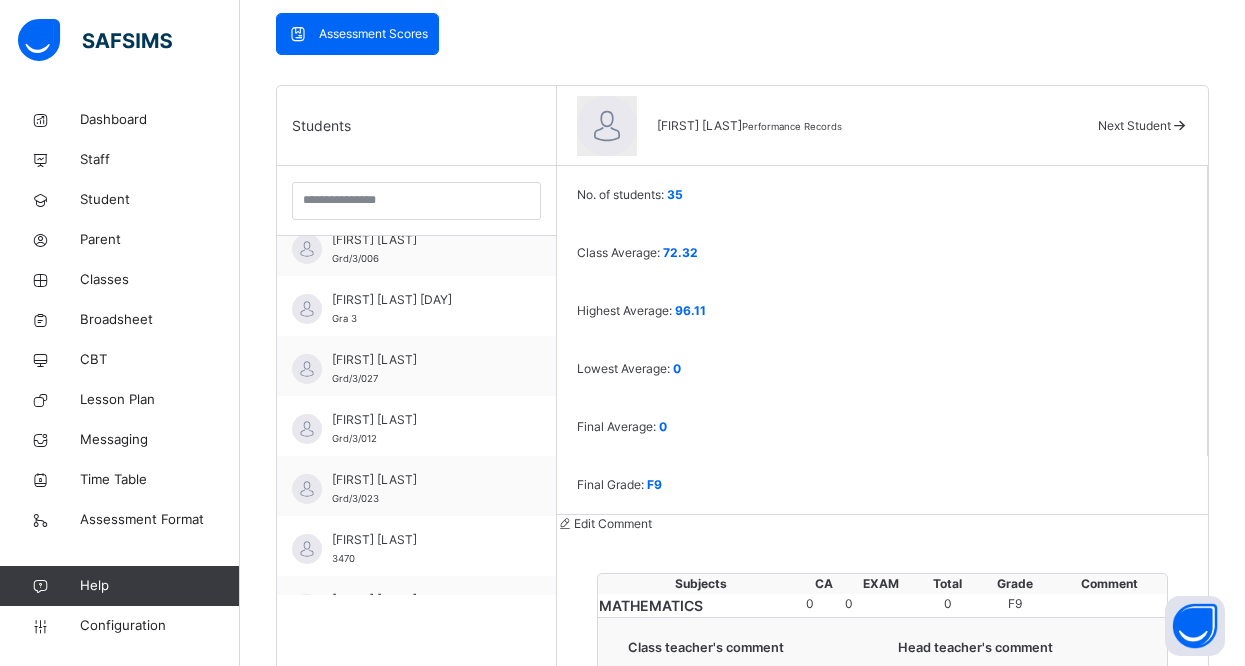 click at bounding box center (1179, 125) 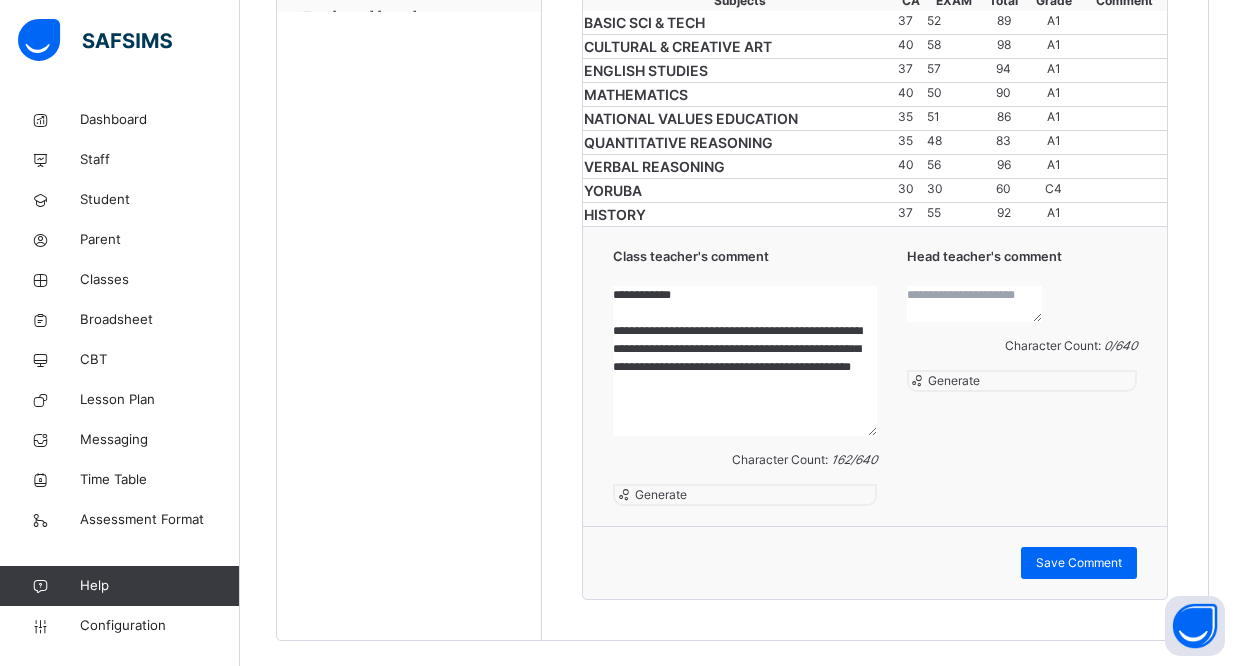 scroll, scrollTop: 1378, scrollLeft: 0, axis: vertical 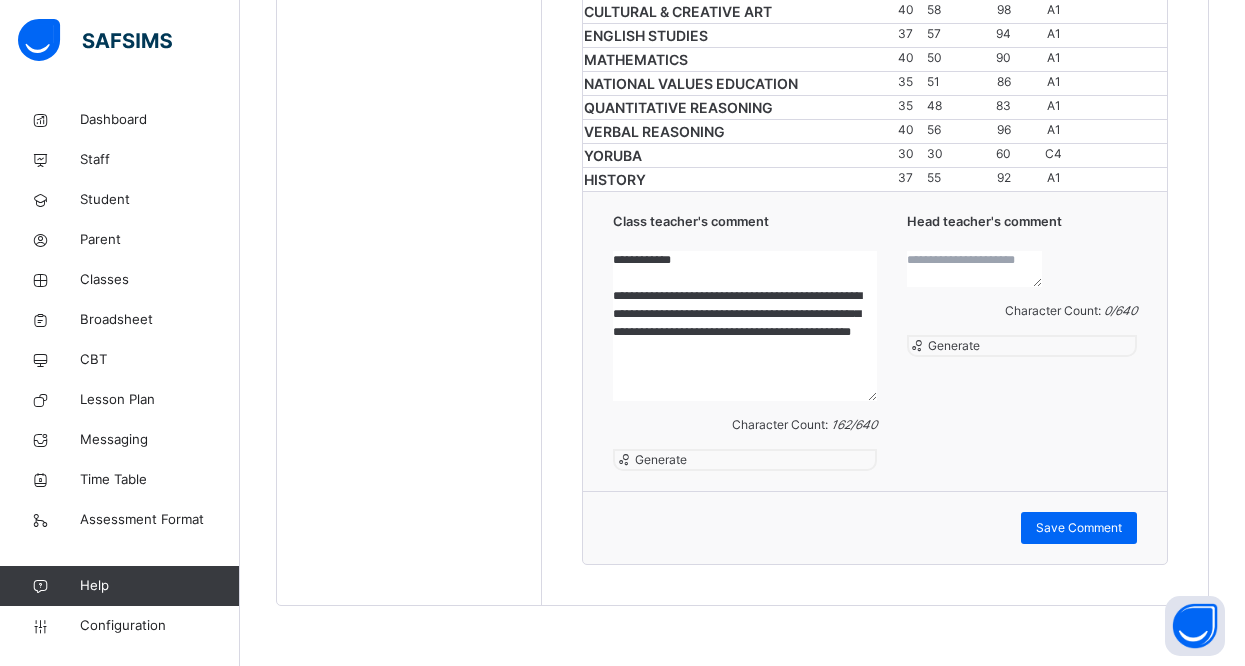 click on "**********" at bounding box center [744, 326] 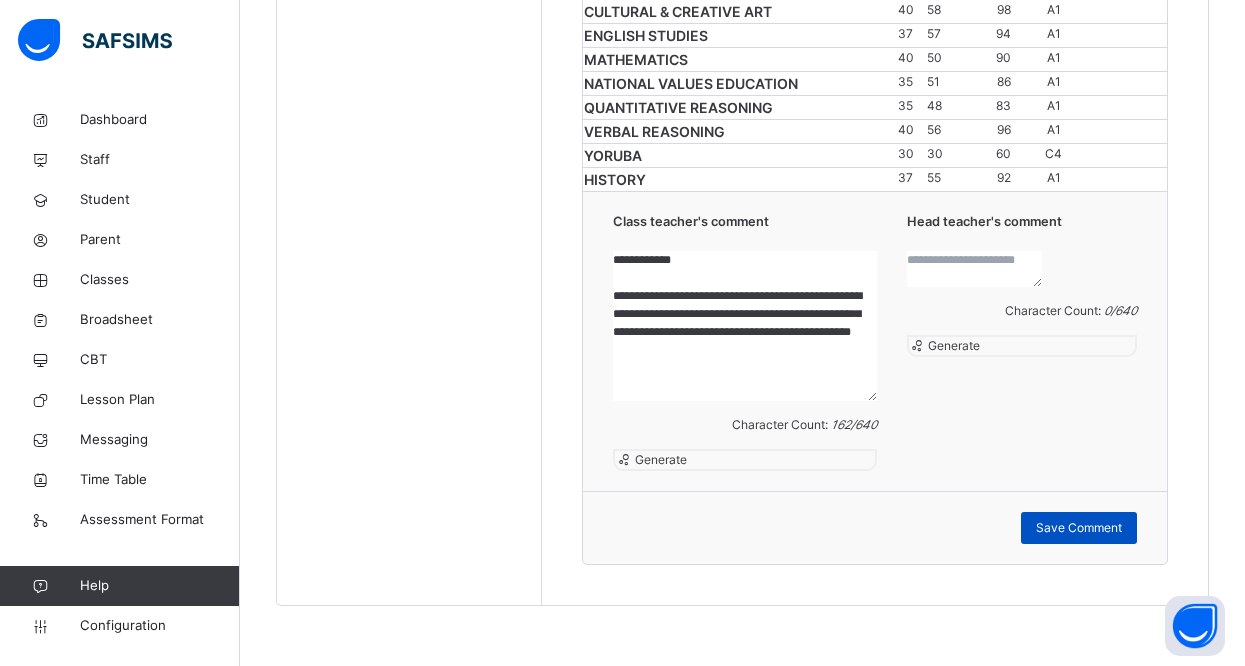 click on "Save Comment" at bounding box center (1079, 528) 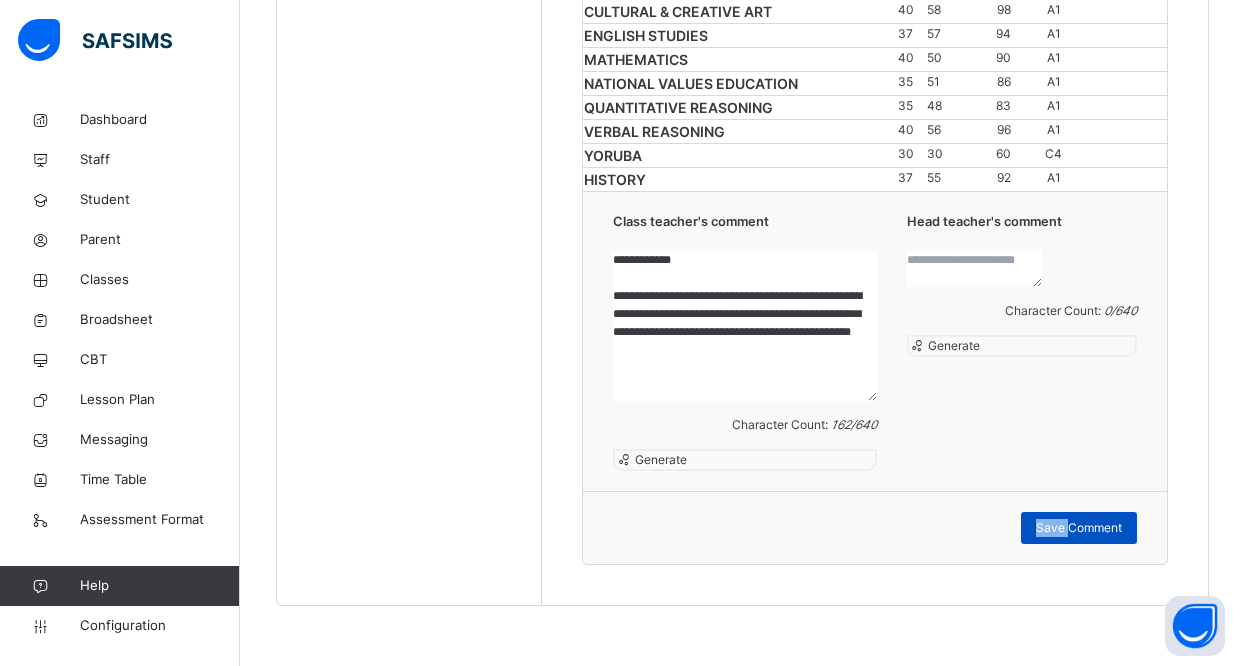 click on "Save Comment" at bounding box center (1079, 528) 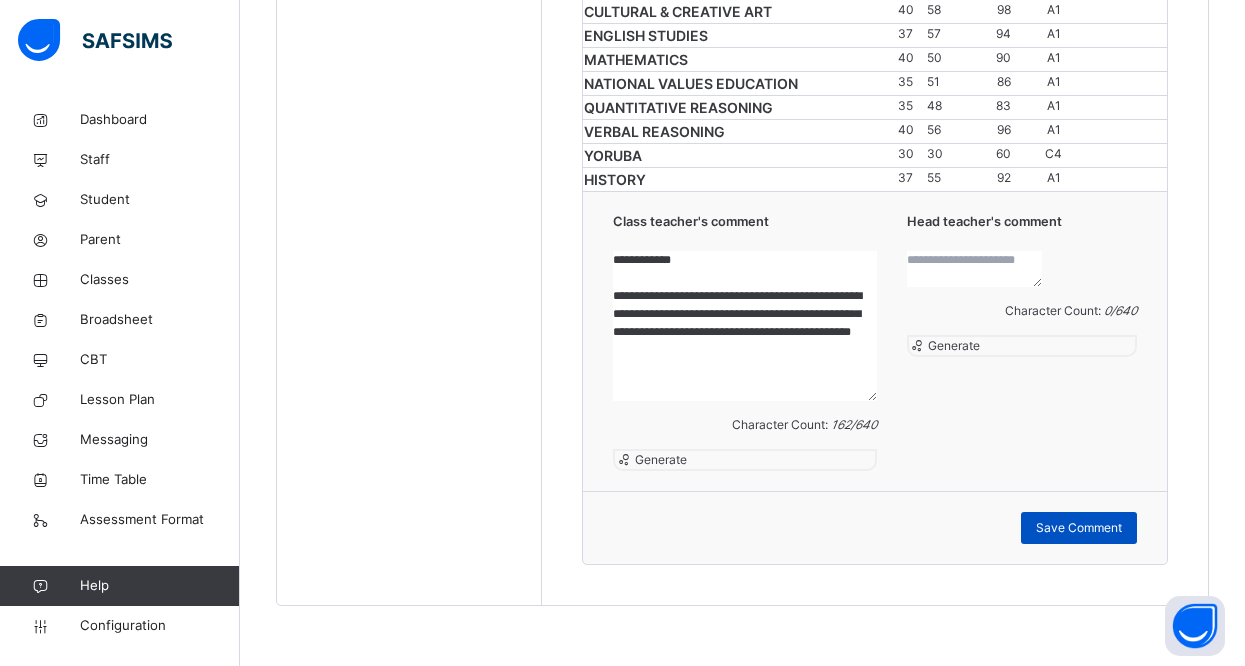 click on "Save Comment" at bounding box center [1079, 528] 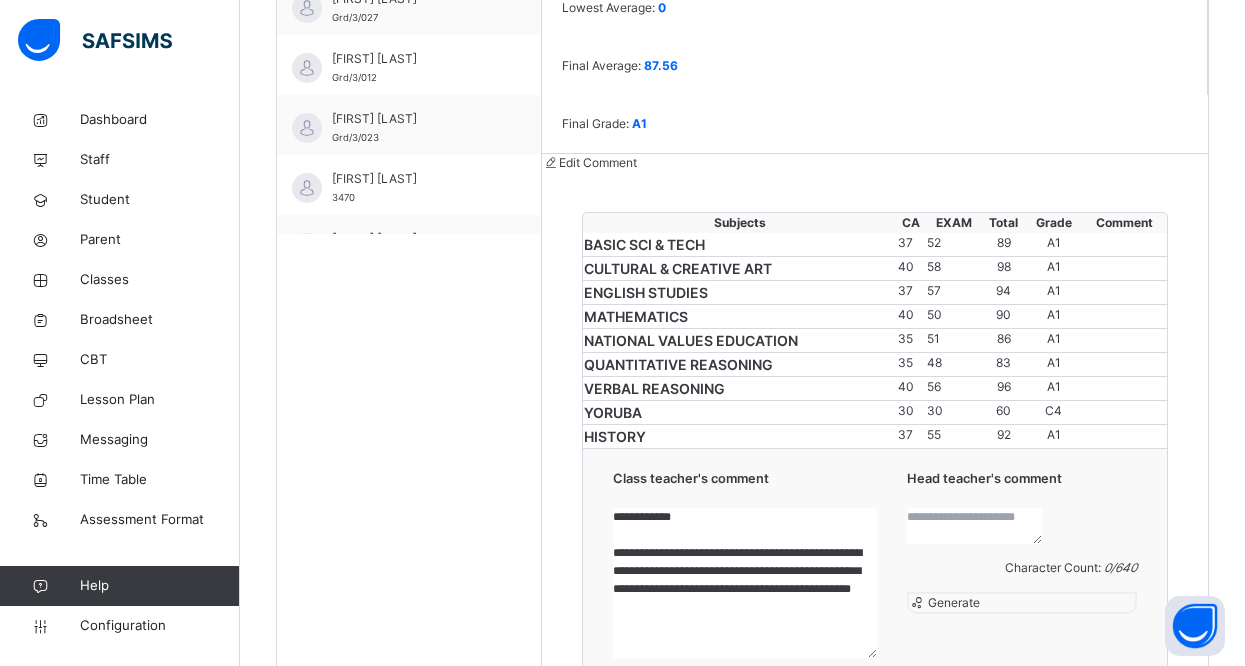 scroll, scrollTop: 213, scrollLeft: 0, axis: vertical 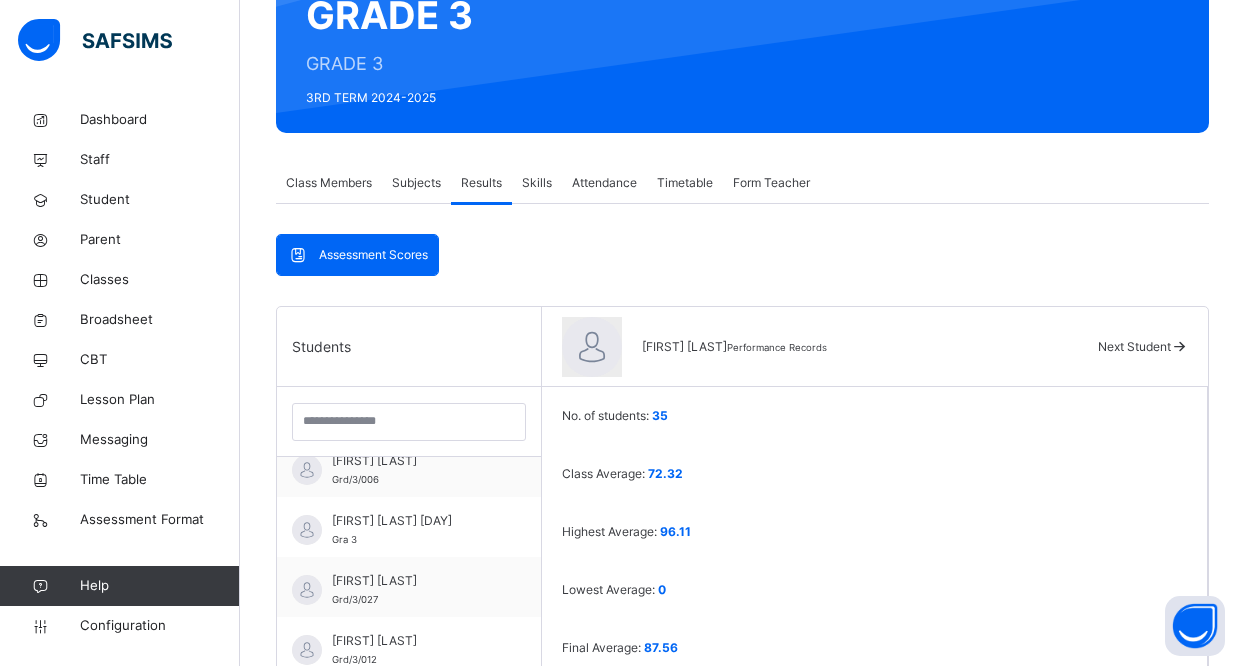 click at bounding box center (1179, 346) 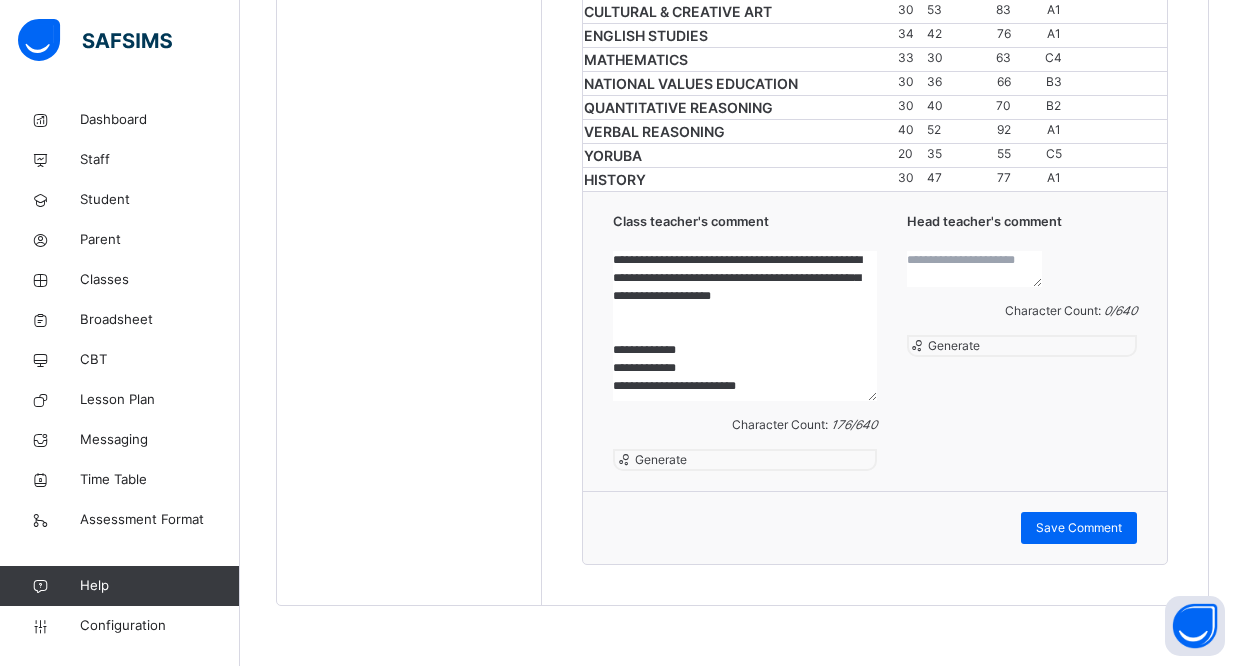 scroll, scrollTop: 1378, scrollLeft: 0, axis: vertical 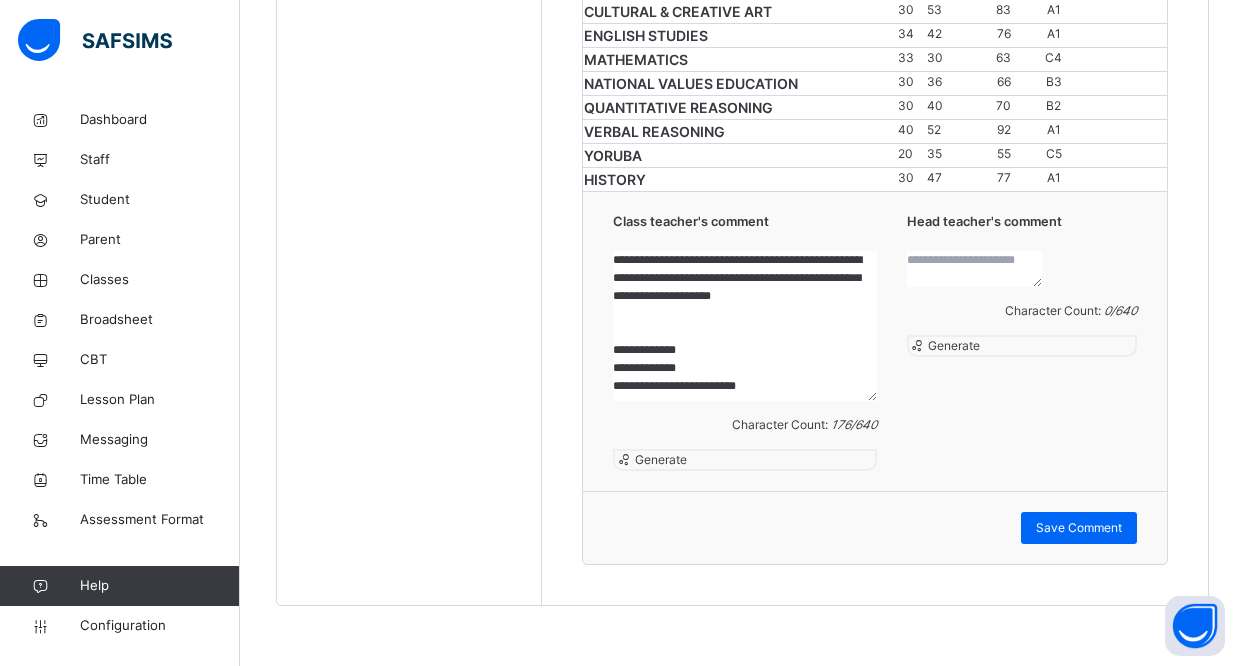 drag, startPoint x: 609, startPoint y: 311, endPoint x: 774, endPoint y: 370, distance: 175.23128 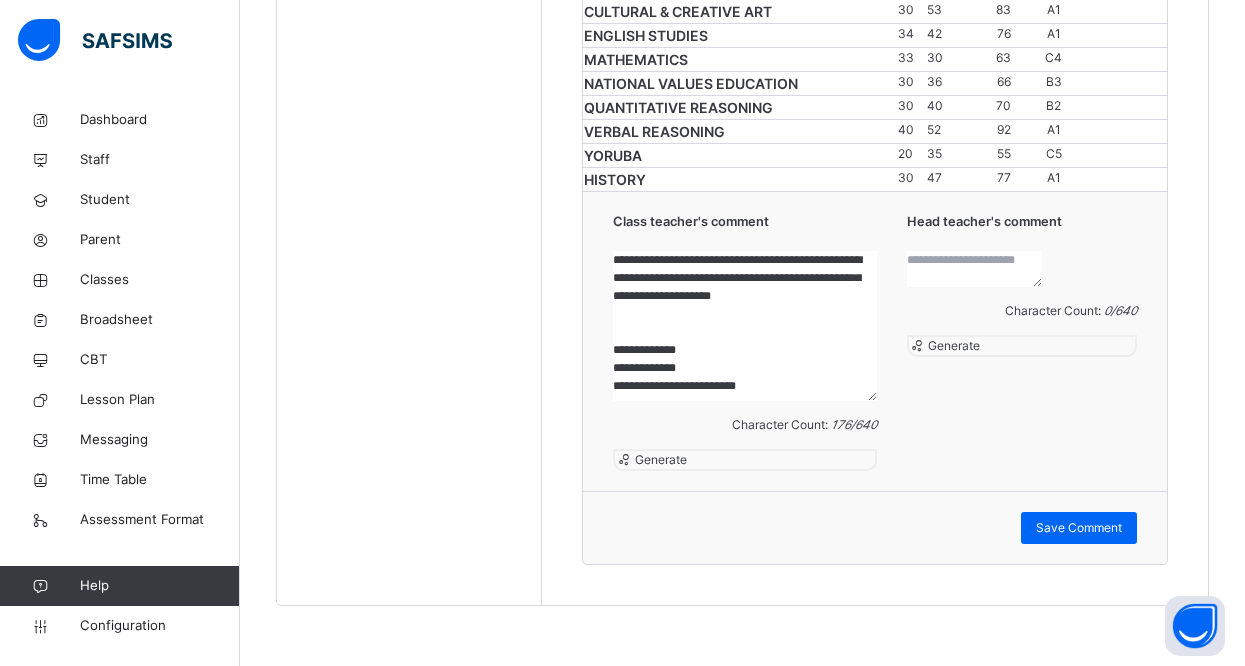 click on "**********" at bounding box center (744, 326) 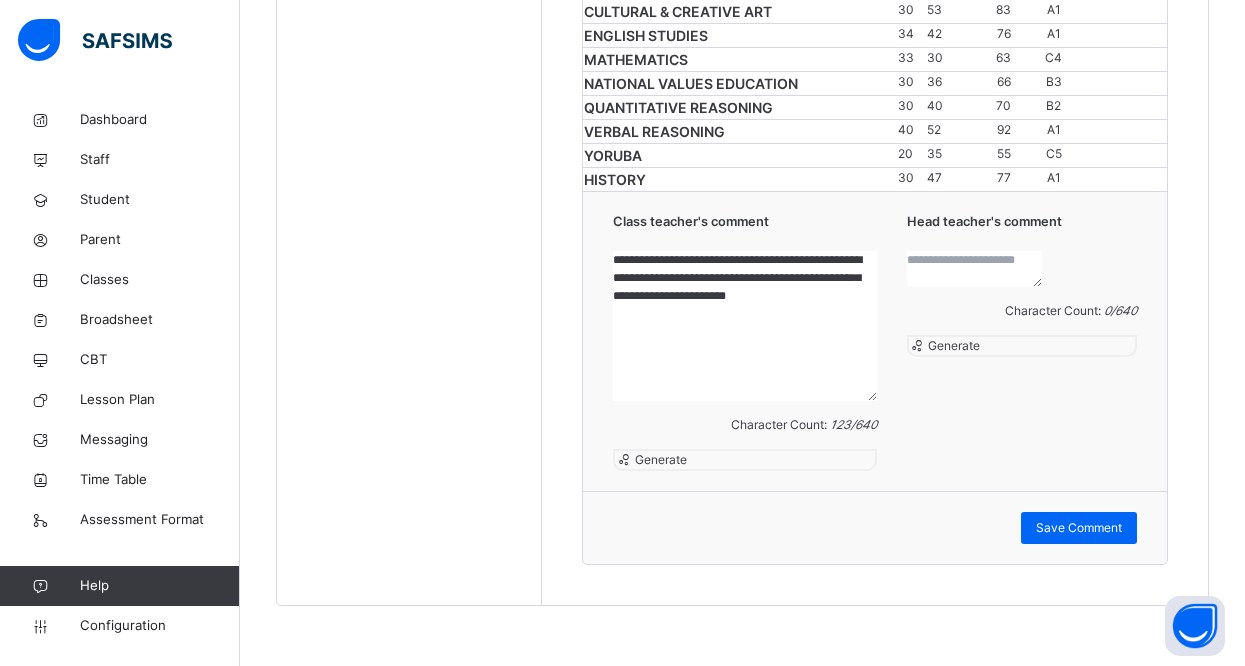 scroll, scrollTop: 0, scrollLeft: 0, axis: both 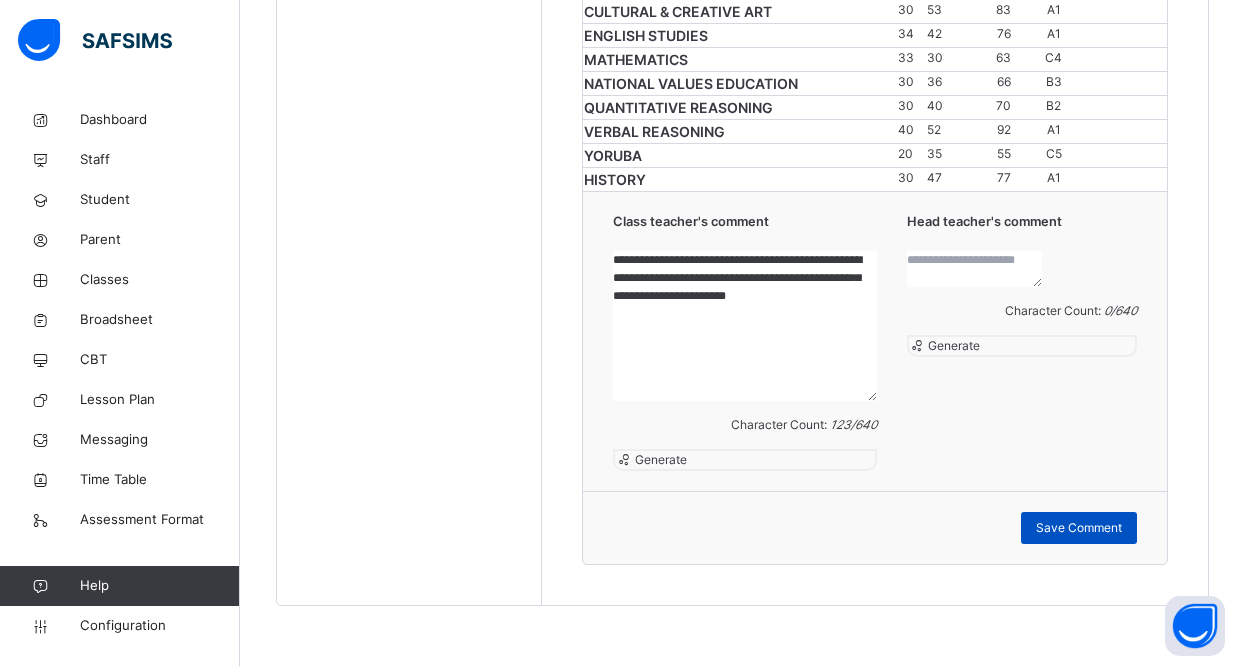 type on "**********" 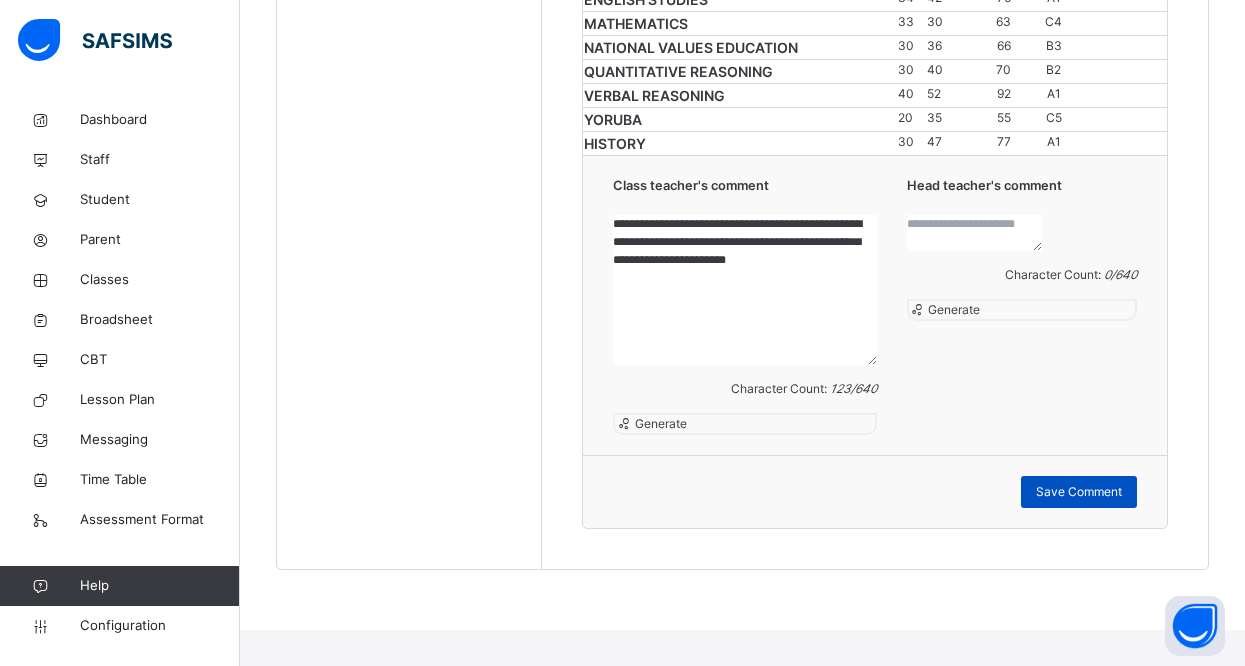 click on "Save Comment" at bounding box center [1079, 492] 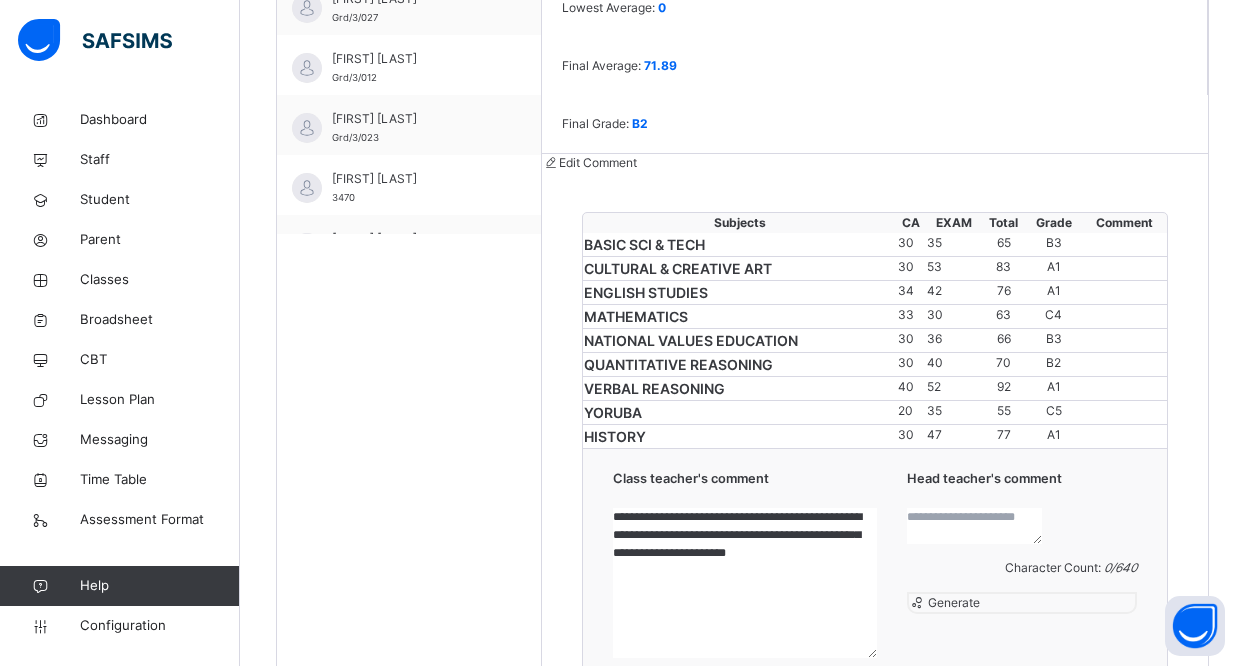 scroll, scrollTop: 213, scrollLeft: 0, axis: vertical 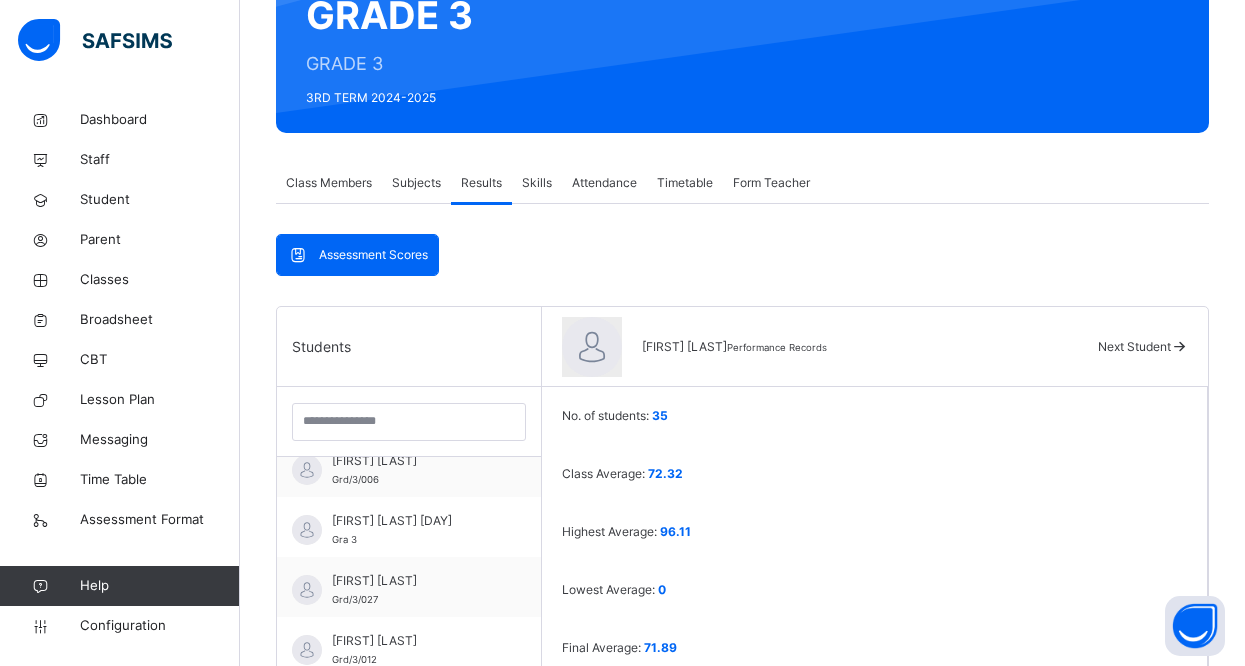 click at bounding box center (1179, 346) 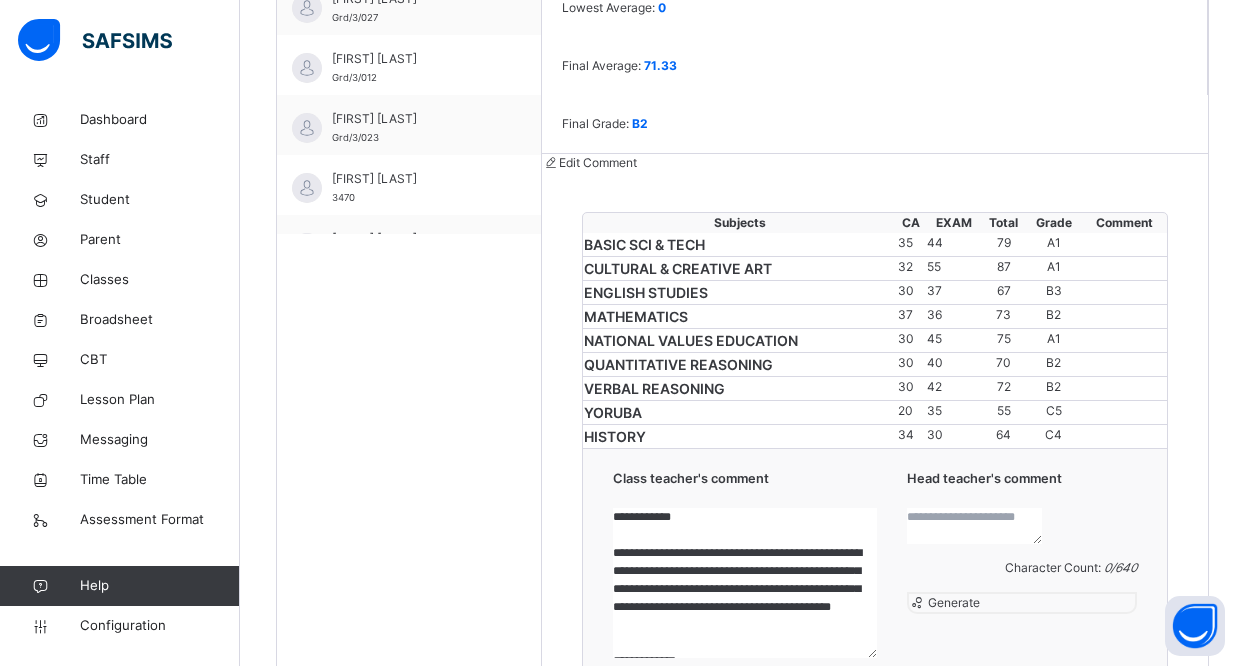 scroll, scrollTop: 1378, scrollLeft: 0, axis: vertical 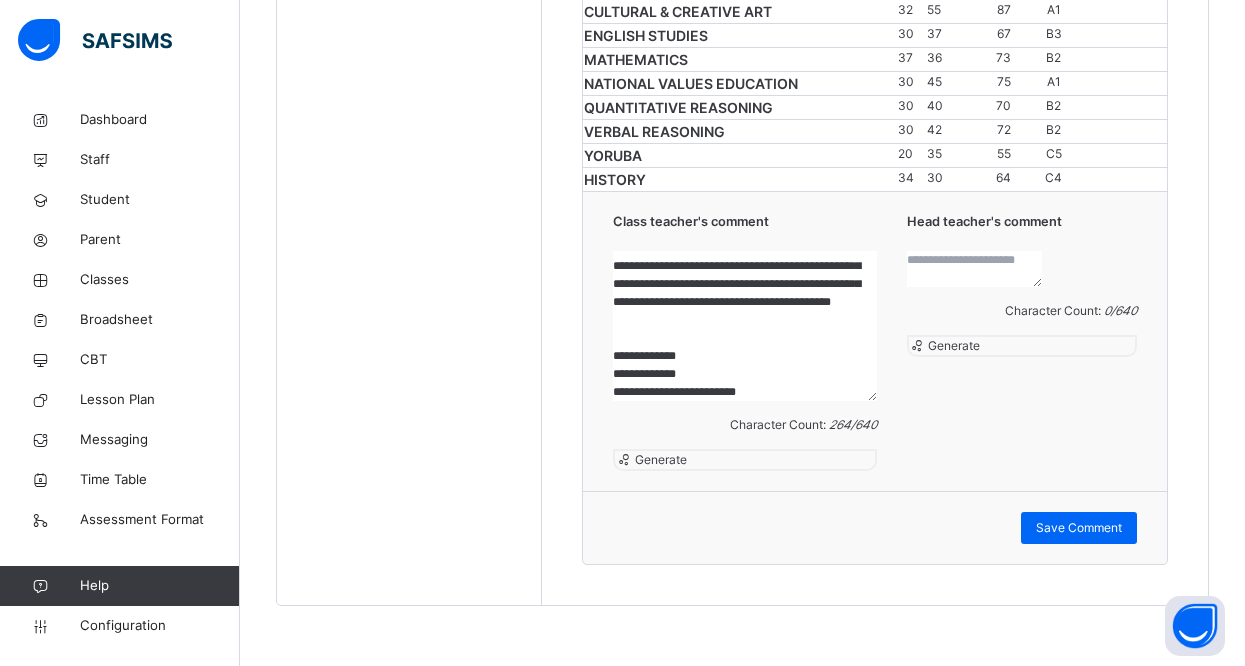 click on "**********" at bounding box center (744, 326) 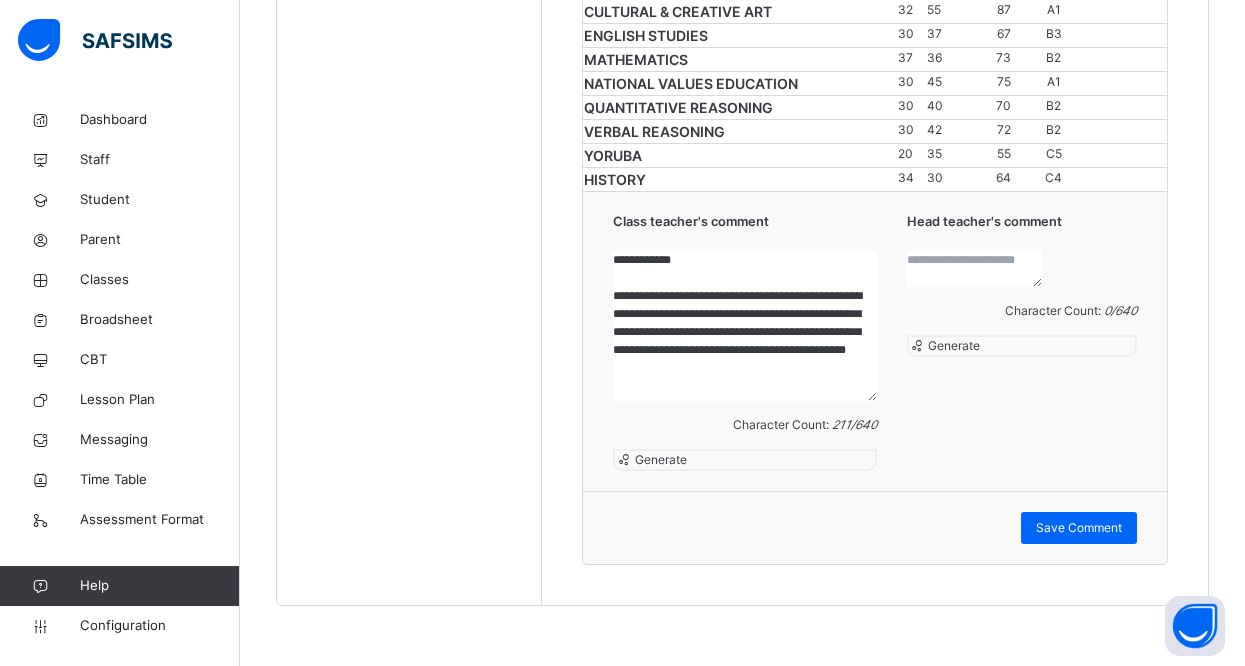 scroll, scrollTop: 70, scrollLeft: 0, axis: vertical 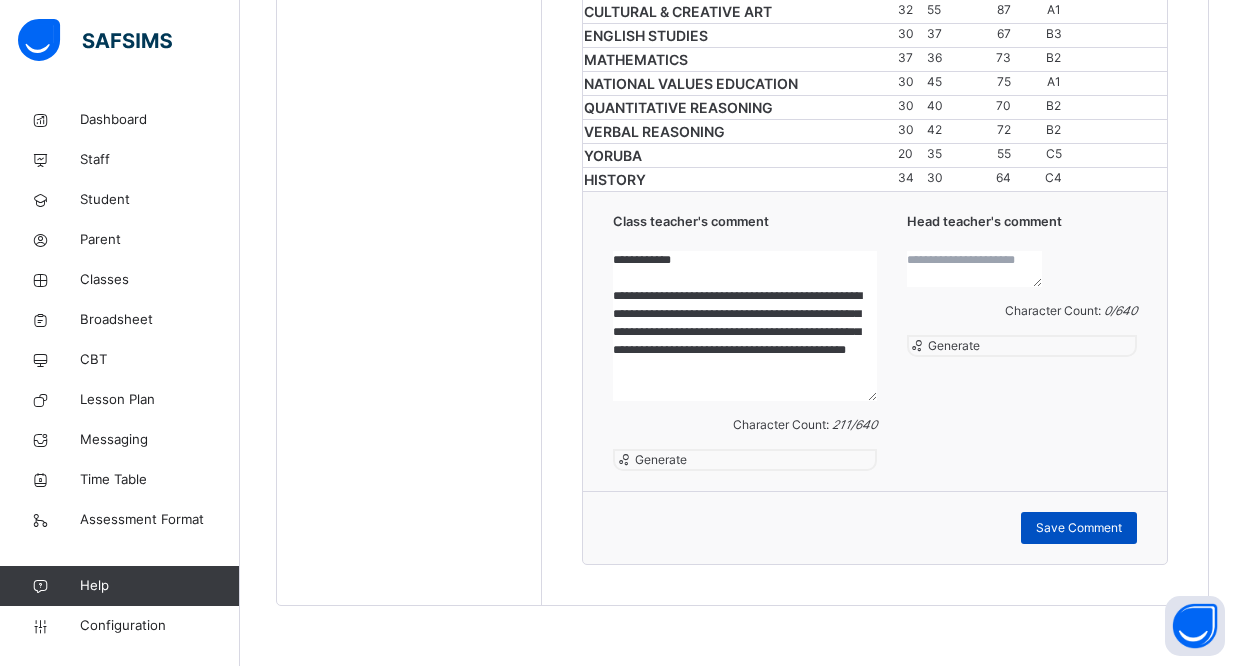 click on "Save Comment" at bounding box center (1079, 528) 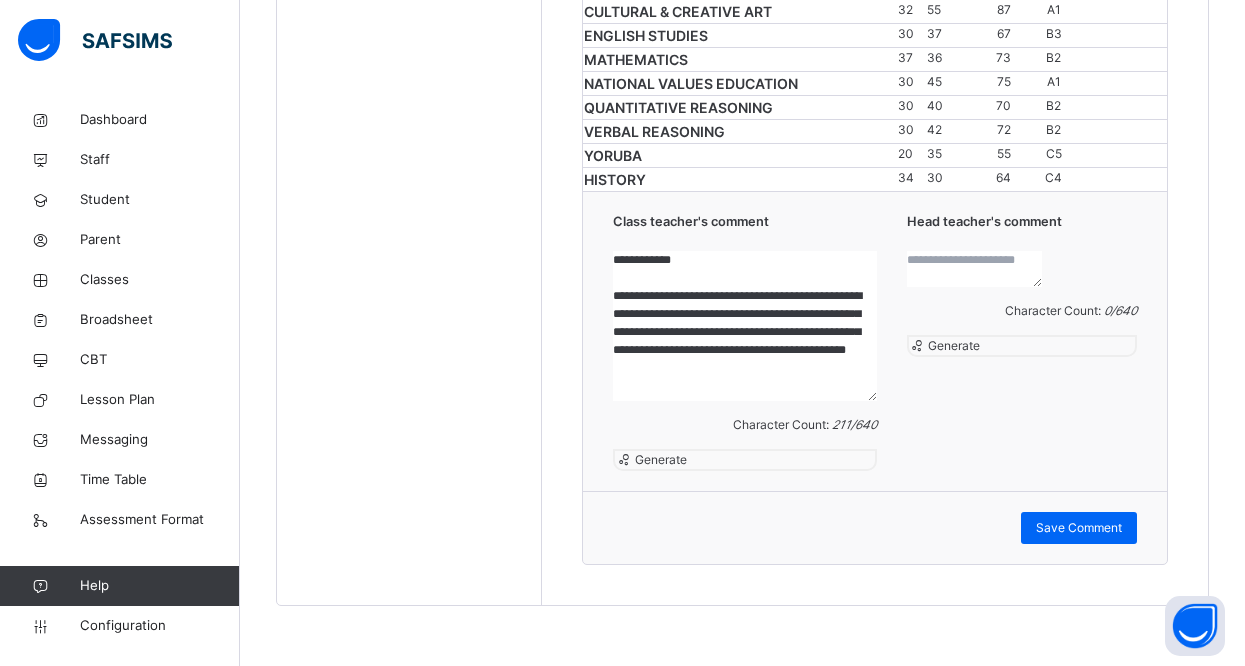 click on "**********" at bounding box center (744, 326) 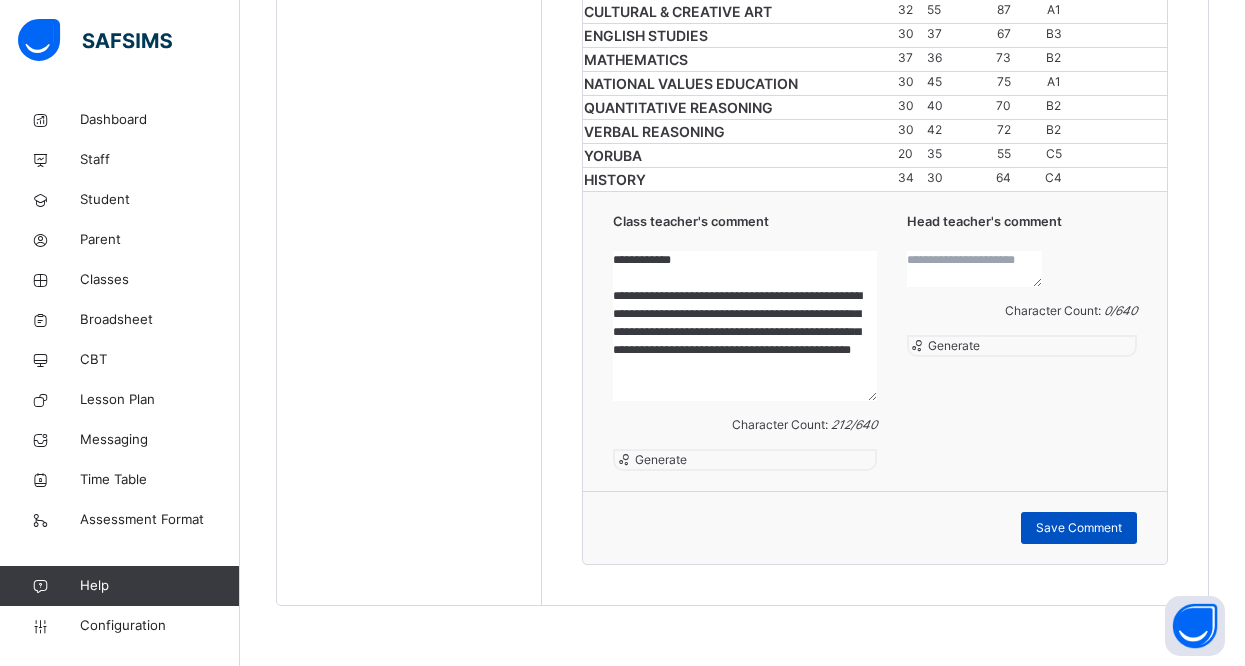 click on "Save Comment" at bounding box center [1079, 528] 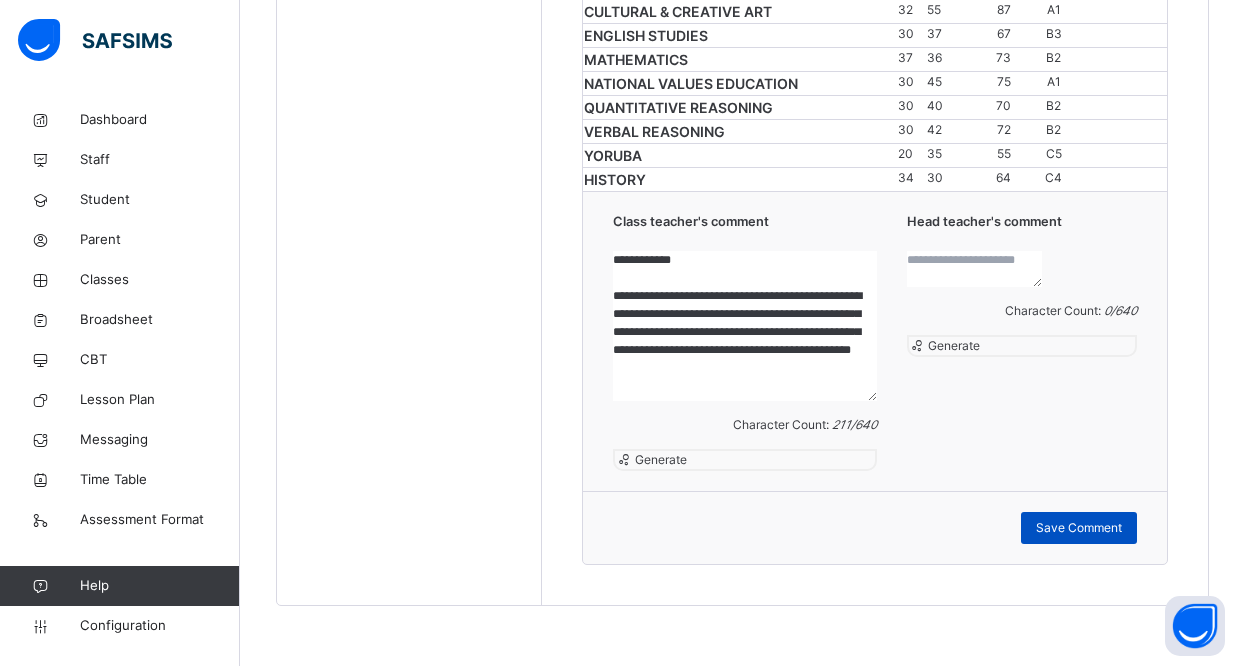 click on "Save Comment" at bounding box center [1079, 528] 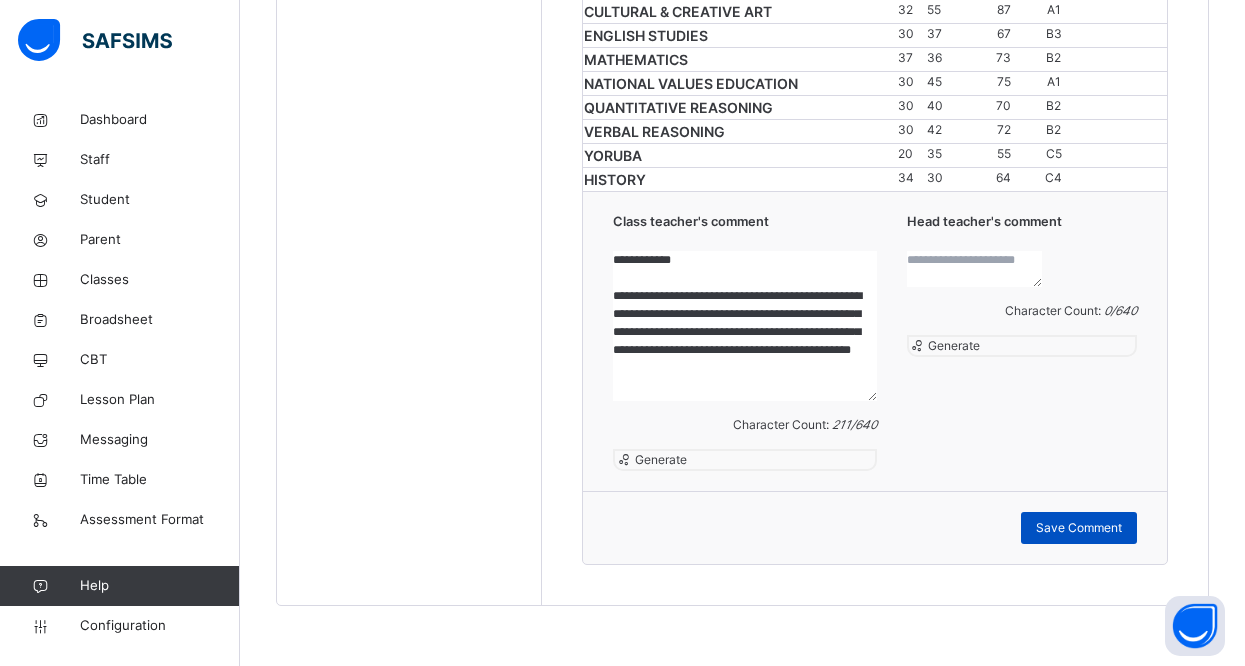 click on "Save Comment" at bounding box center [1079, 528] 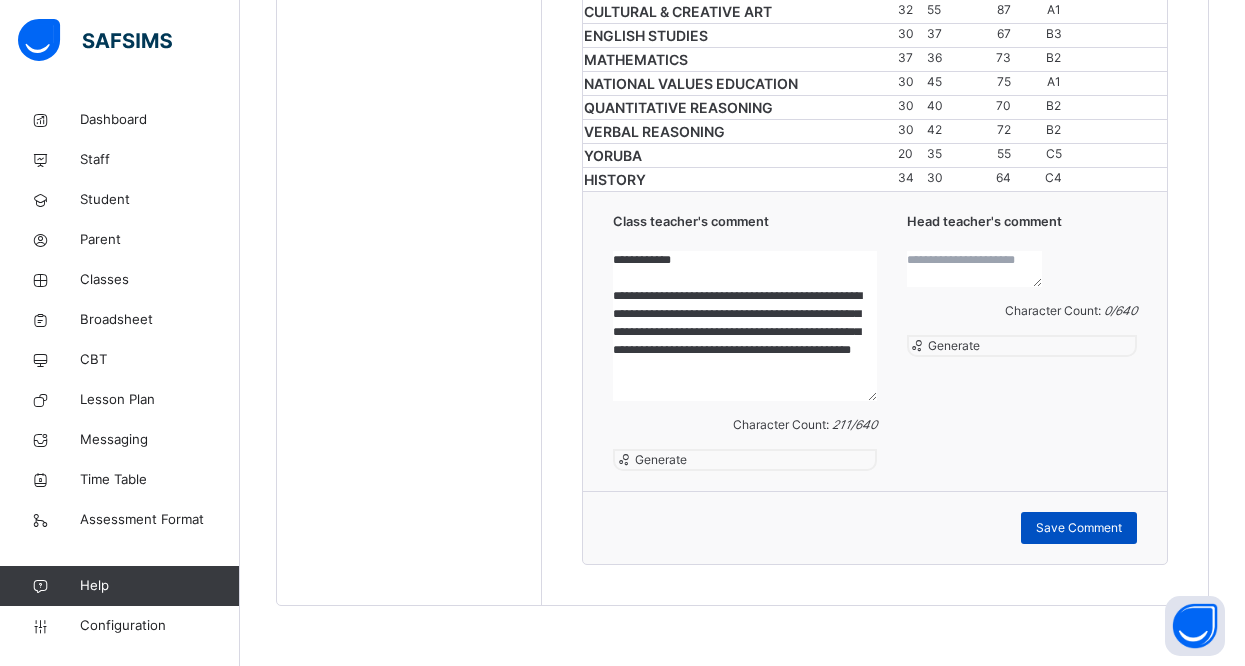 click on "Save Comment" at bounding box center [1079, 528] 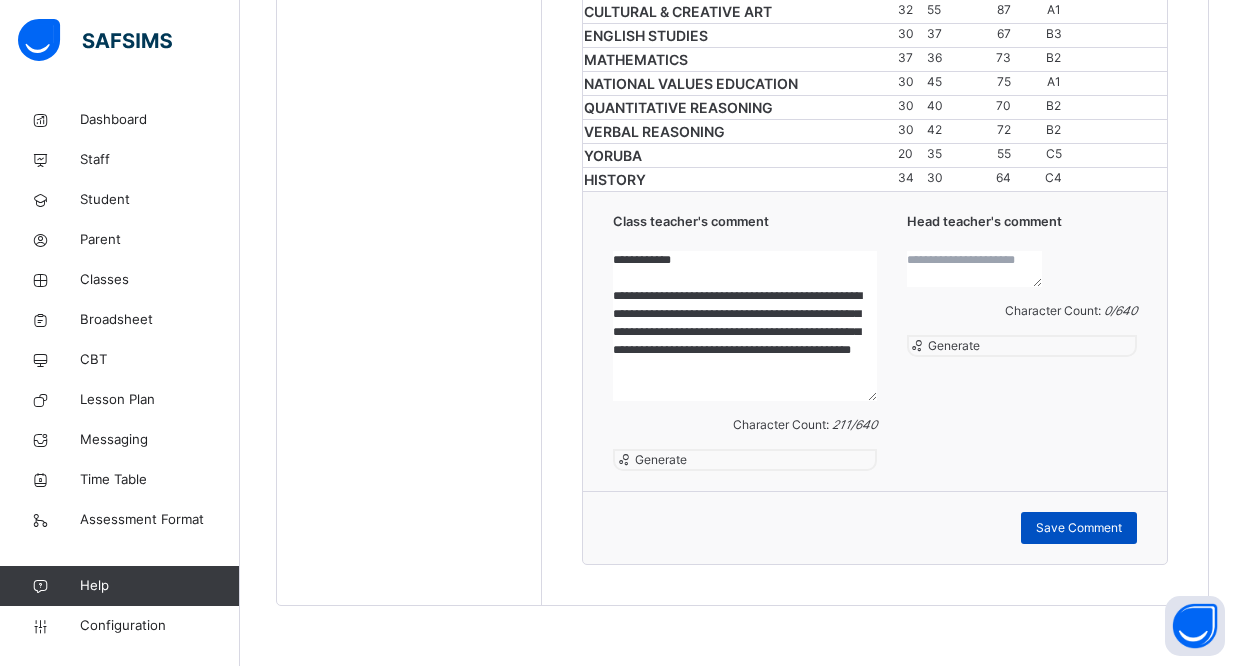 click on "Save Comment" at bounding box center [1079, 528] 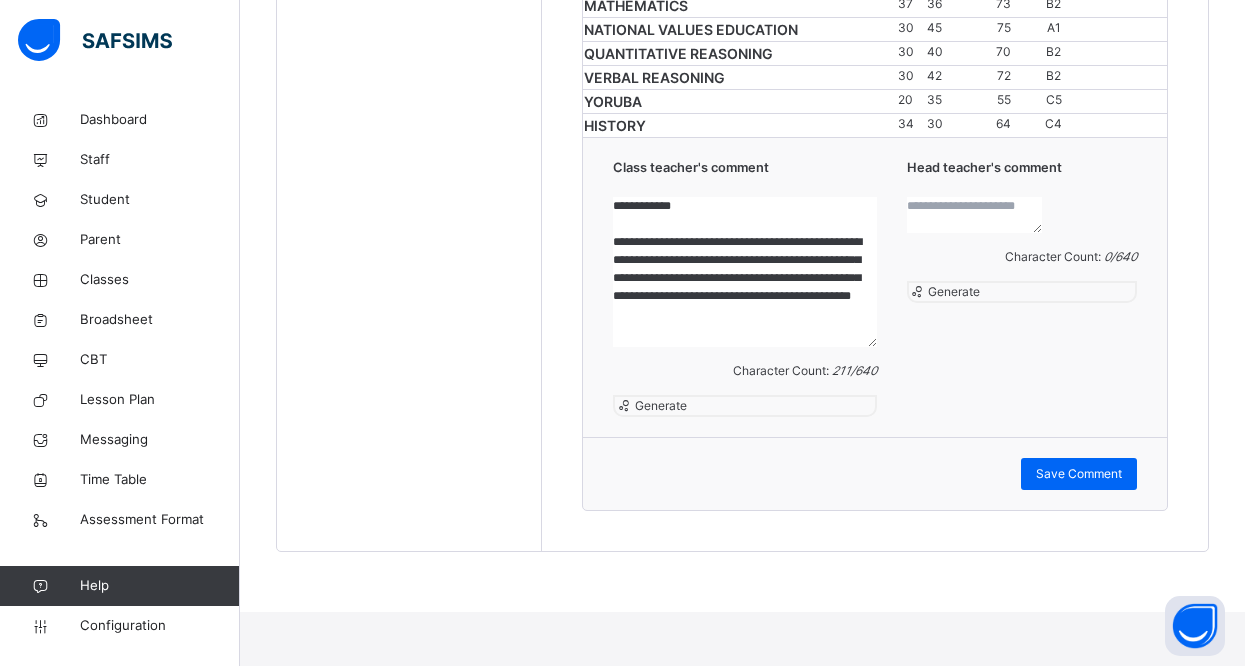 click on "**********" at bounding box center [744, 272] 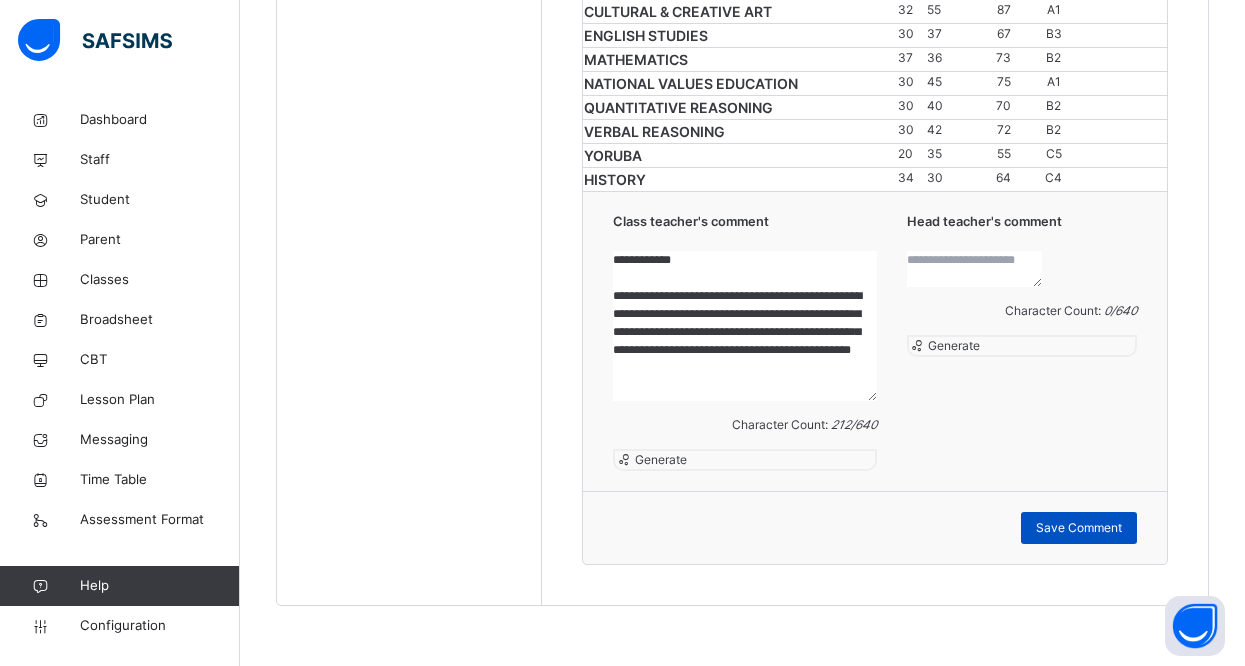 type on "**********" 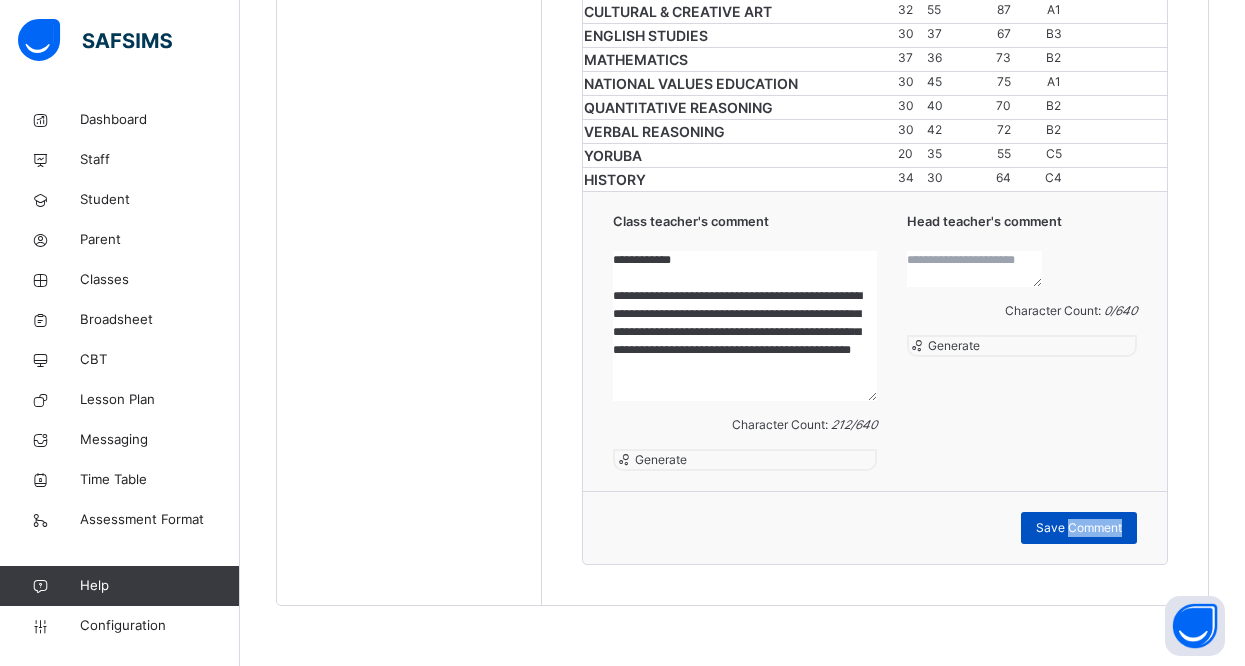 click on "Save Comment" at bounding box center [1079, 528] 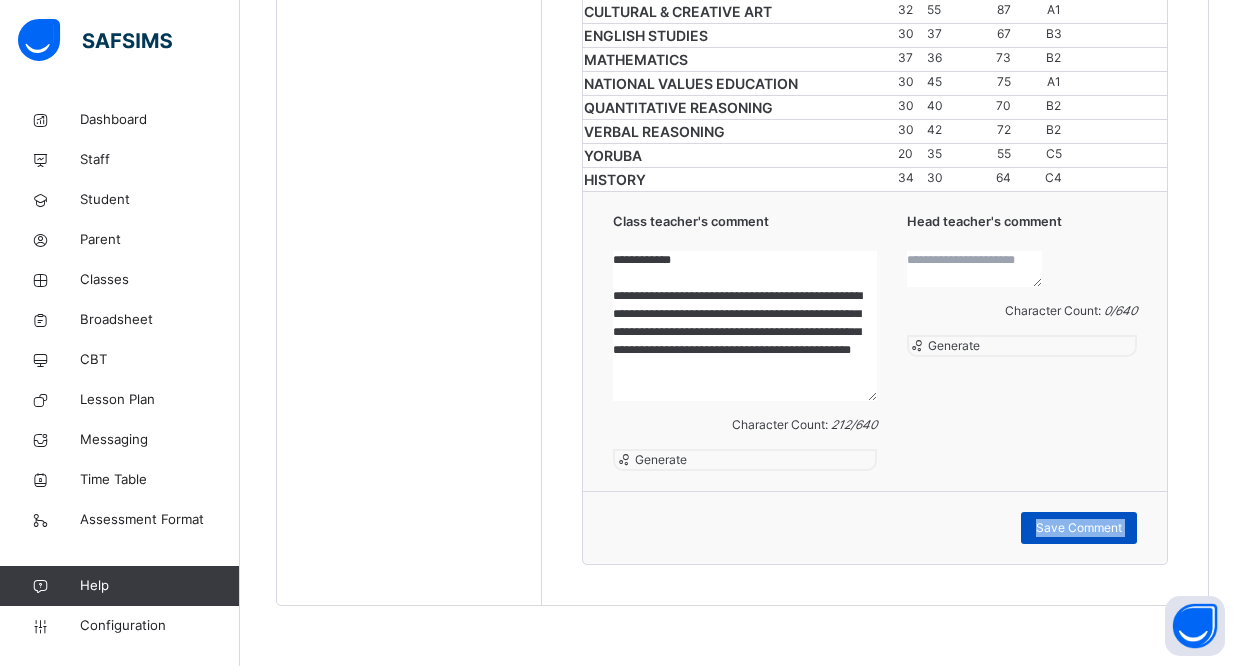click on "Save Comment" at bounding box center (1079, 528) 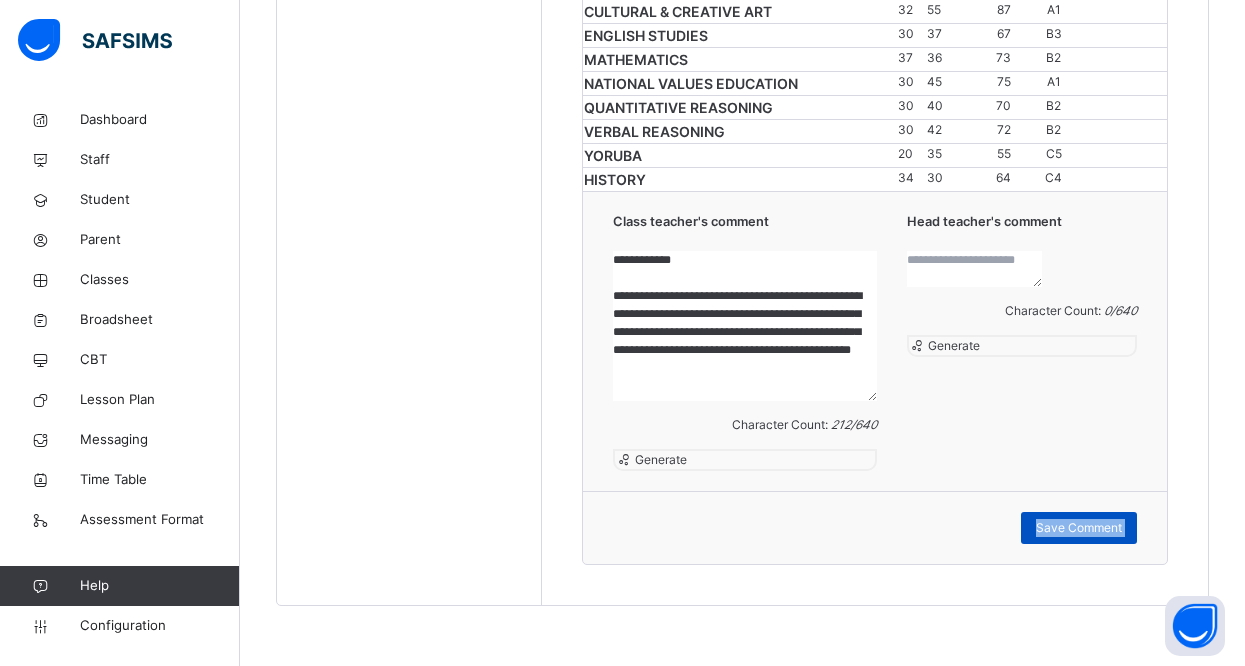 click on "Save Comment" at bounding box center [1079, 528] 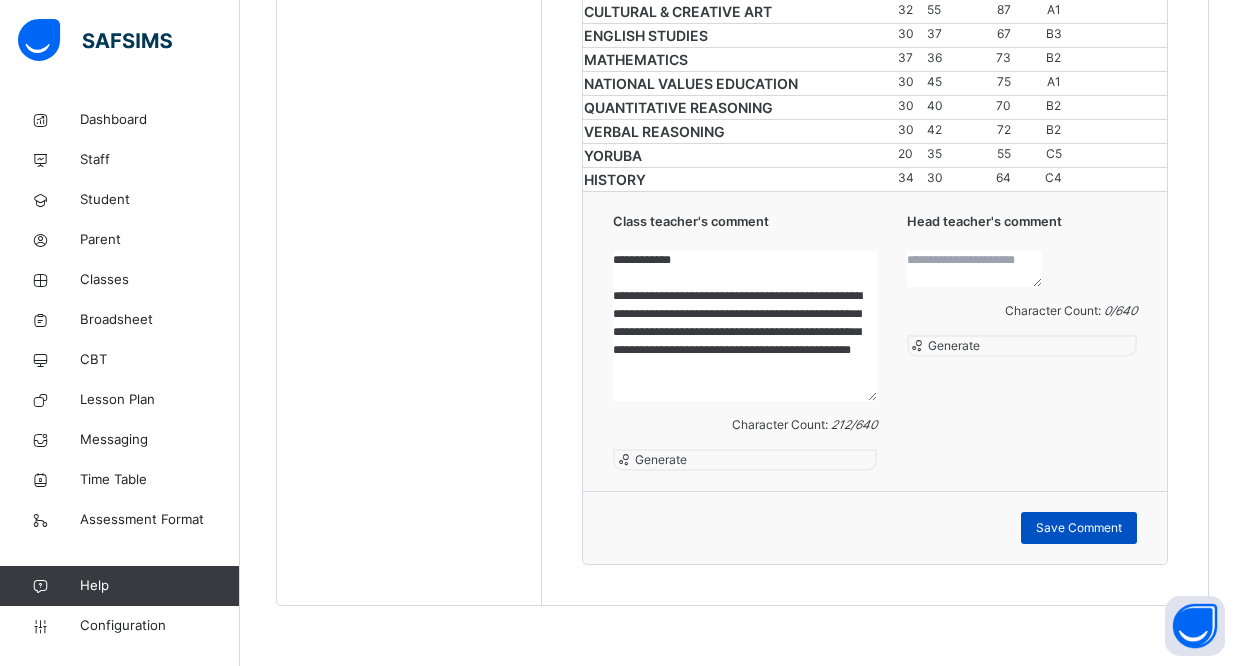 click on "Save Comment" at bounding box center [1079, 528] 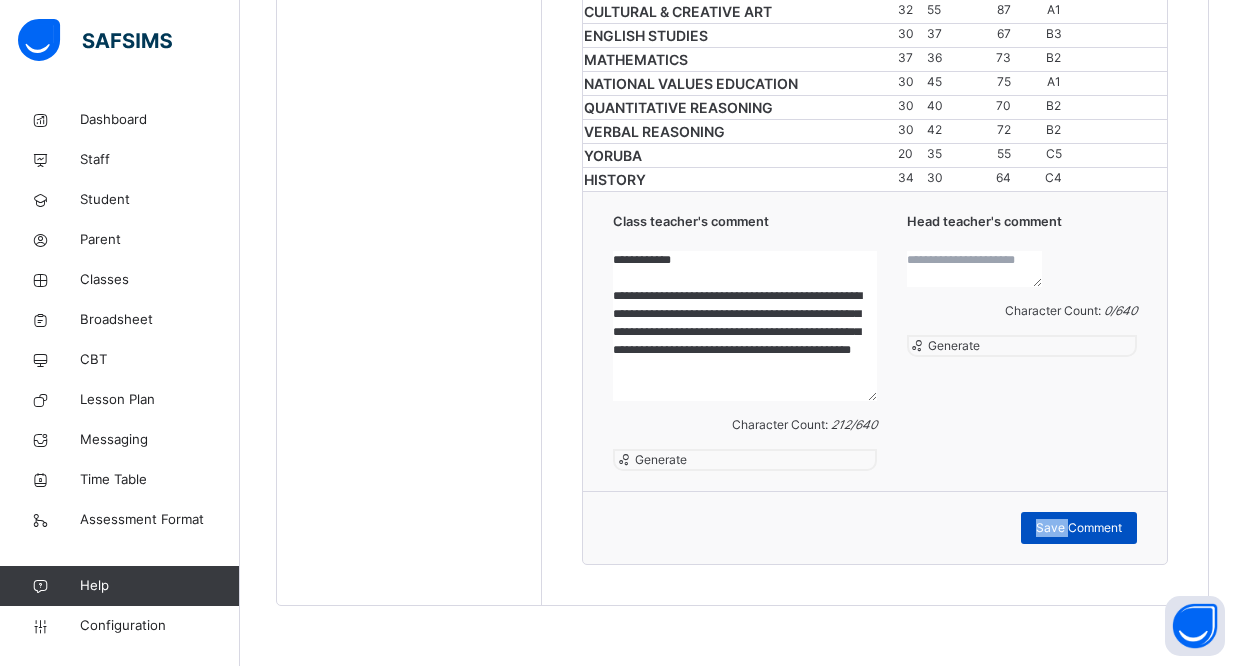 click on "Save Comment" at bounding box center [1079, 528] 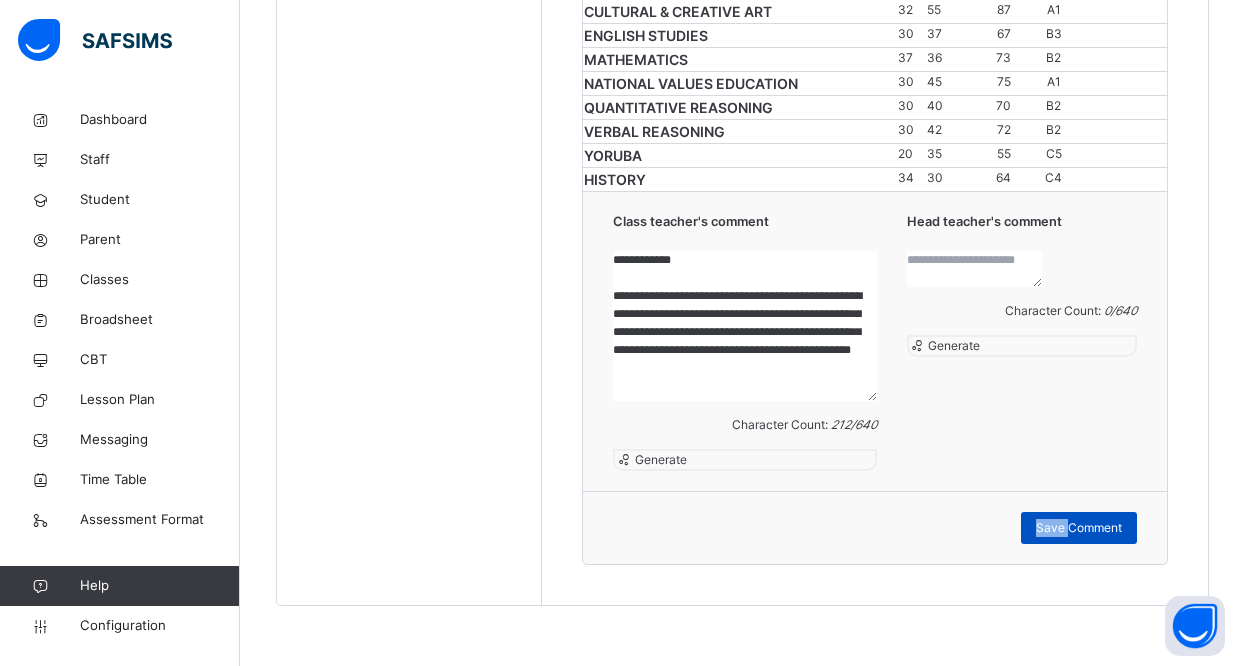 click on "Save Comment" at bounding box center (1079, 528) 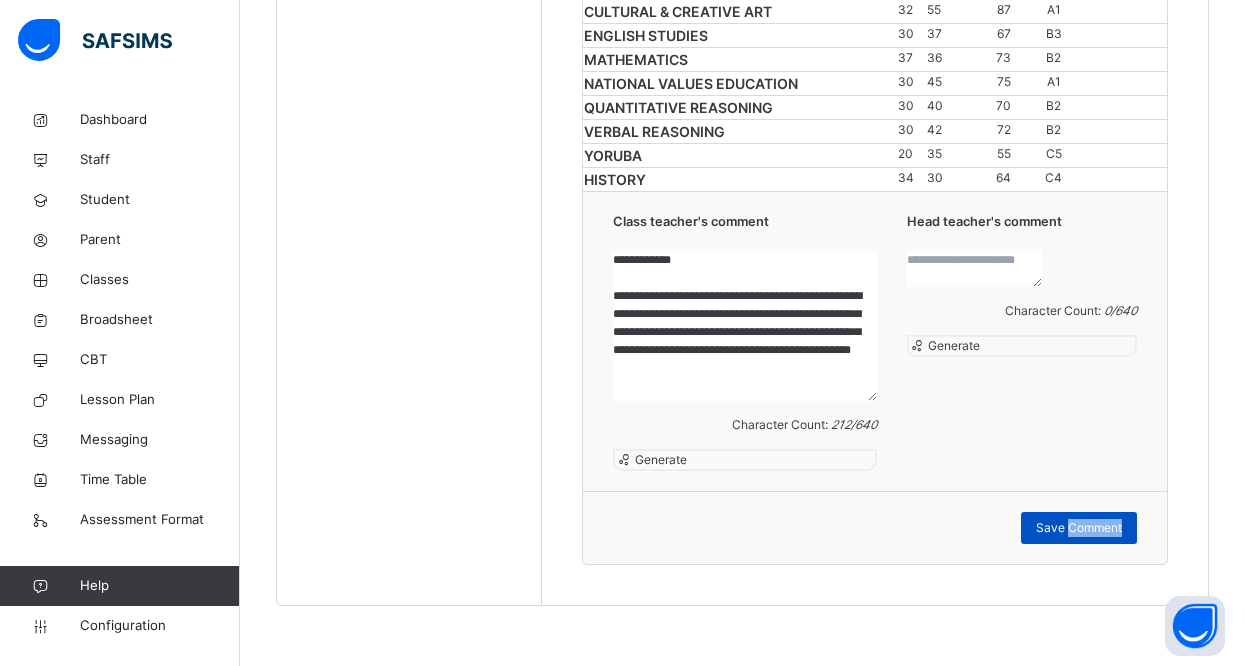 click on "Save Comment" at bounding box center [1079, 528] 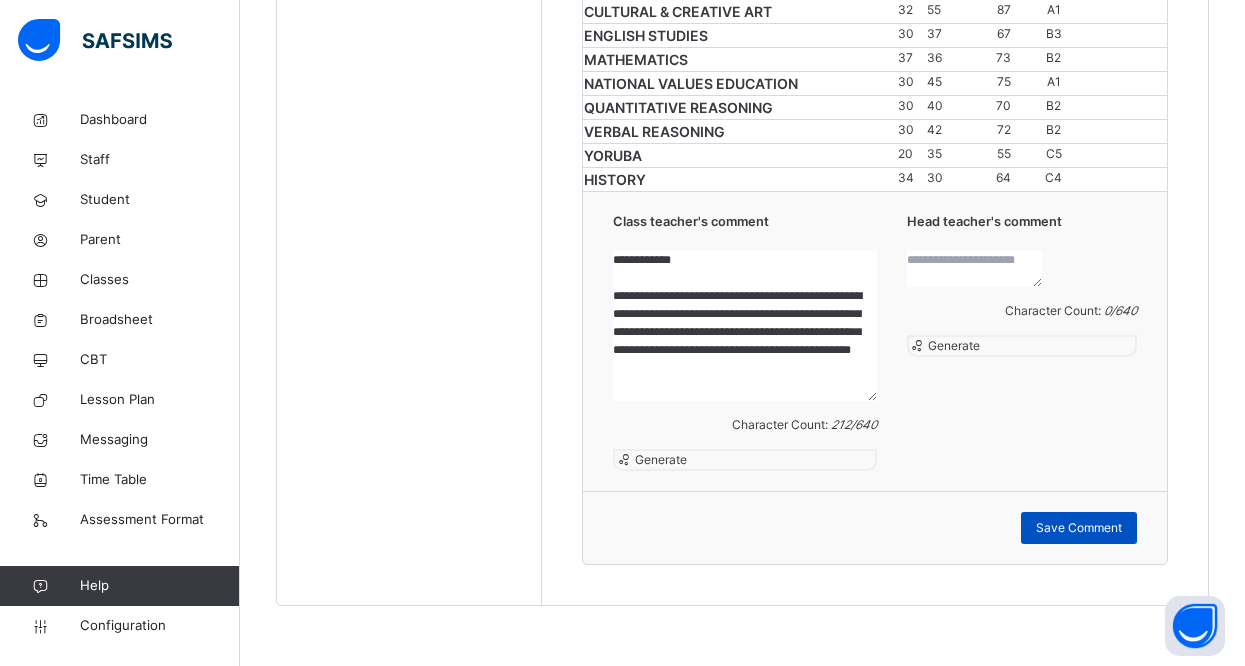 click on "Save Comment" at bounding box center (1079, 528) 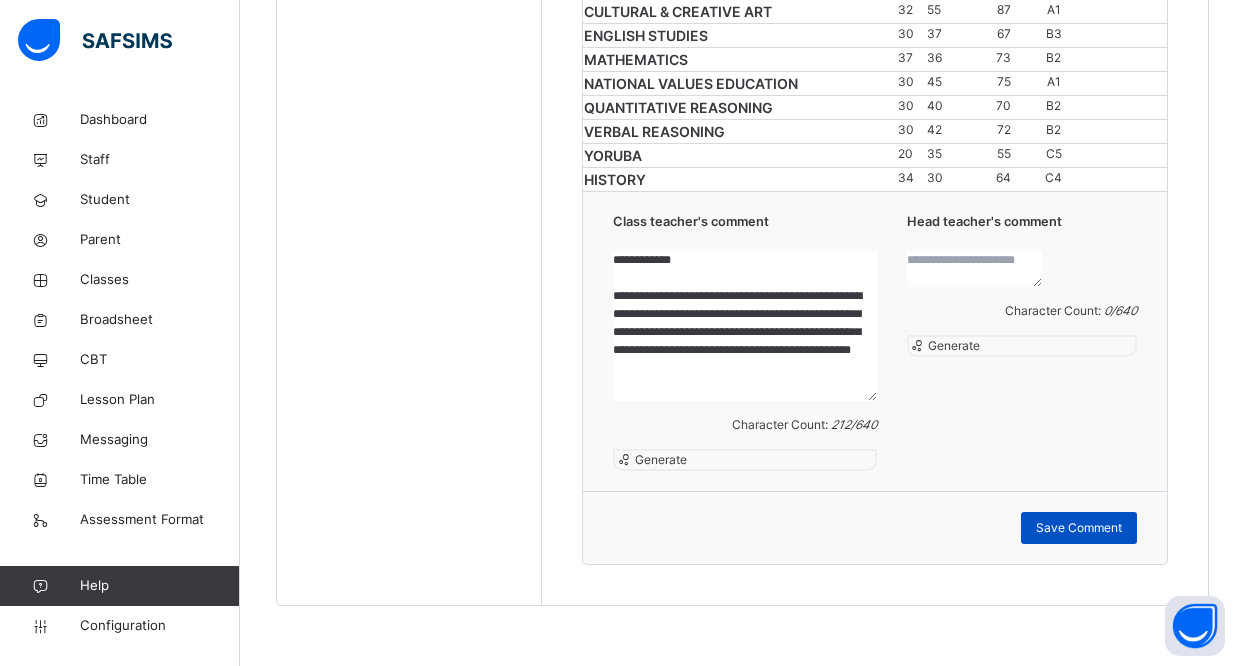 click on "Save Comment" at bounding box center (1079, 528) 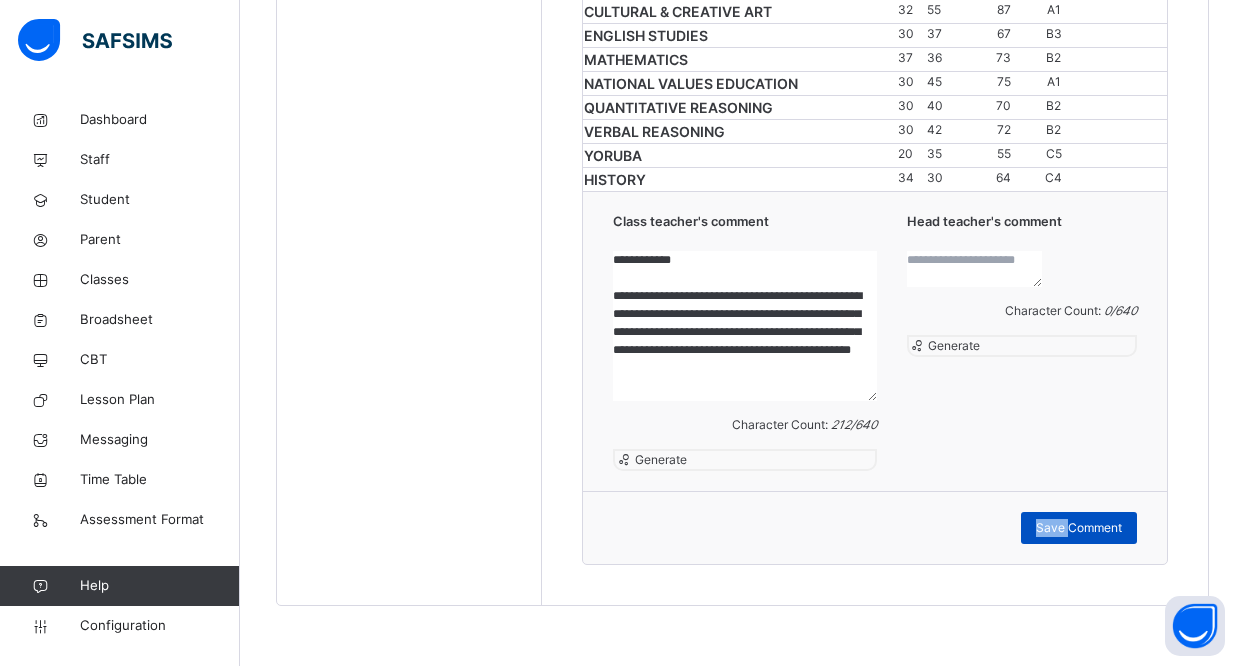 click on "Save Comment" at bounding box center [1079, 528] 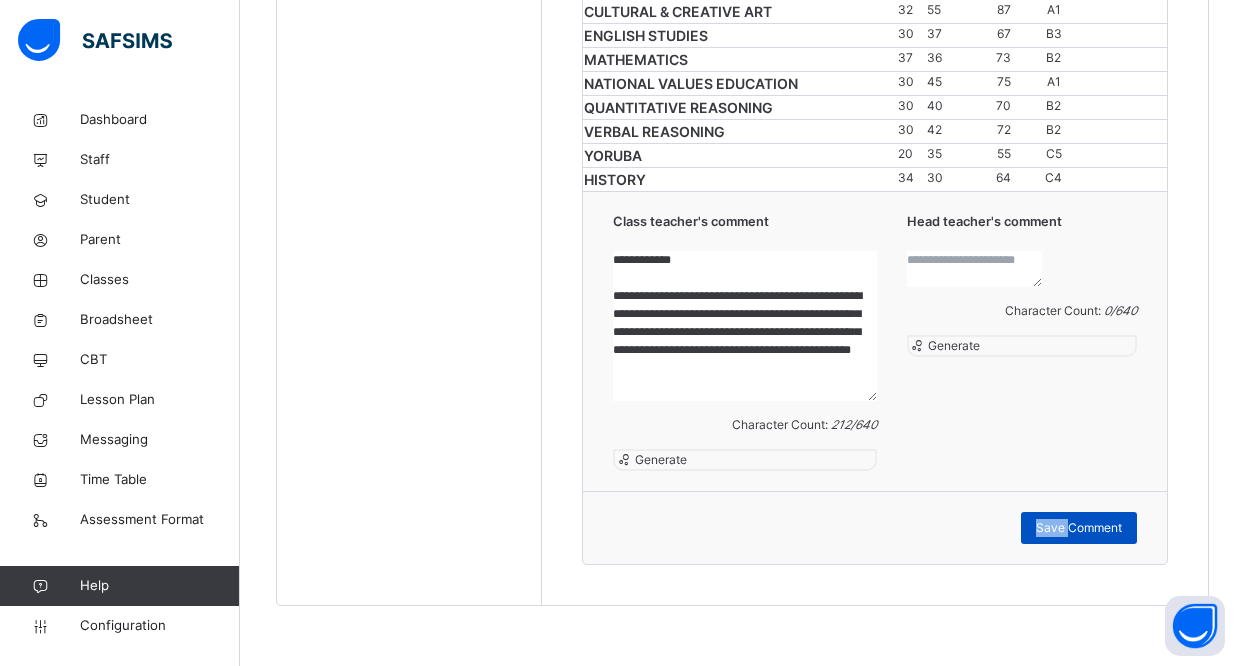 click on "Save Comment" at bounding box center [1079, 528] 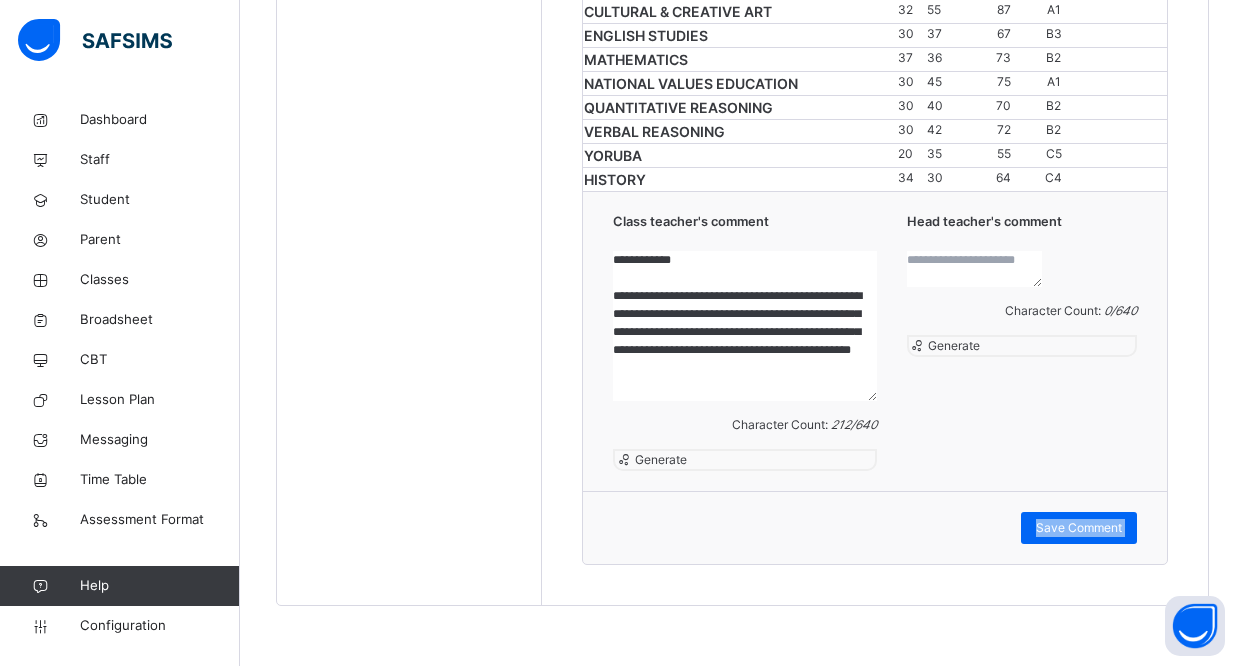 click on "Save Comment" at bounding box center (875, 527) 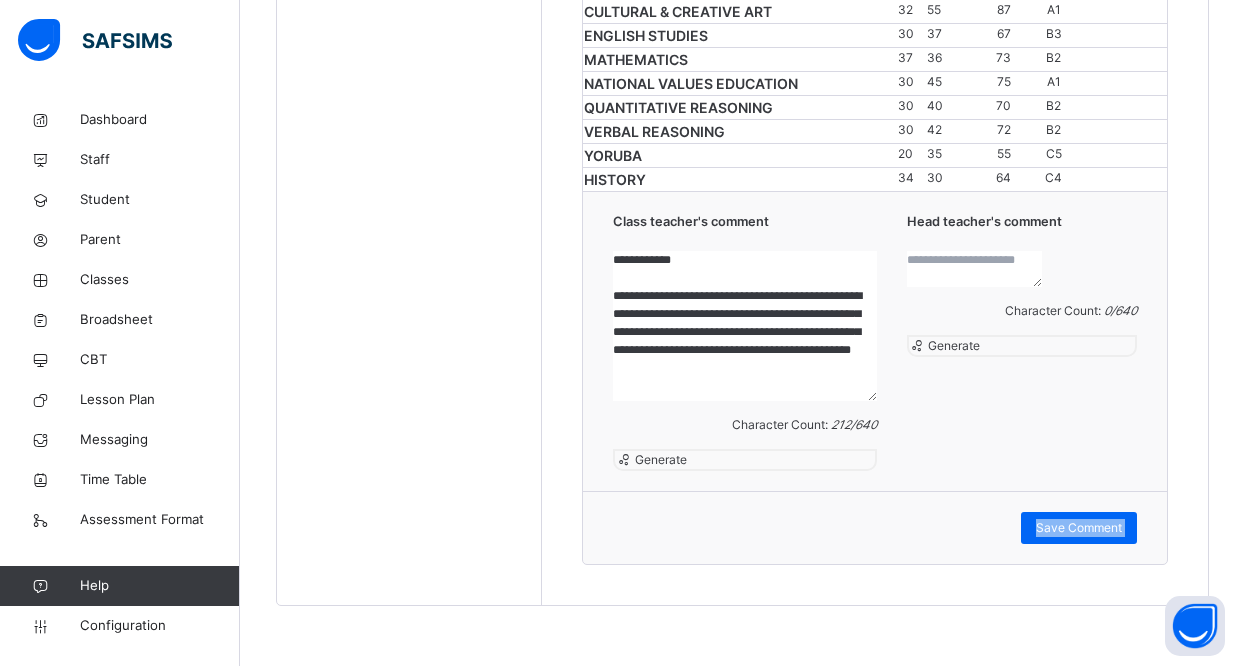 click on "Save Comment" at bounding box center (875, 527) 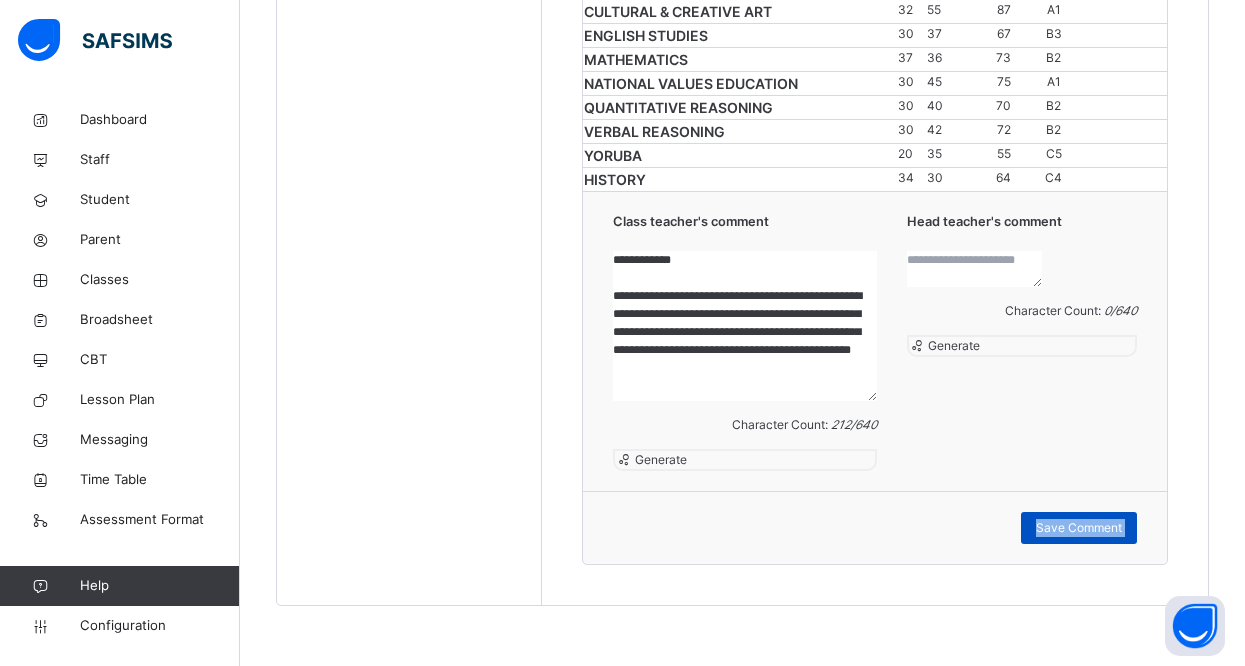 click on "Save Comment" at bounding box center (1079, 528) 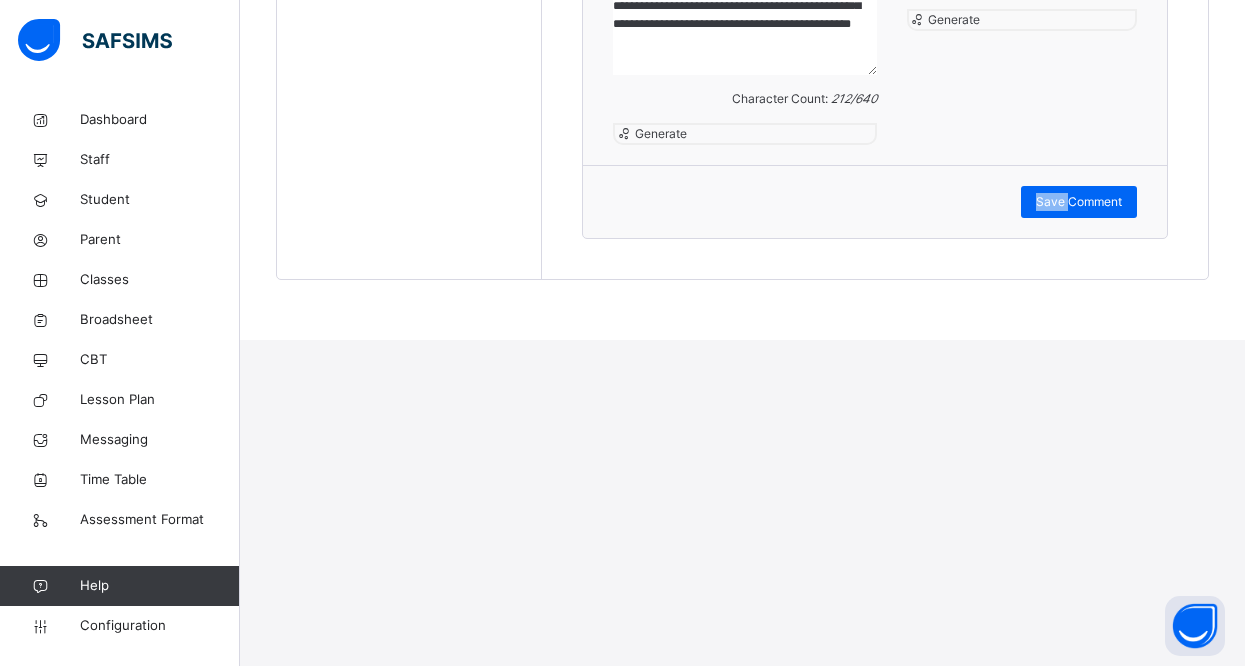 click on "Successfully updated comments." at bounding box center (622, 367) 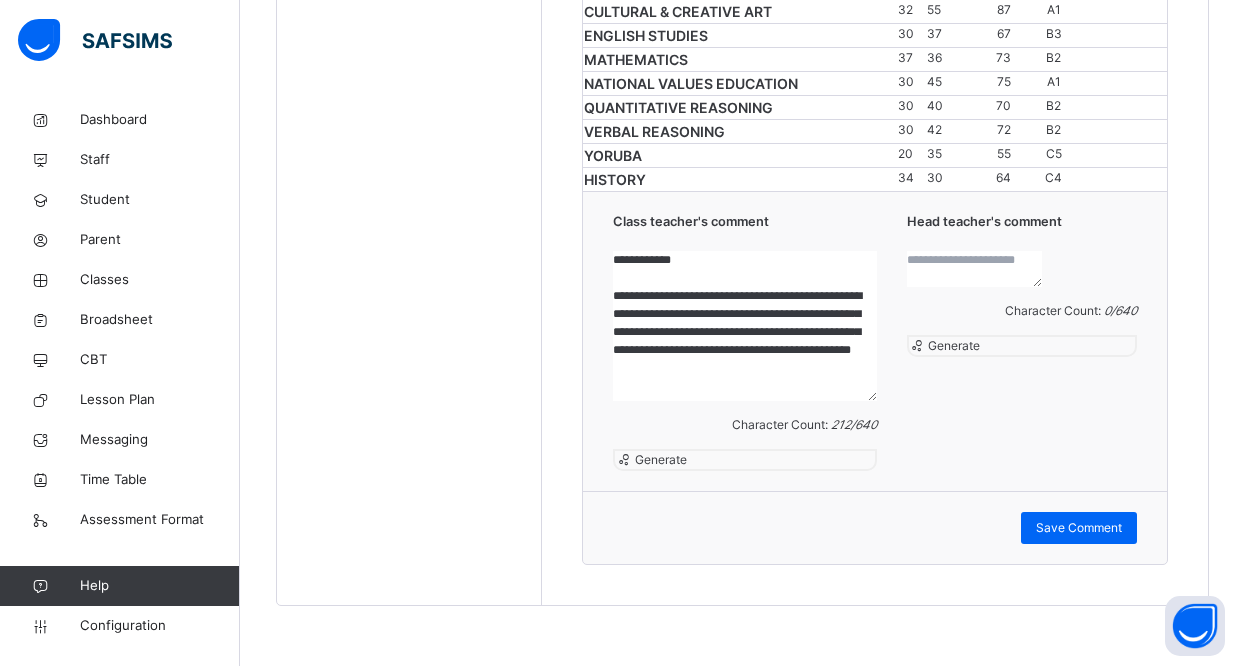 click at bounding box center (1179, -493) 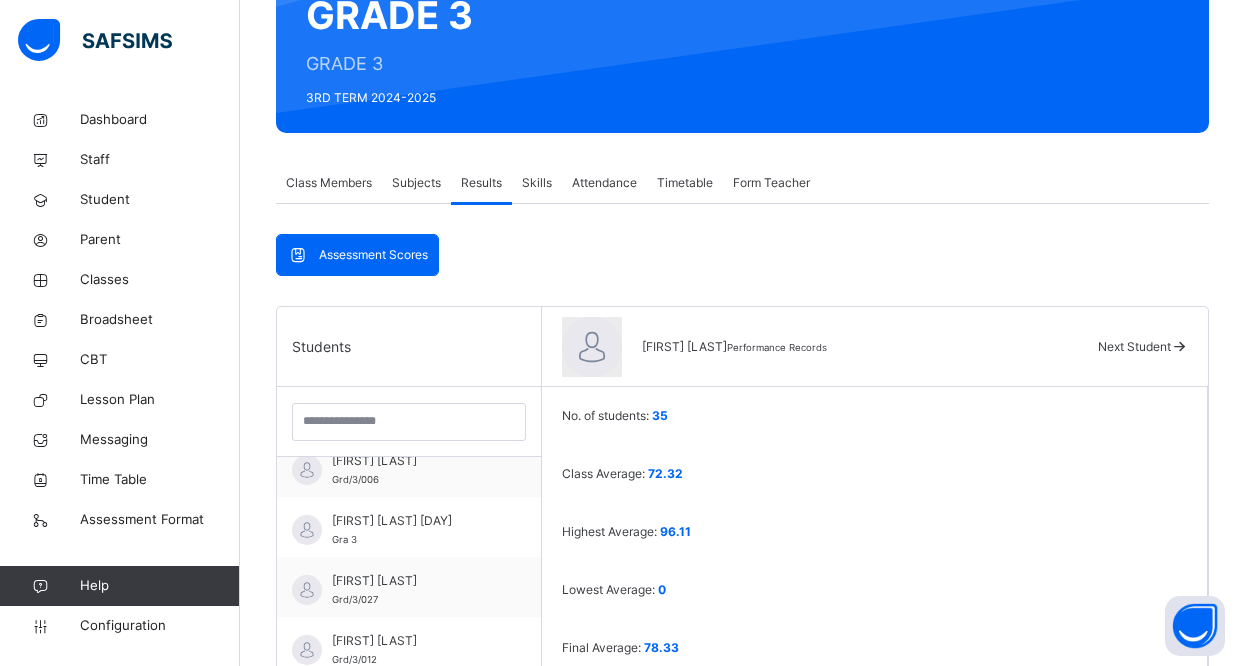 scroll, scrollTop: 1378, scrollLeft: 0, axis: vertical 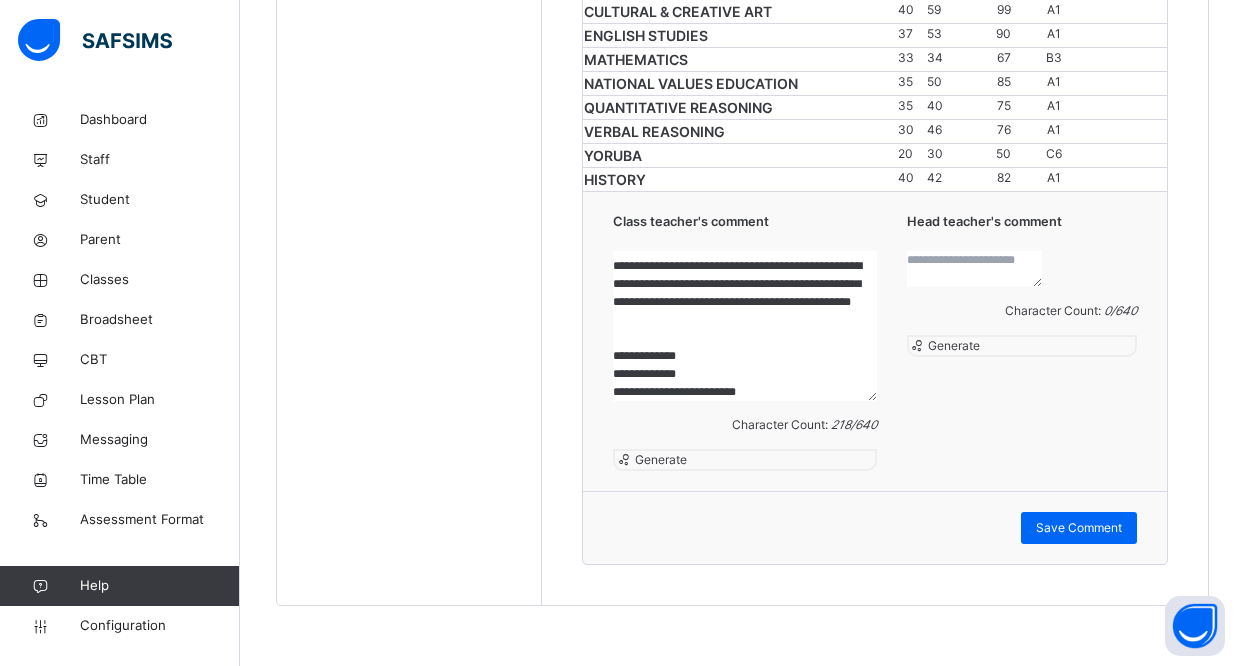 click on "**********" at bounding box center (744, 326) 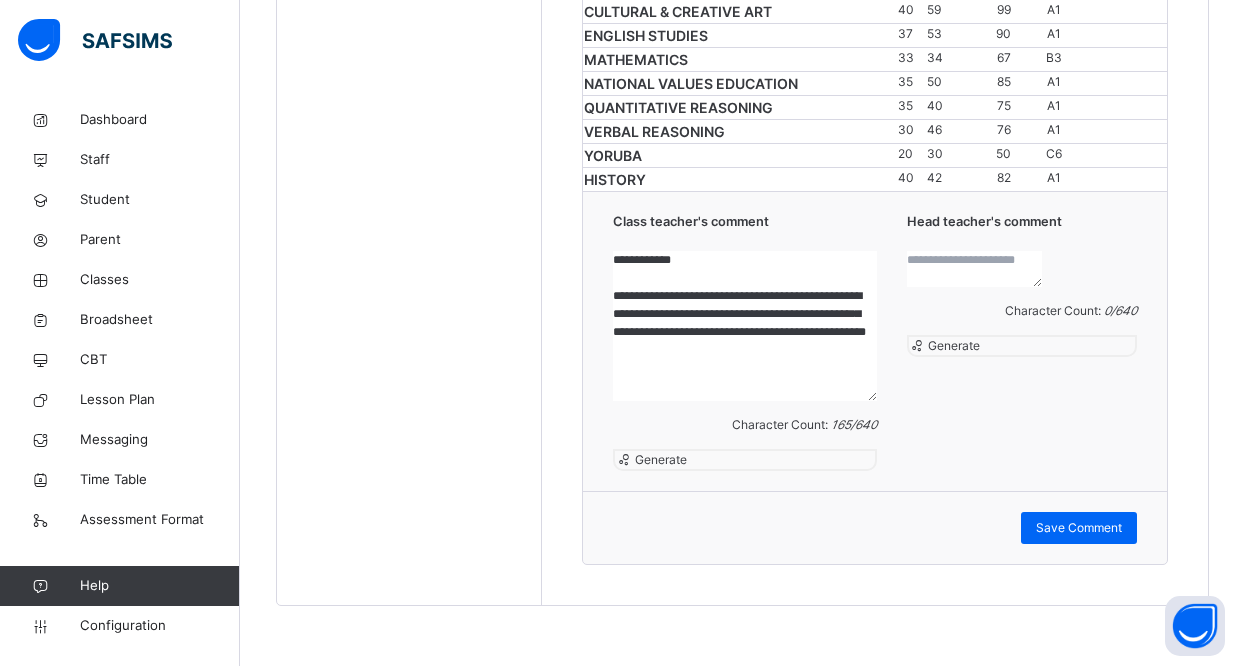 scroll, scrollTop: 52, scrollLeft: 0, axis: vertical 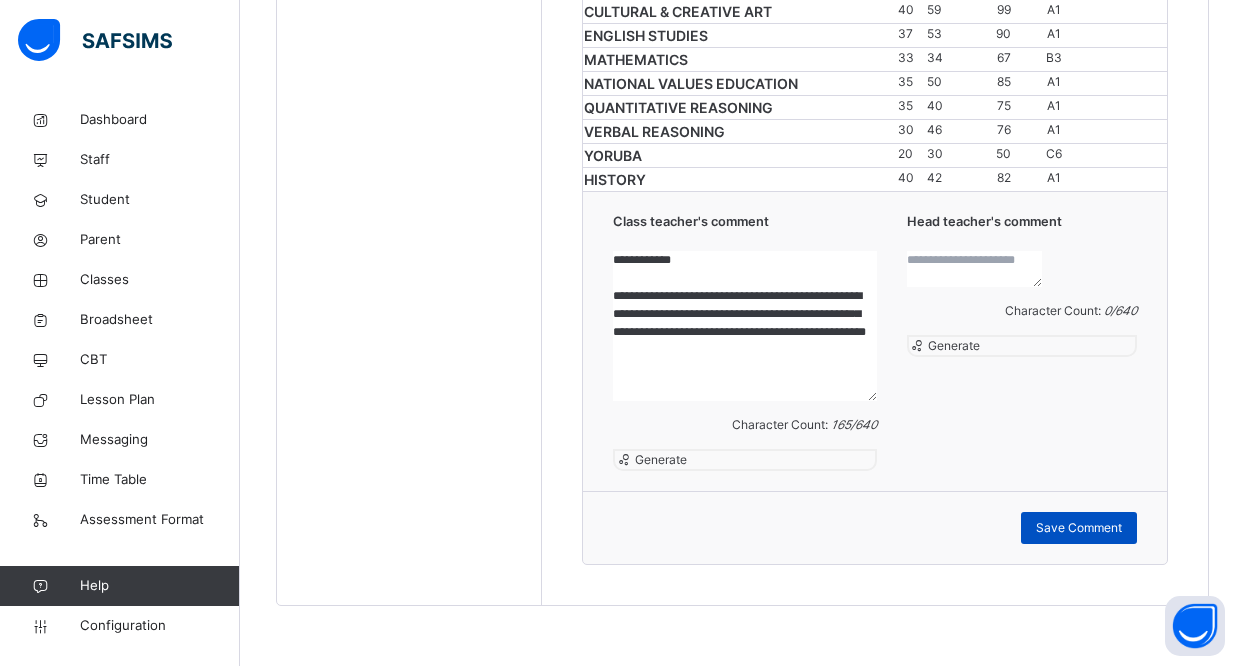 type on "**********" 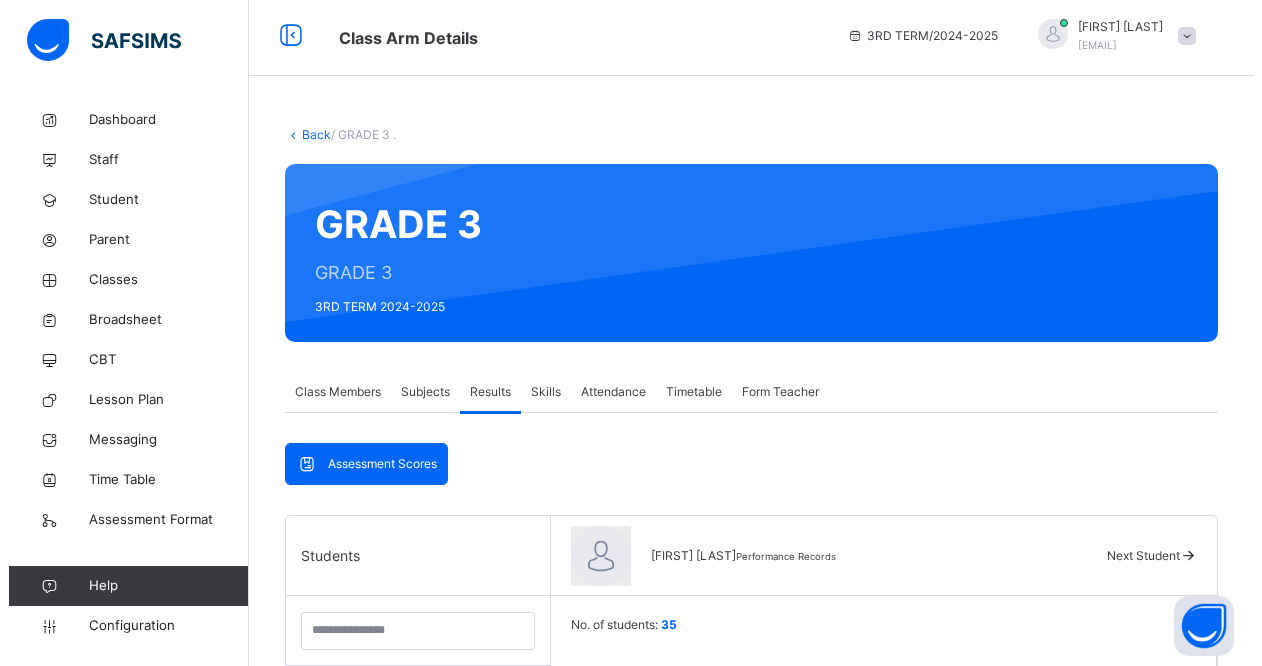 scroll, scrollTop: 0, scrollLeft: 0, axis: both 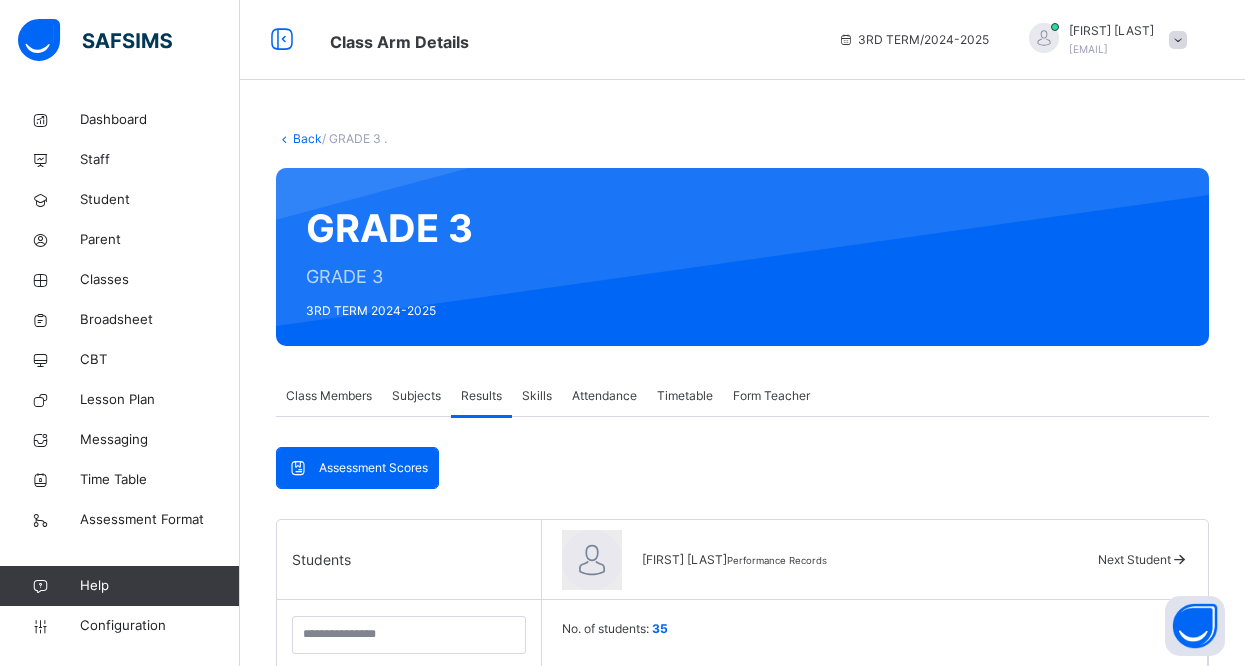 click at bounding box center (1178, 40) 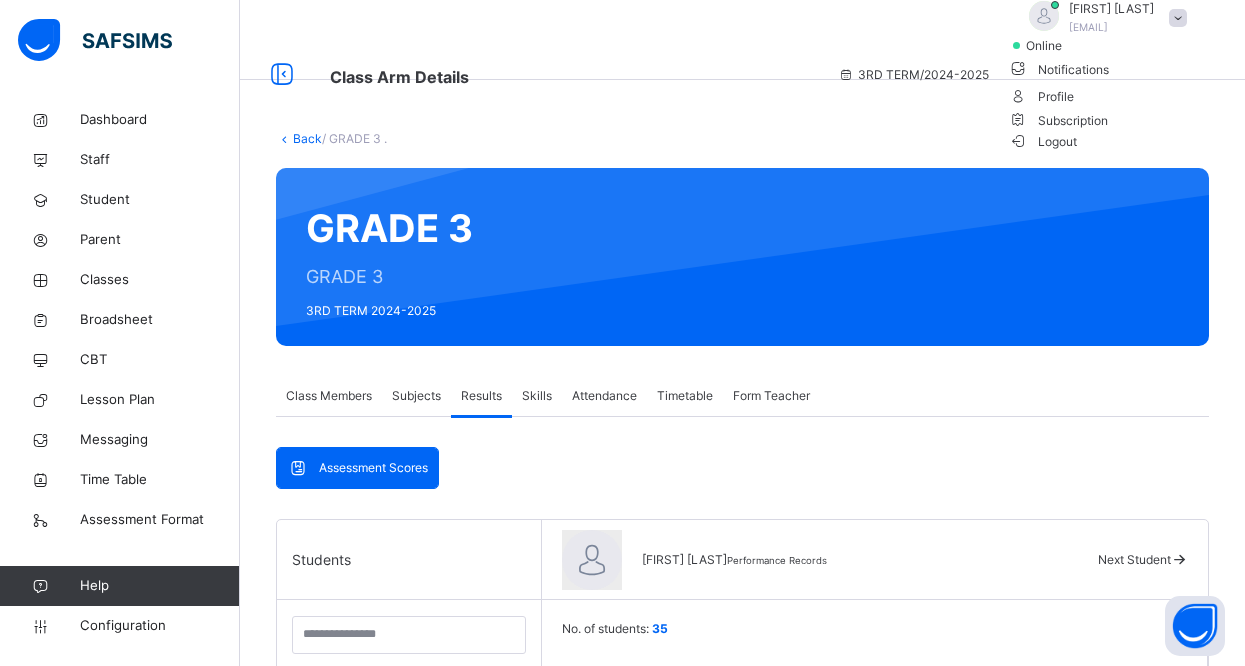 click on "Logout" at bounding box center [1043, 141] 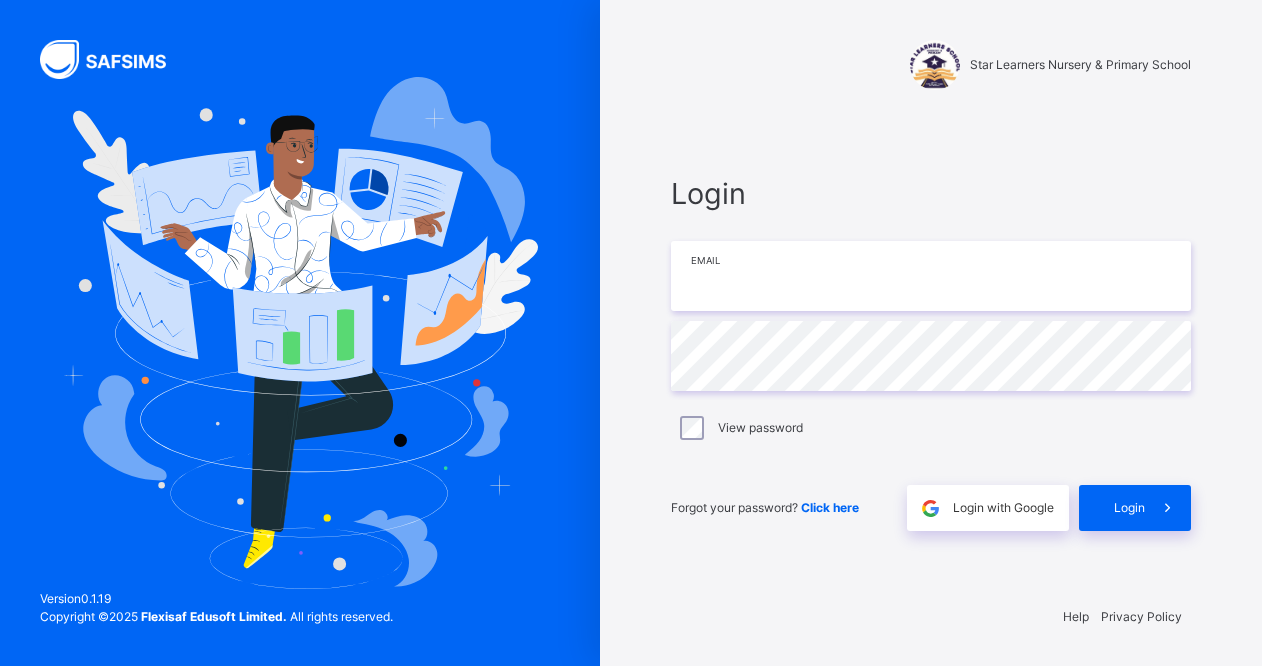 type on "**********" 